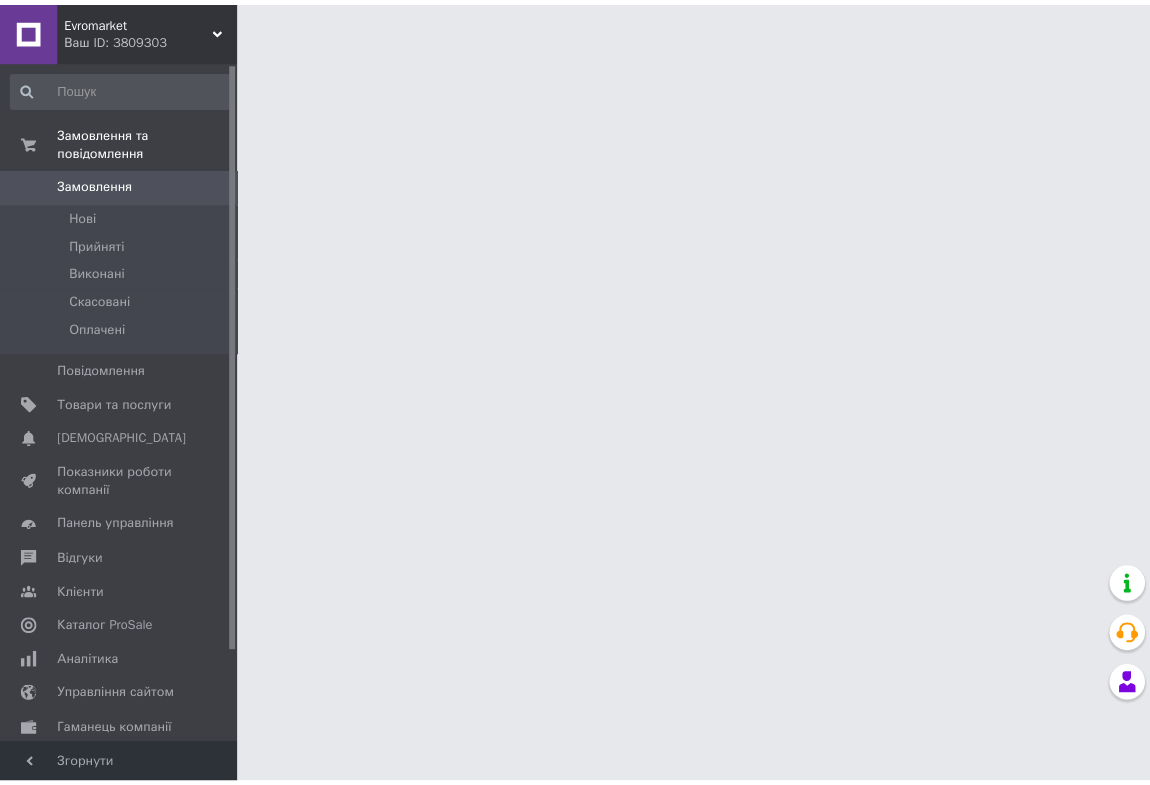 scroll, scrollTop: 0, scrollLeft: 0, axis: both 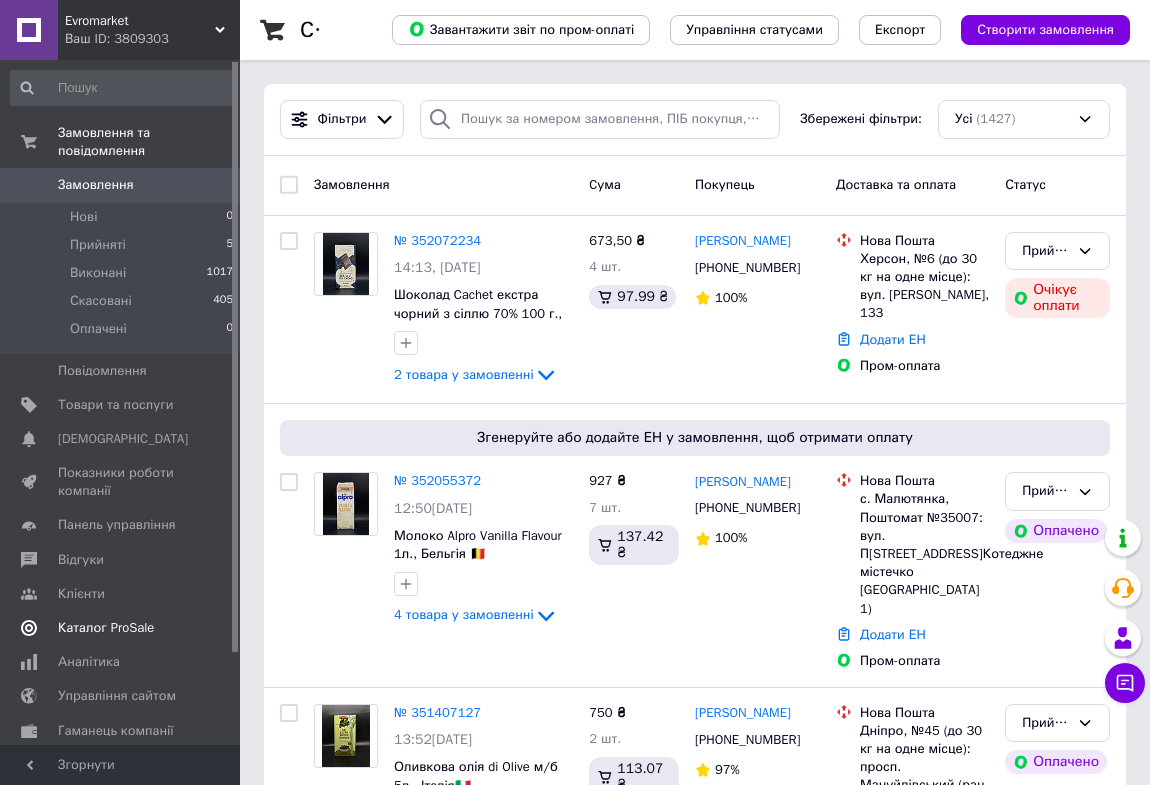 click on "Сповіщення 0 0" at bounding box center [122, 439] 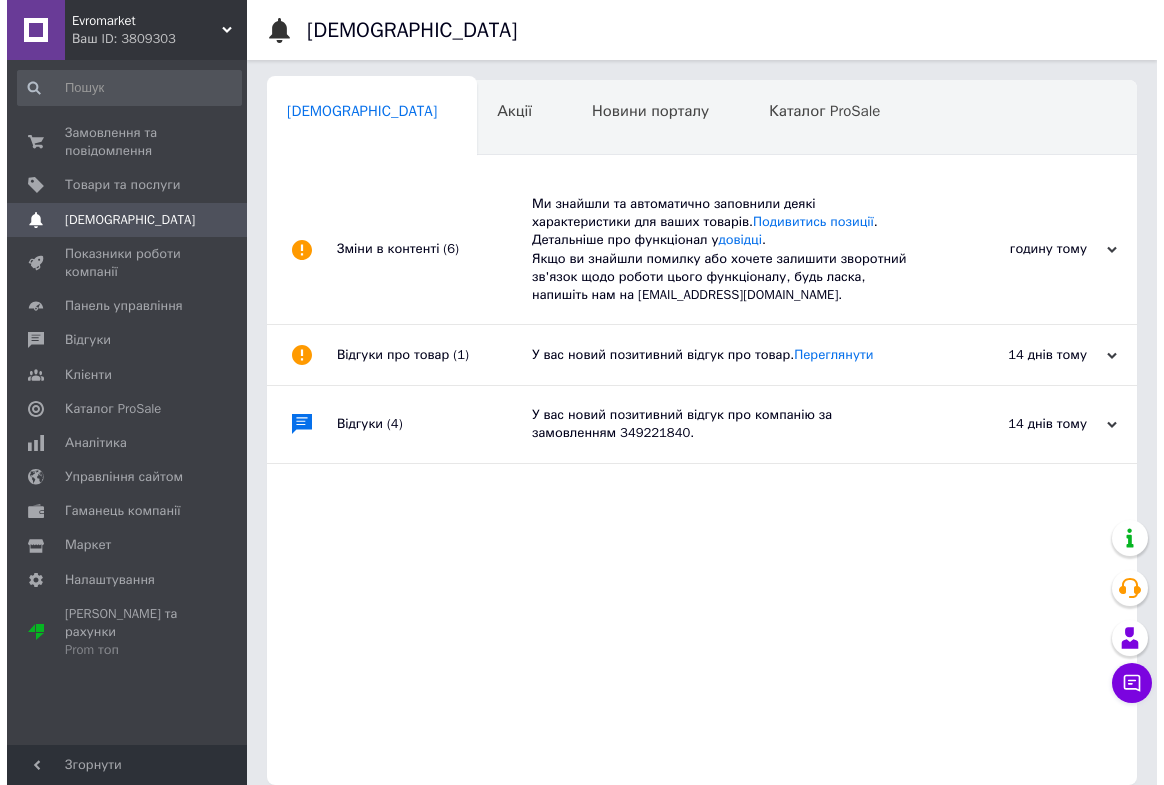 scroll, scrollTop: 0, scrollLeft: 10, axis: horizontal 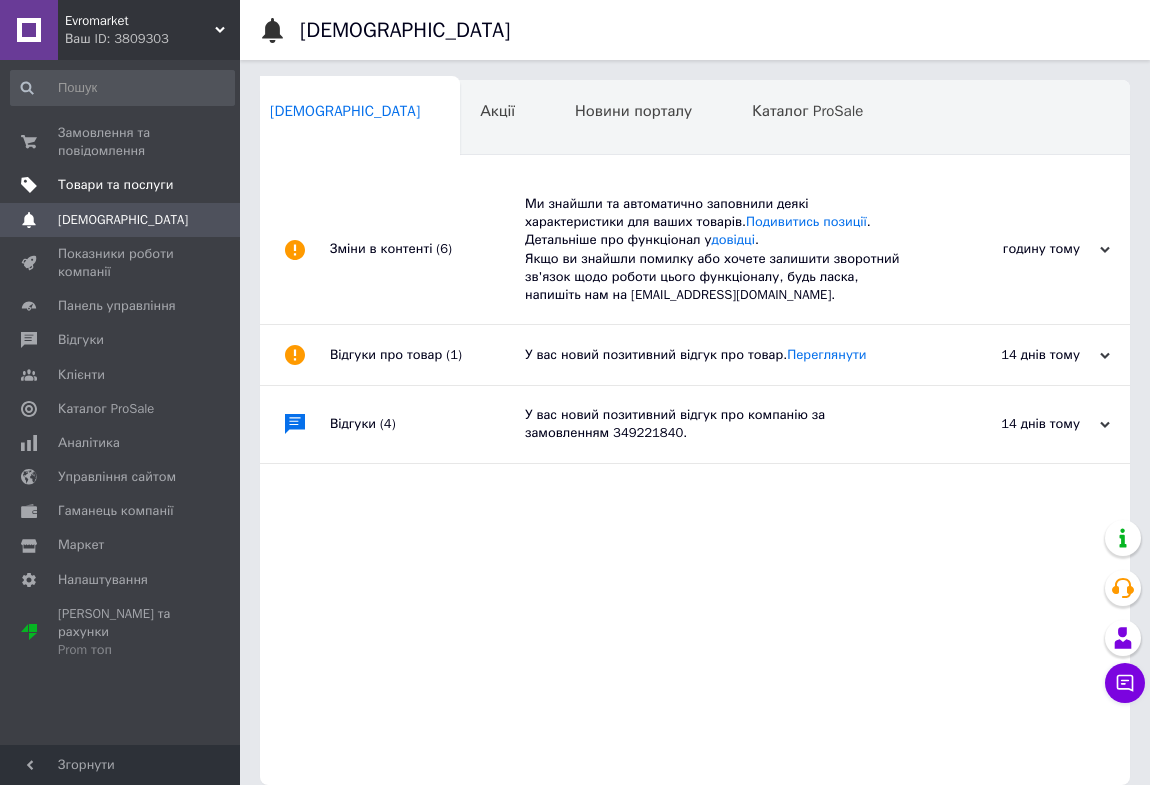 click on "Товари та послуги" at bounding box center (122, 185) 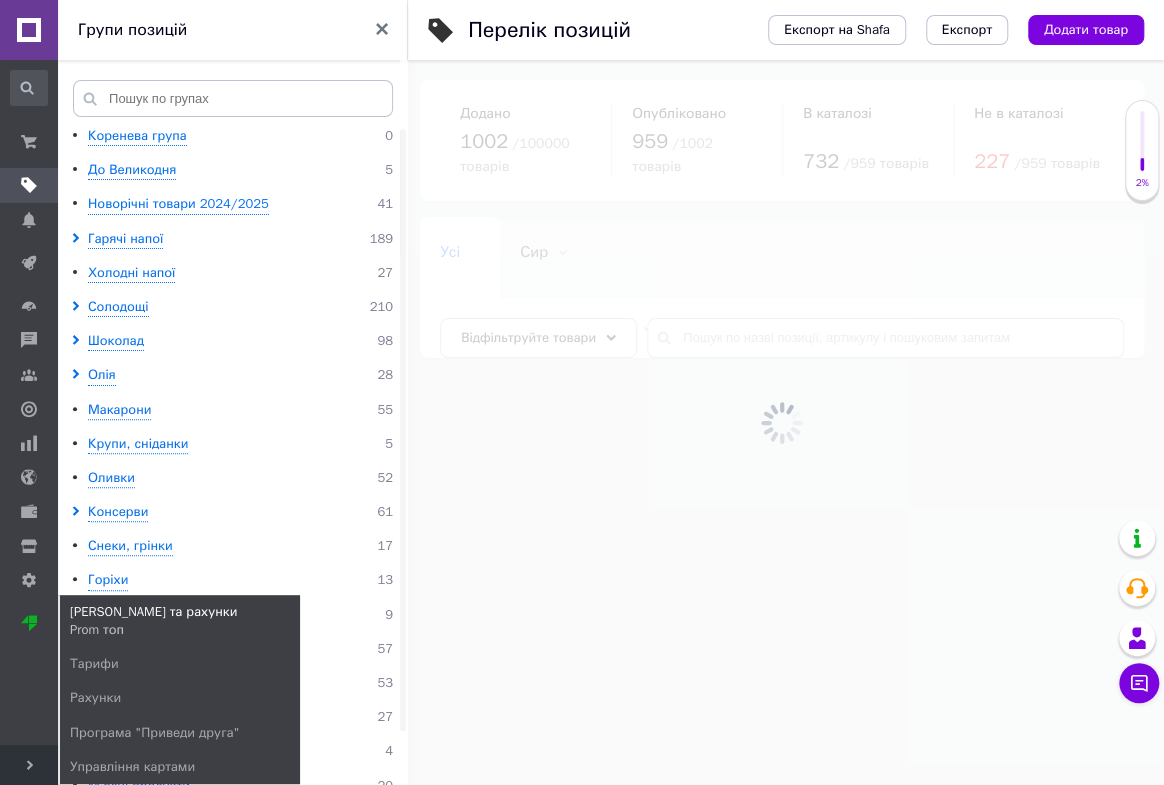 click on "[PERSON_NAME] та рахунки Prom топ" at bounding box center [153, 621] 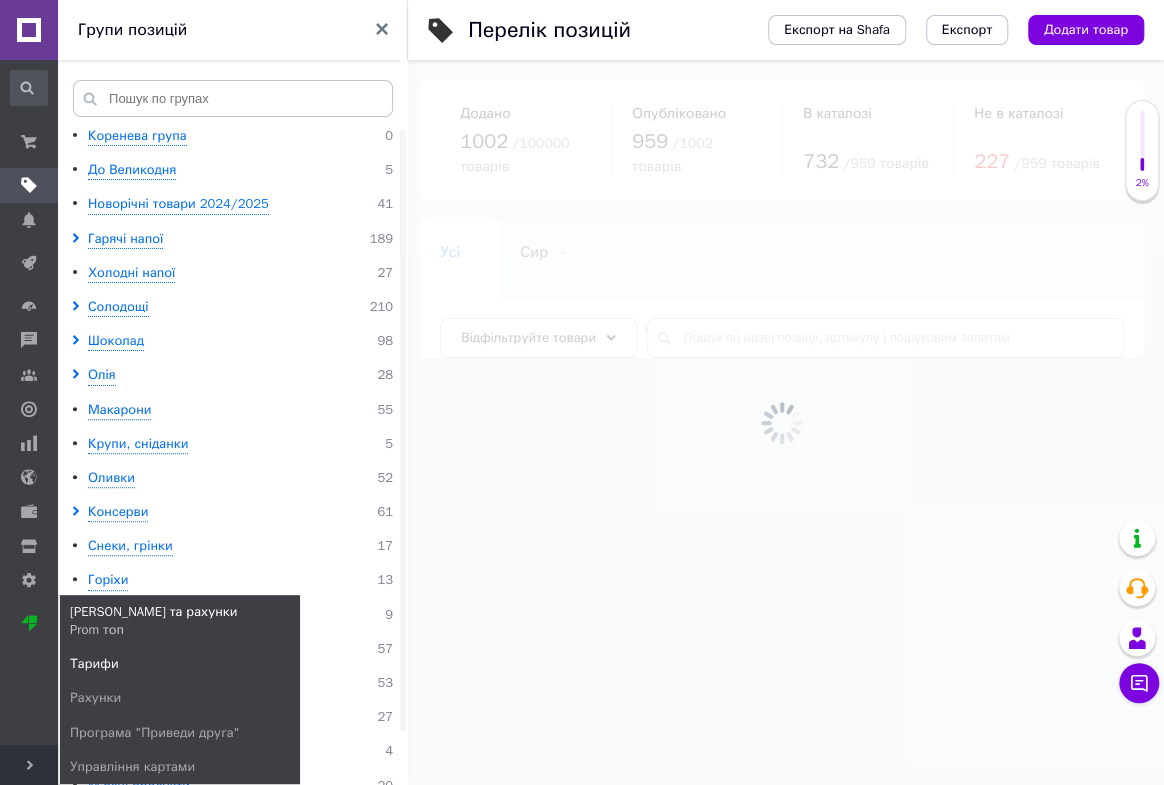 click on "Тарифи" at bounding box center (180, 664) 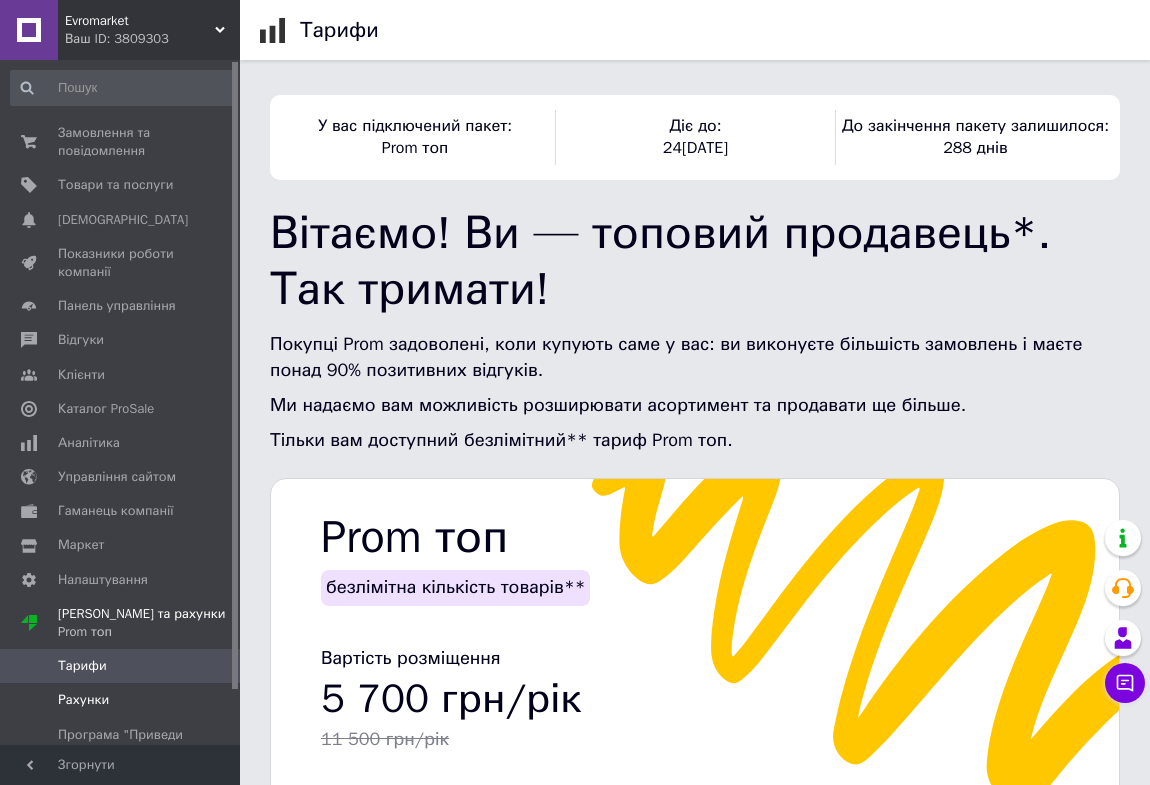 click on "Рахунки" at bounding box center [83, 700] 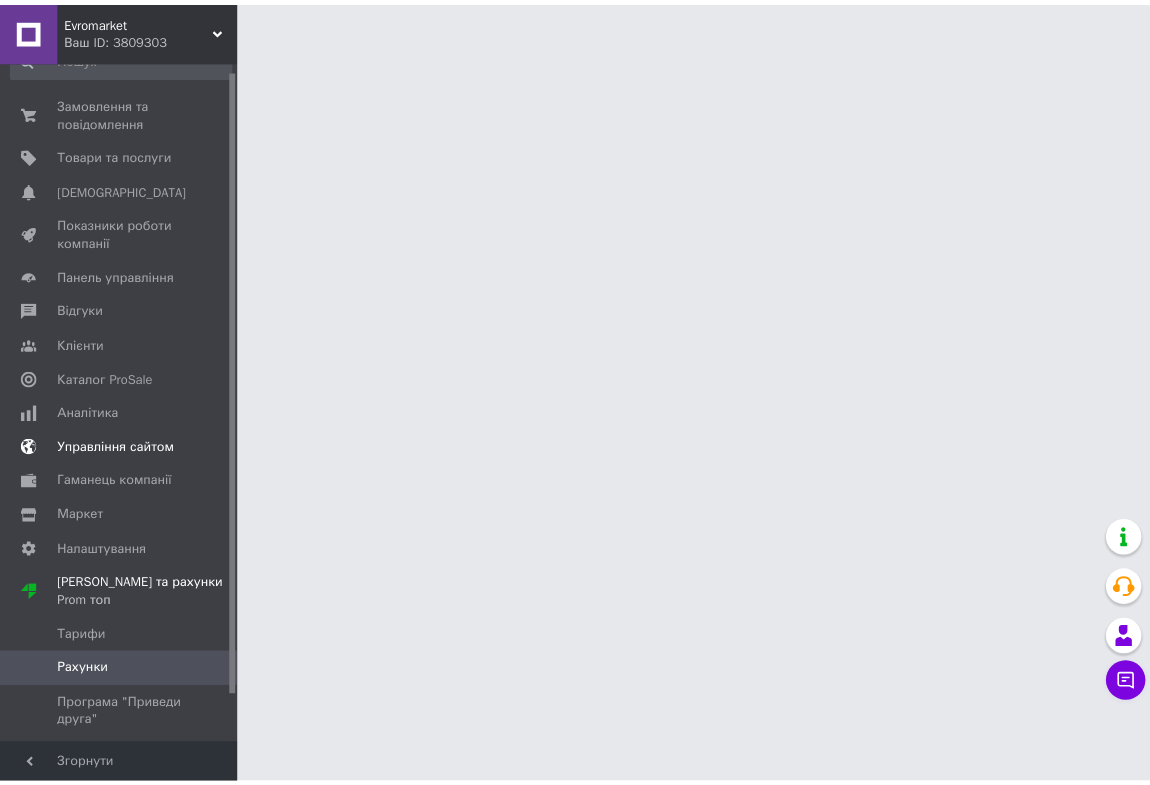 scroll, scrollTop: 60, scrollLeft: 0, axis: vertical 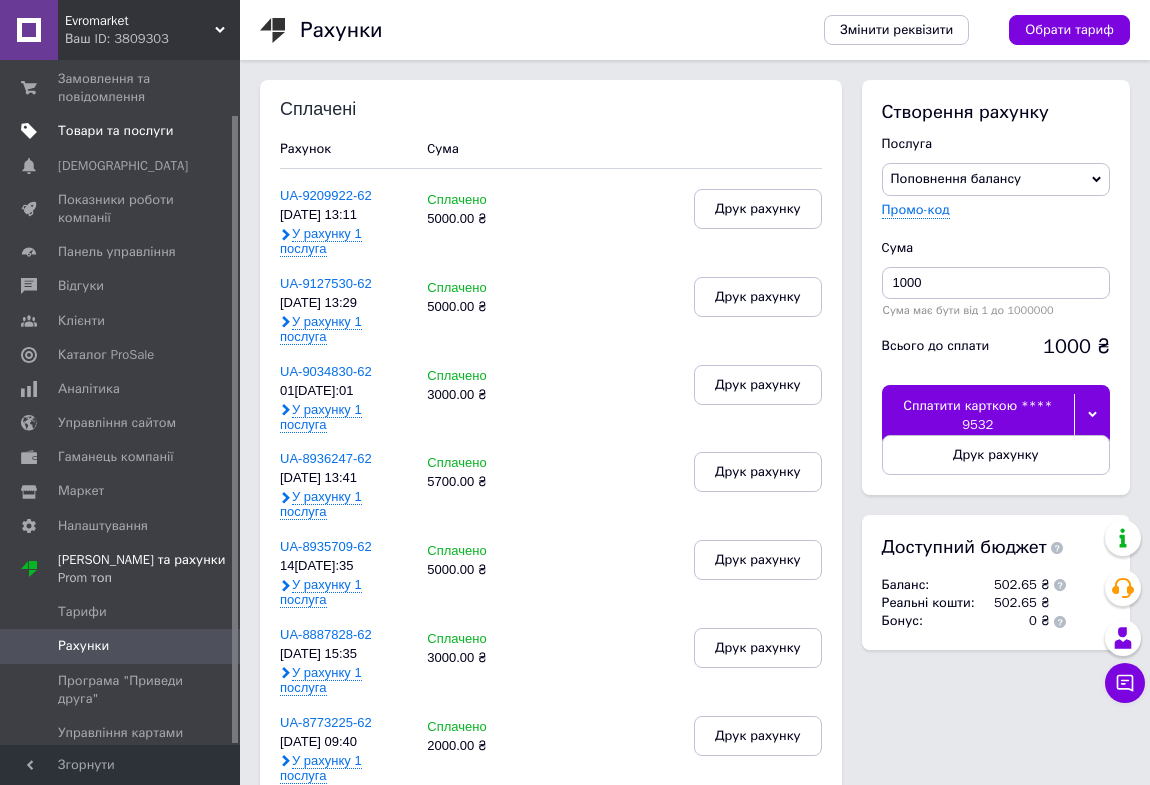 click on "Товари та послуги" at bounding box center (115, 131) 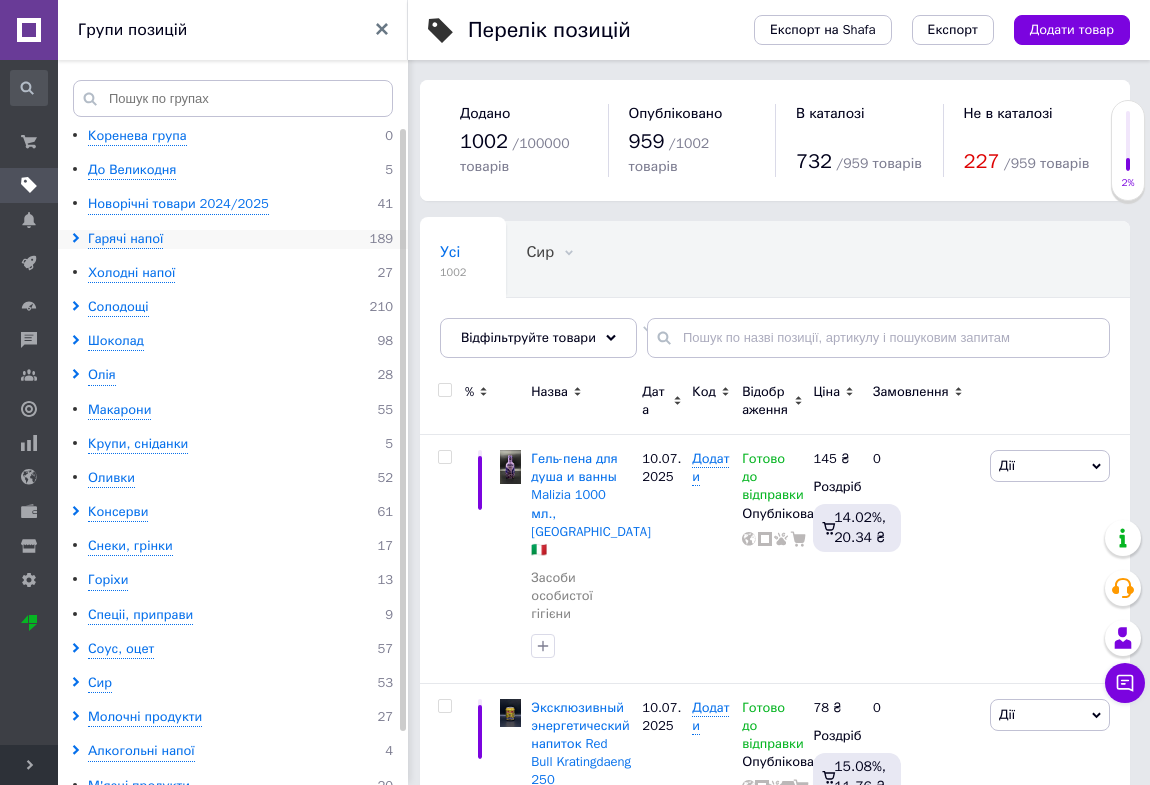 click at bounding box center (79, 239) 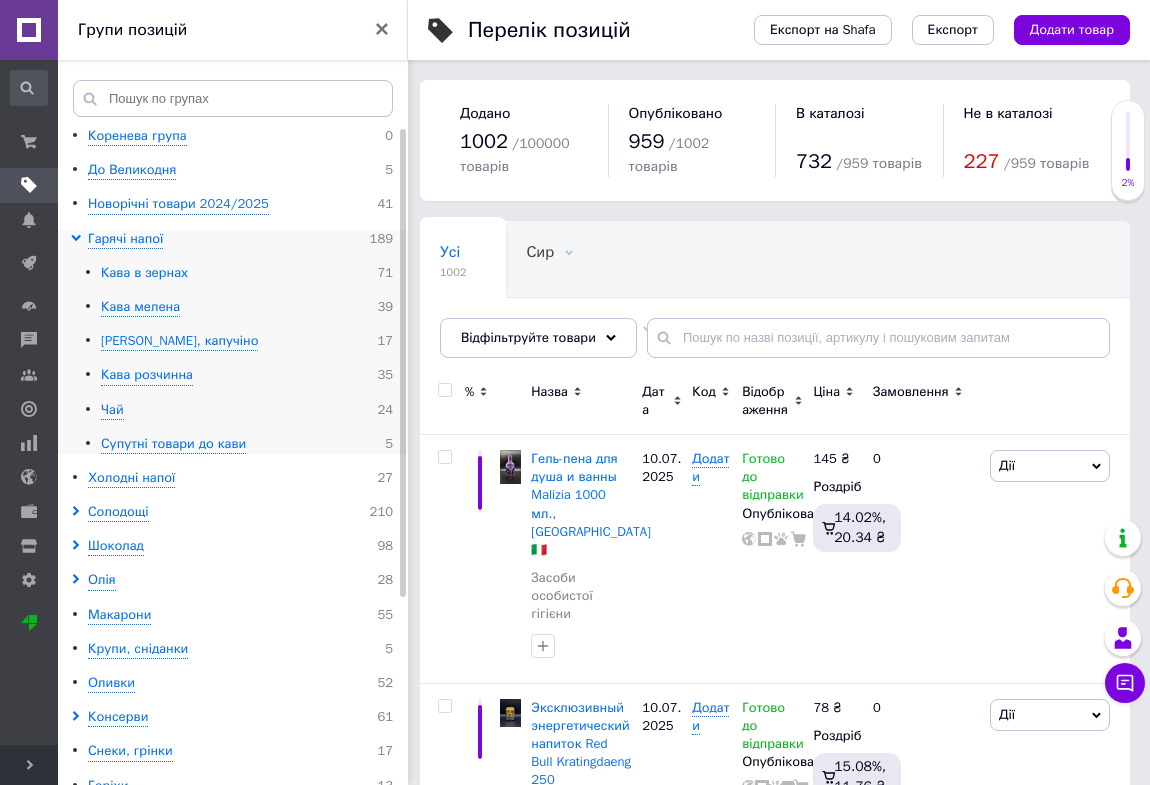 click on "Кава в зернах" at bounding box center [144, 273] 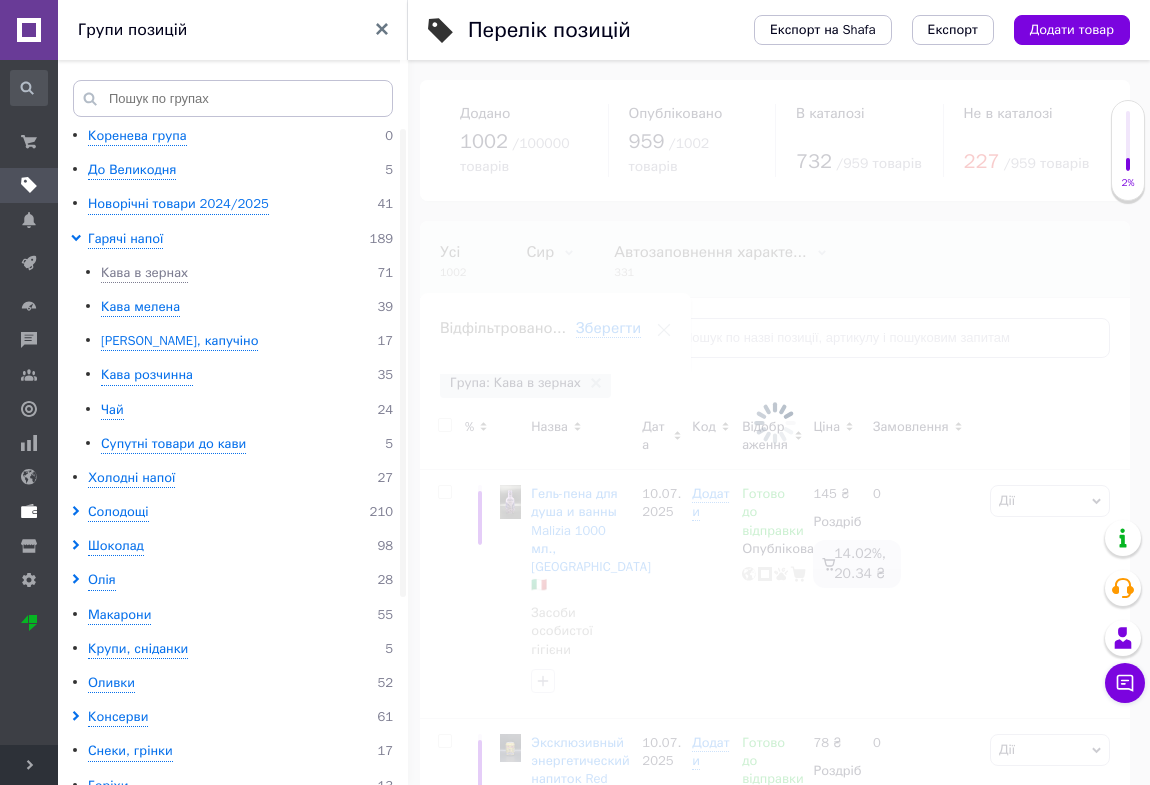 scroll, scrollTop: 0, scrollLeft: 142, axis: horizontal 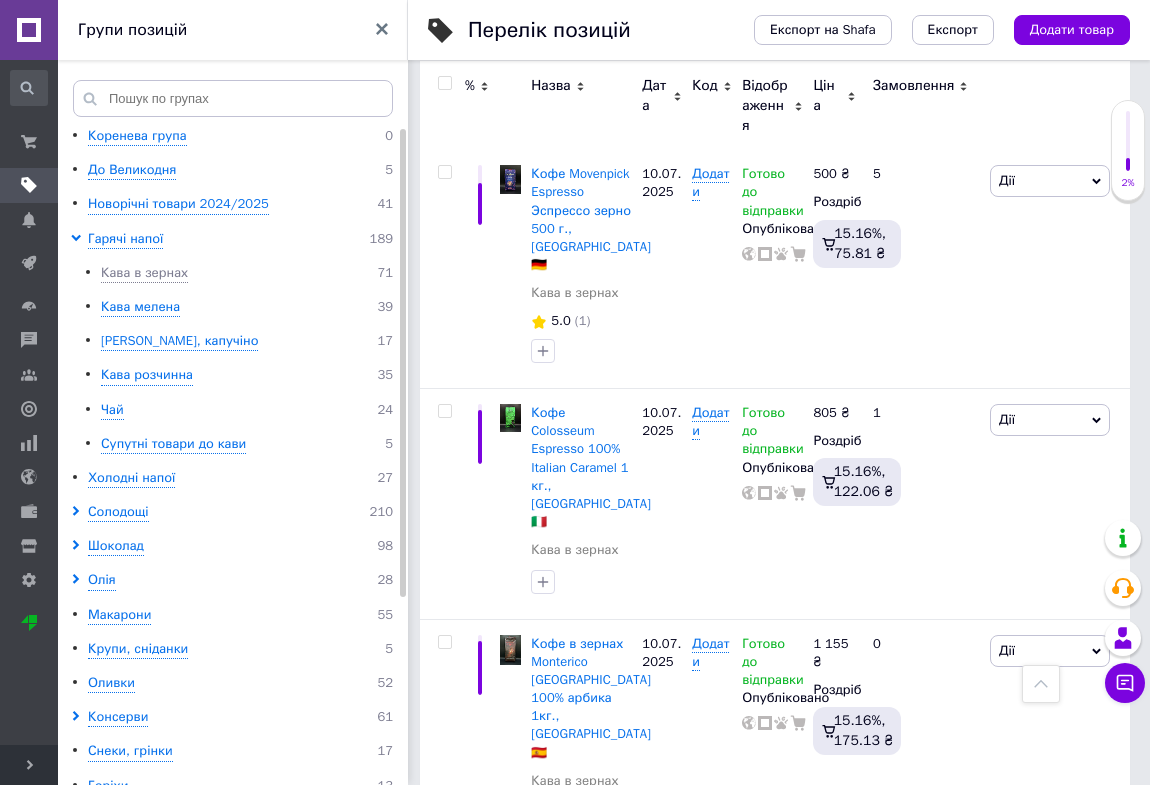 click 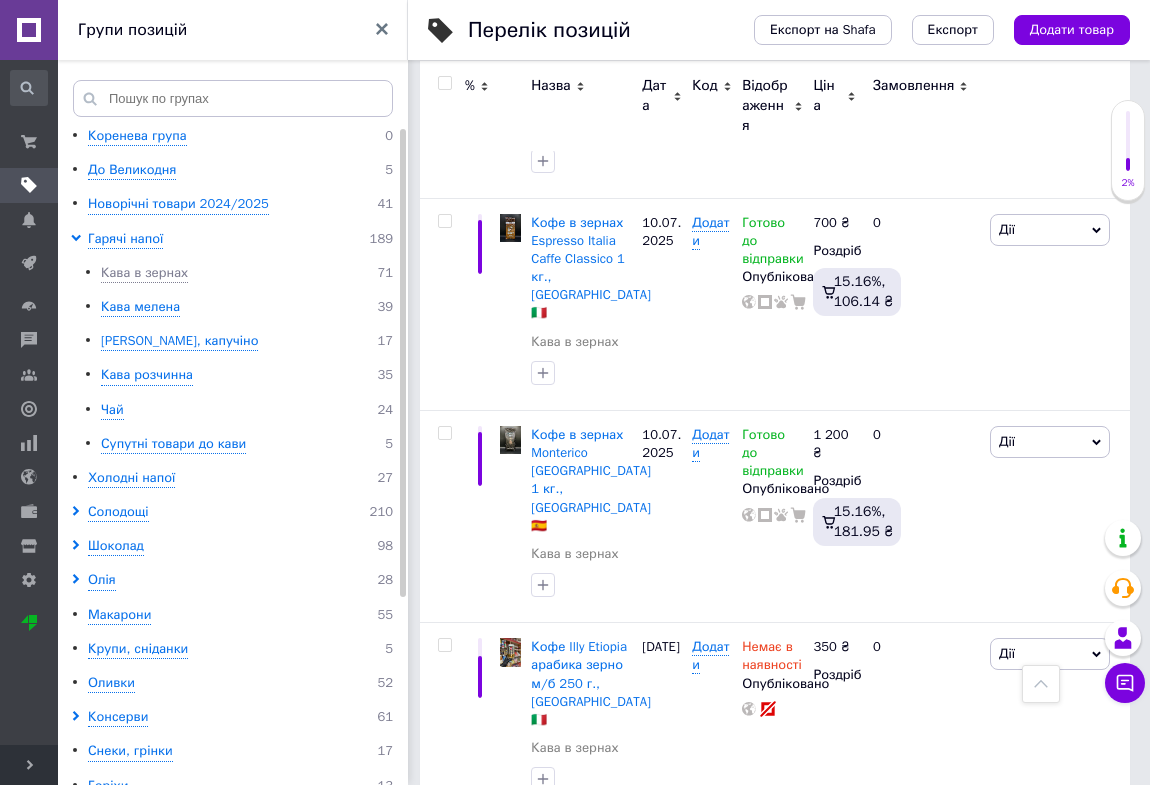 scroll, scrollTop: 7727, scrollLeft: 0, axis: vertical 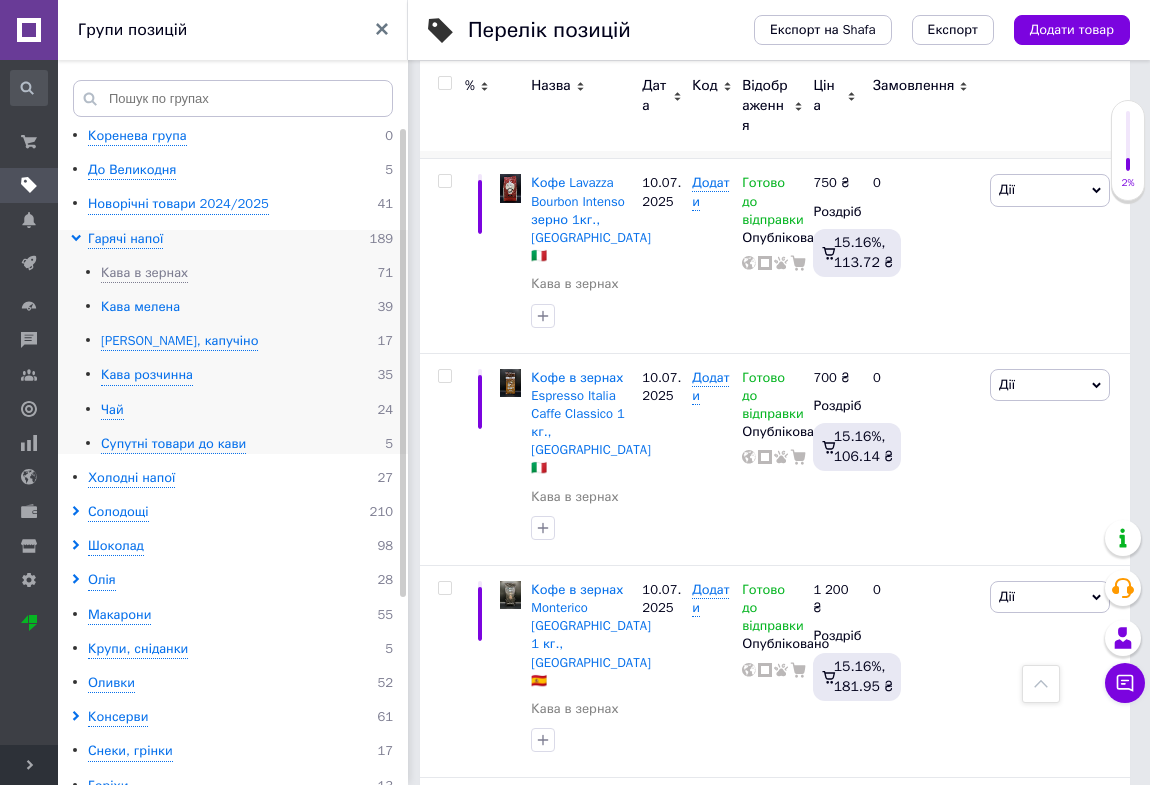 click on "Кава мелена" at bounding box center (140, 307) 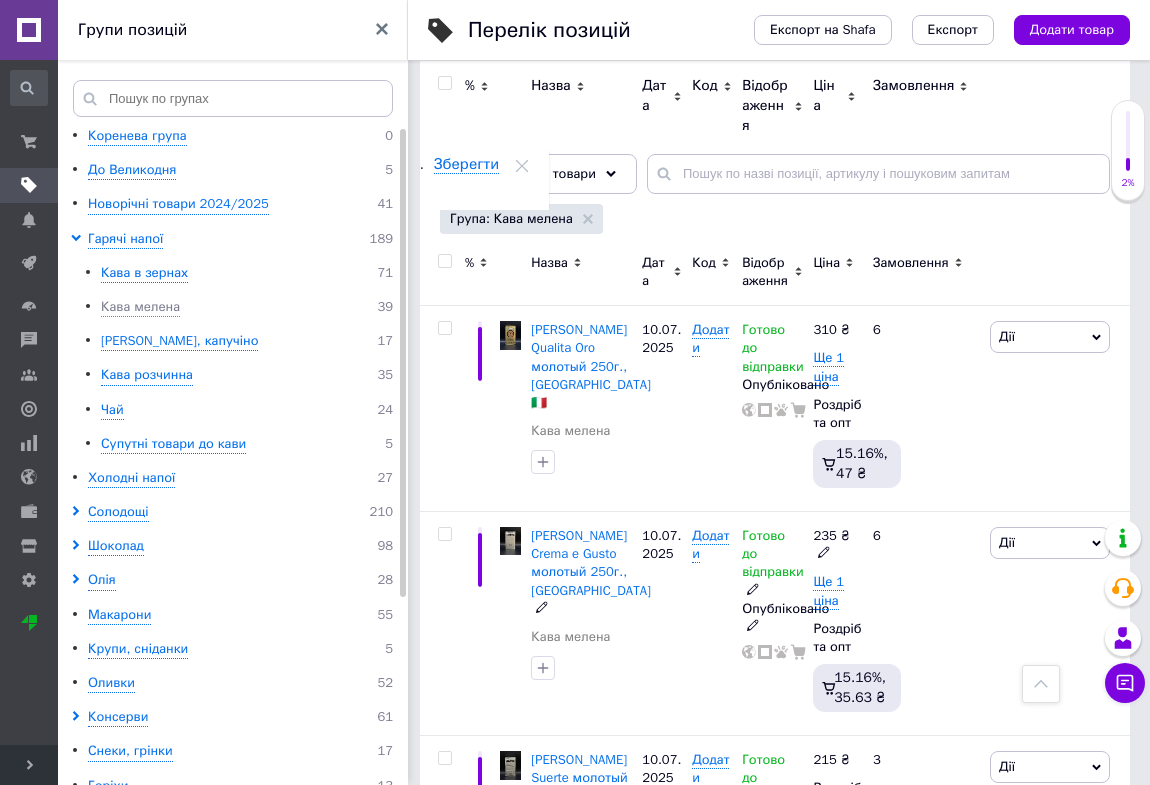 scroll, scrollTop: 155, scrollLeft: 0, axis: vertical 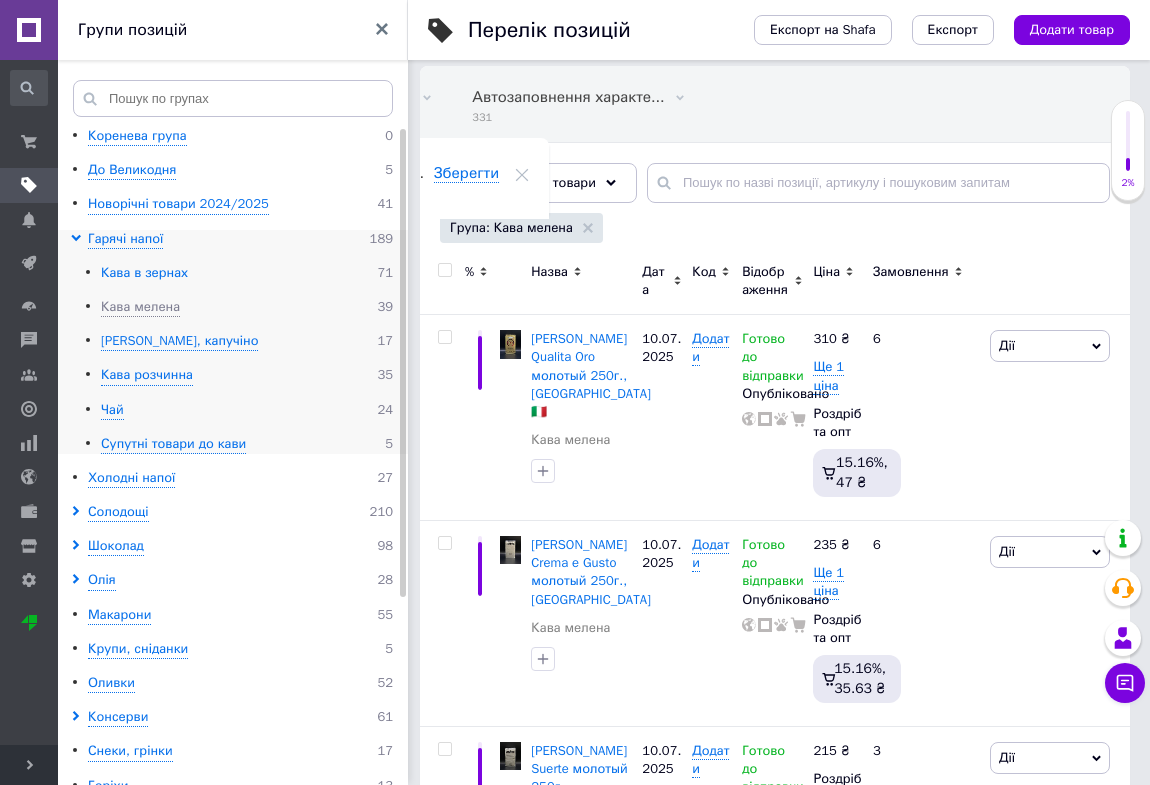 click on "Кава в зернах" at bounding box center (144, 273) 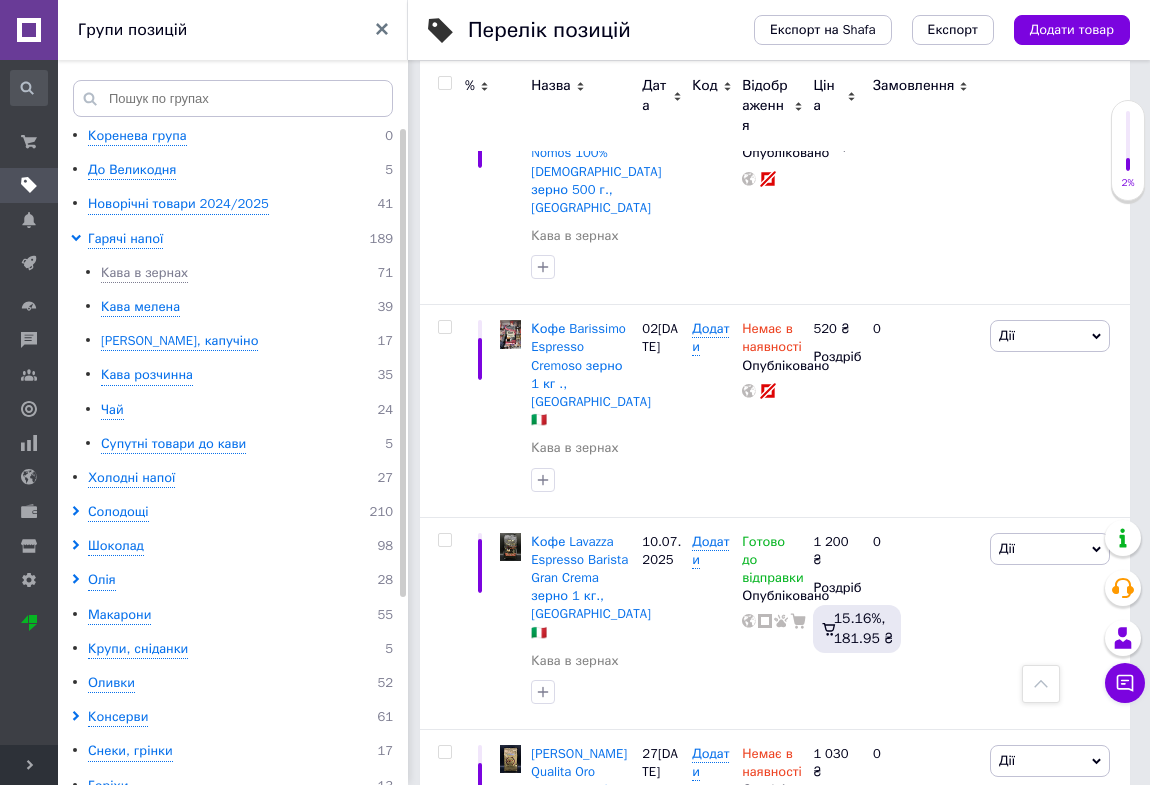 scroll, scrollTop: 12679, scrollLeft: 0, axis: vertical 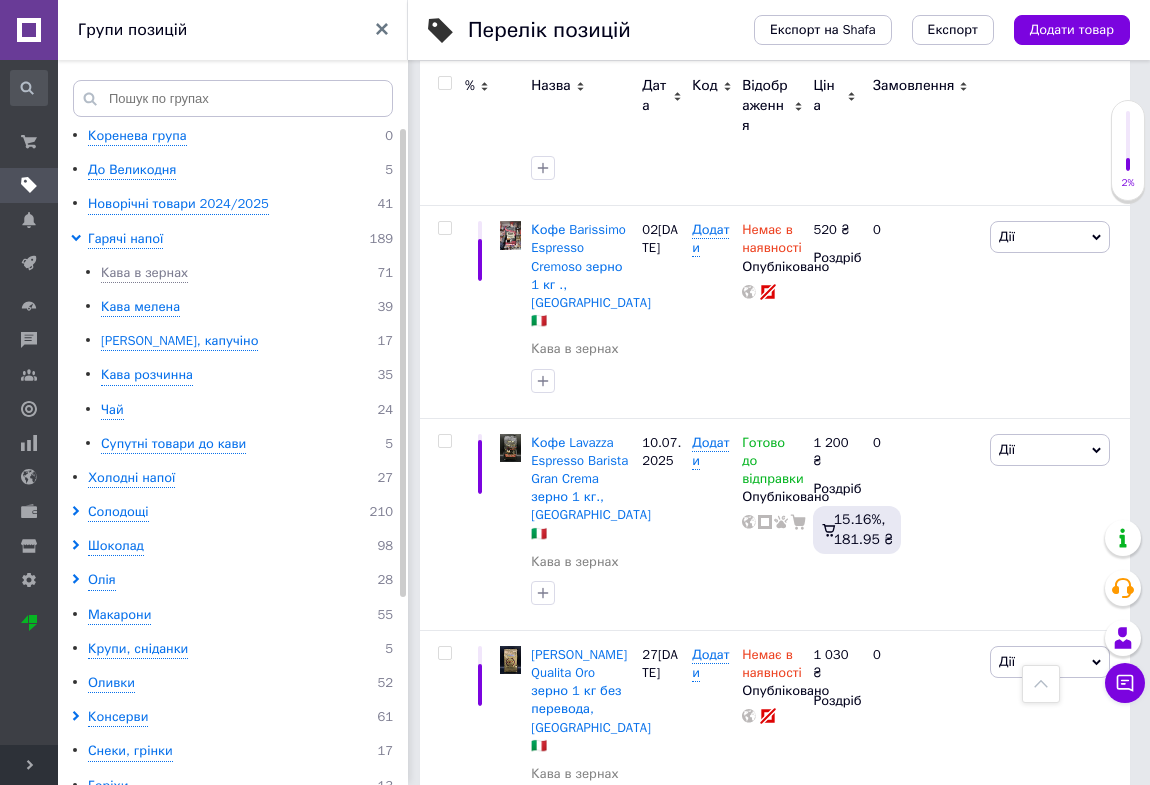 click on "Кофе Chicco Doro Tradition зерно 500 г., [GEOGRAPHIC_DATA]" at bounding box center [591, 2150] 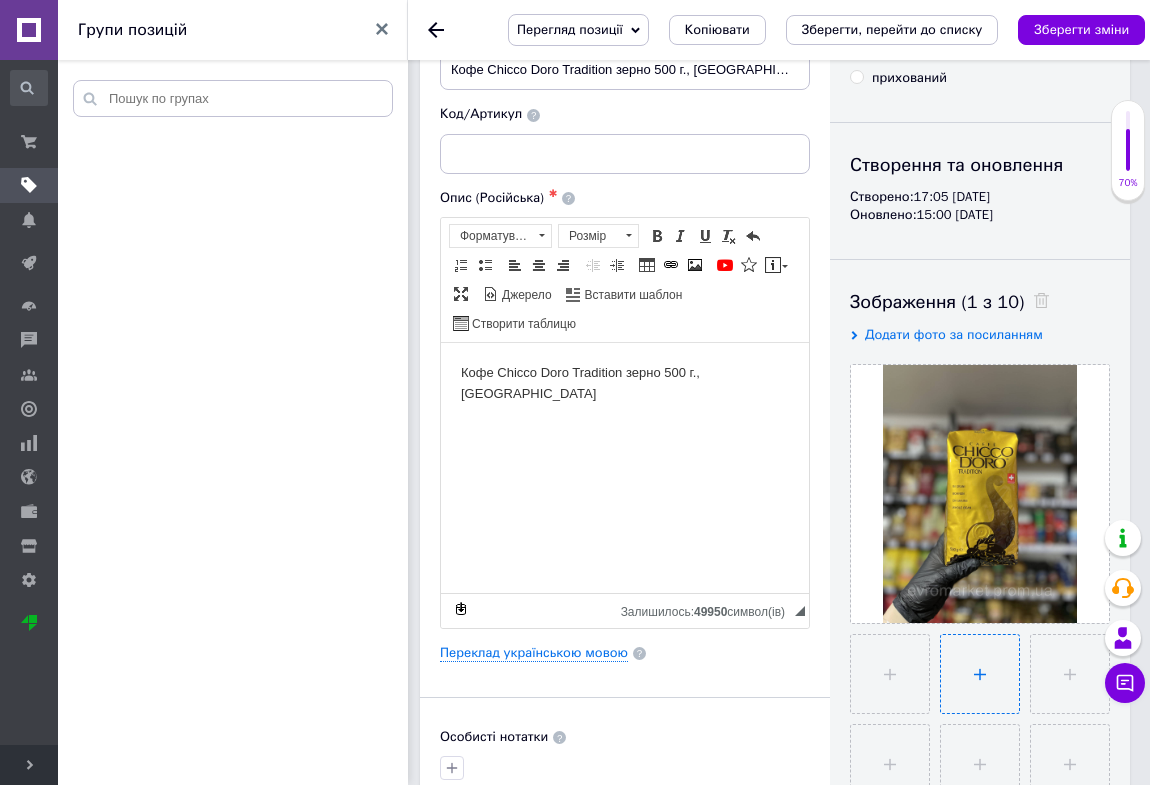 scroll, scrollTop: 272, scrollLeft: 0, axis: vertical 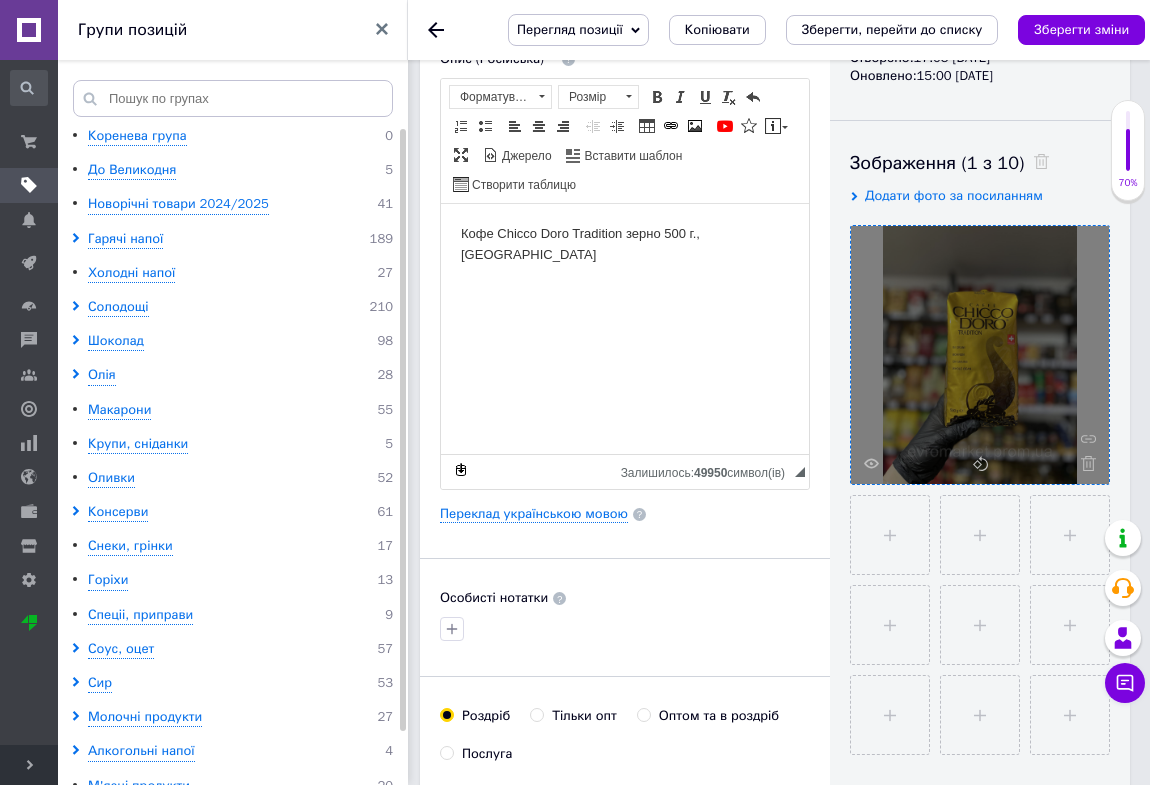 click at bounding box center (1083, 463) 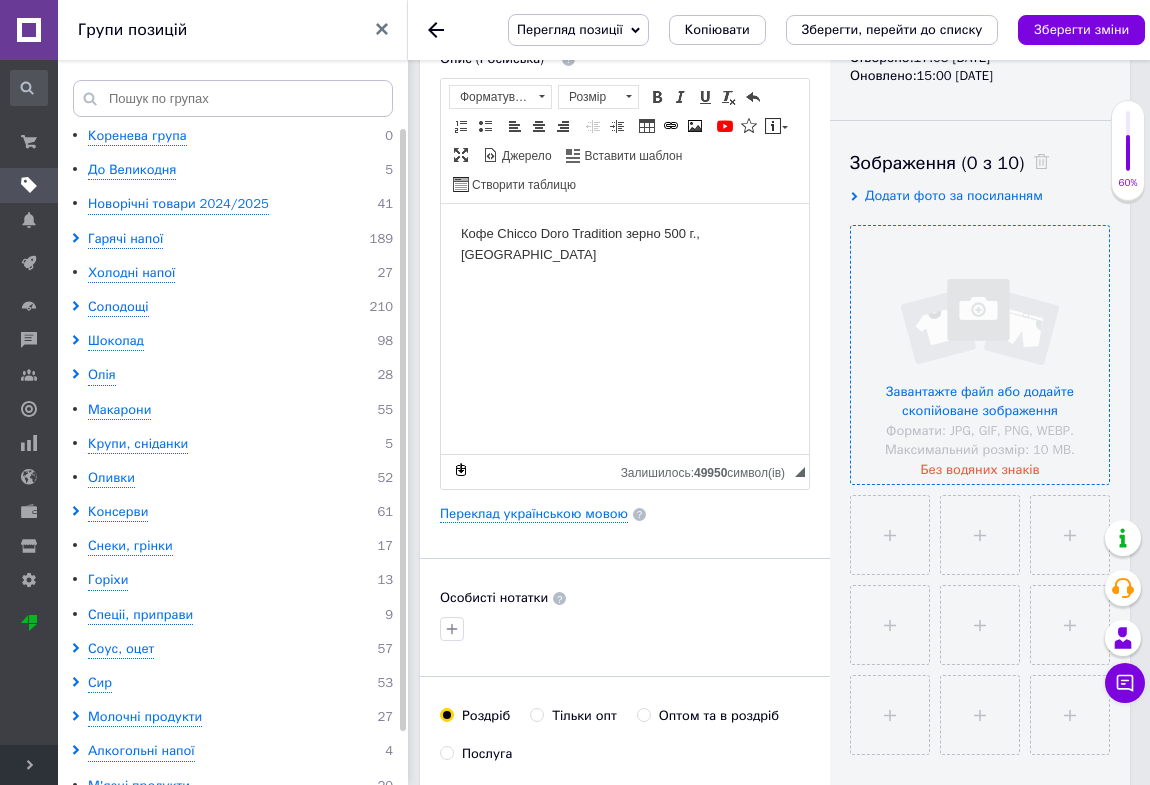 scroll, scrollTop: 0, scrollLeft: 0, axis: both 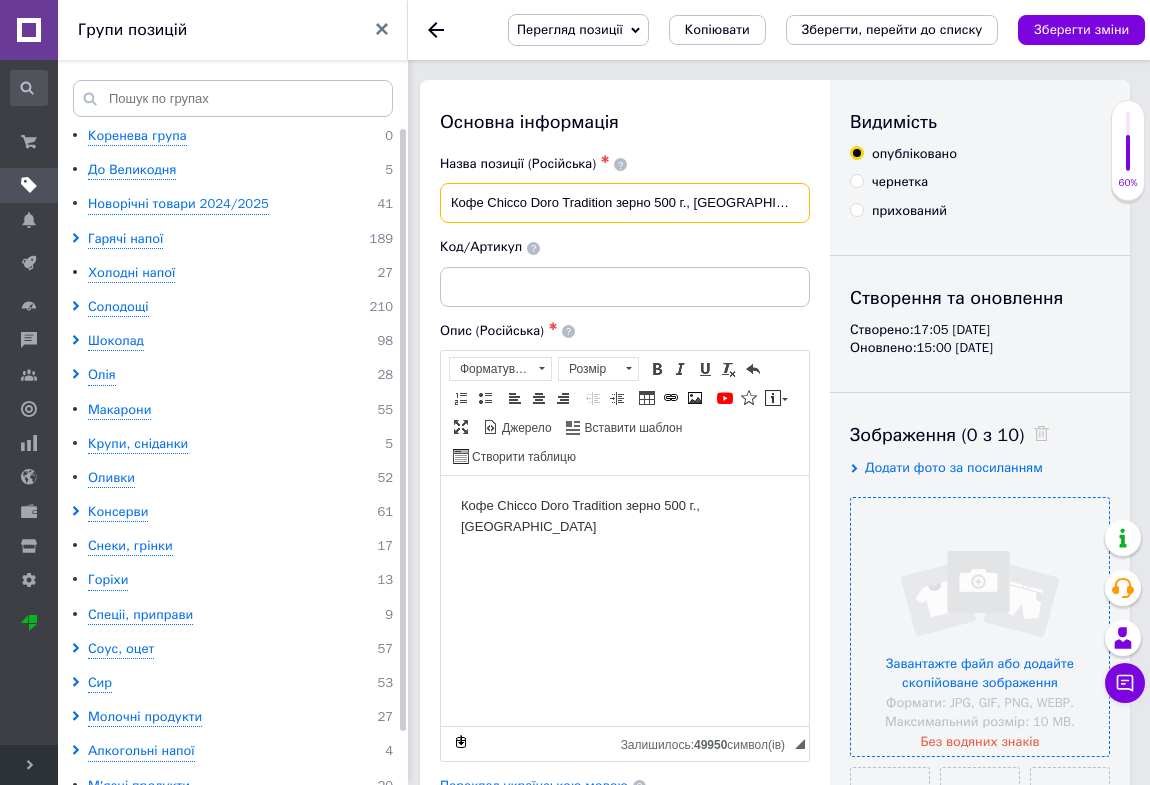 drag, startPoint x: 469, startPoint y: 207, endPoint x: 850, endPoint y: 250, distance: 383.41882 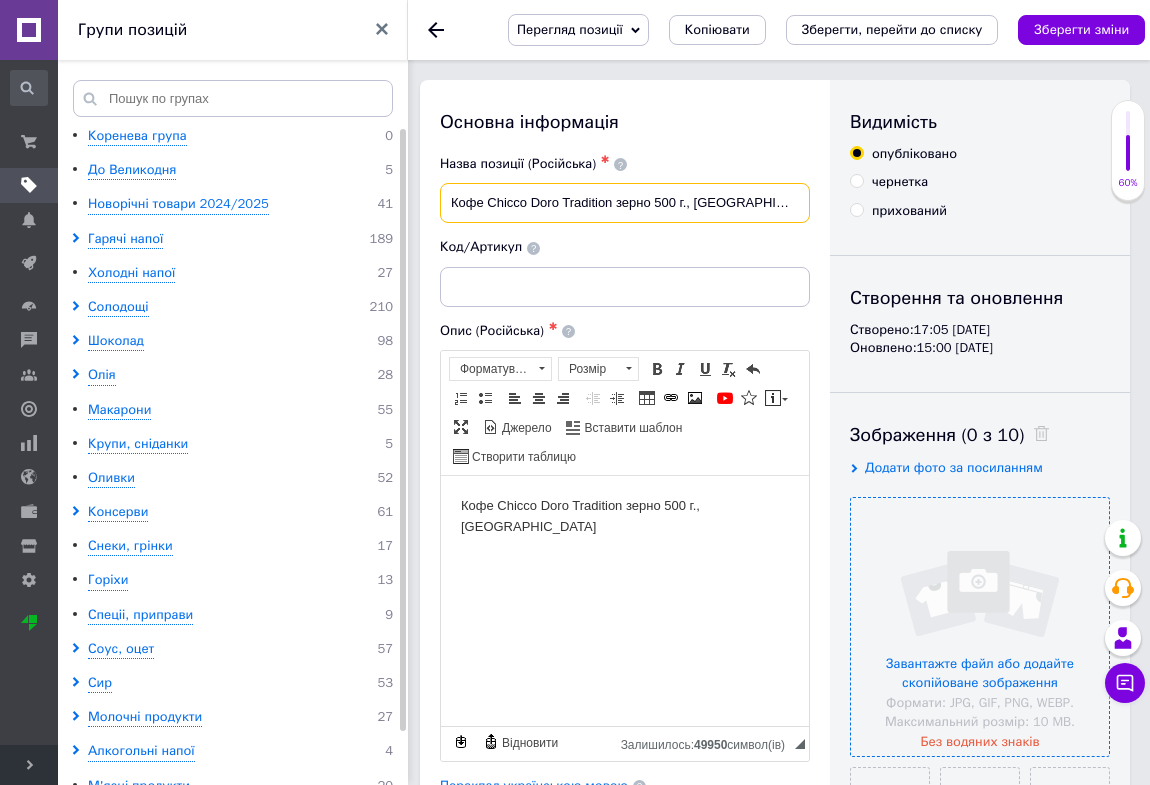 paste on "молотый ZFC Horeca 250 г., [GEOGRAPHIC_DATA]" 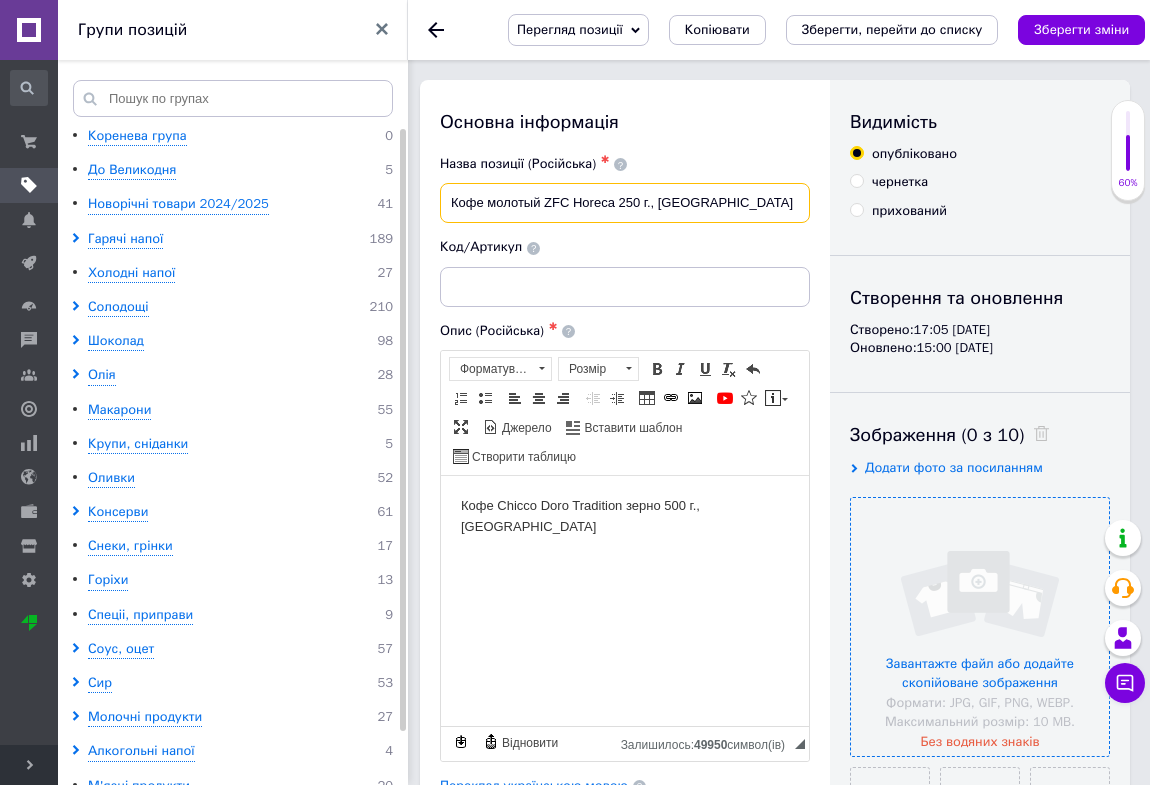 type on "Кофе молотый ZFC Horeca 250 г., [GEOGRAPHIC_DATA]" 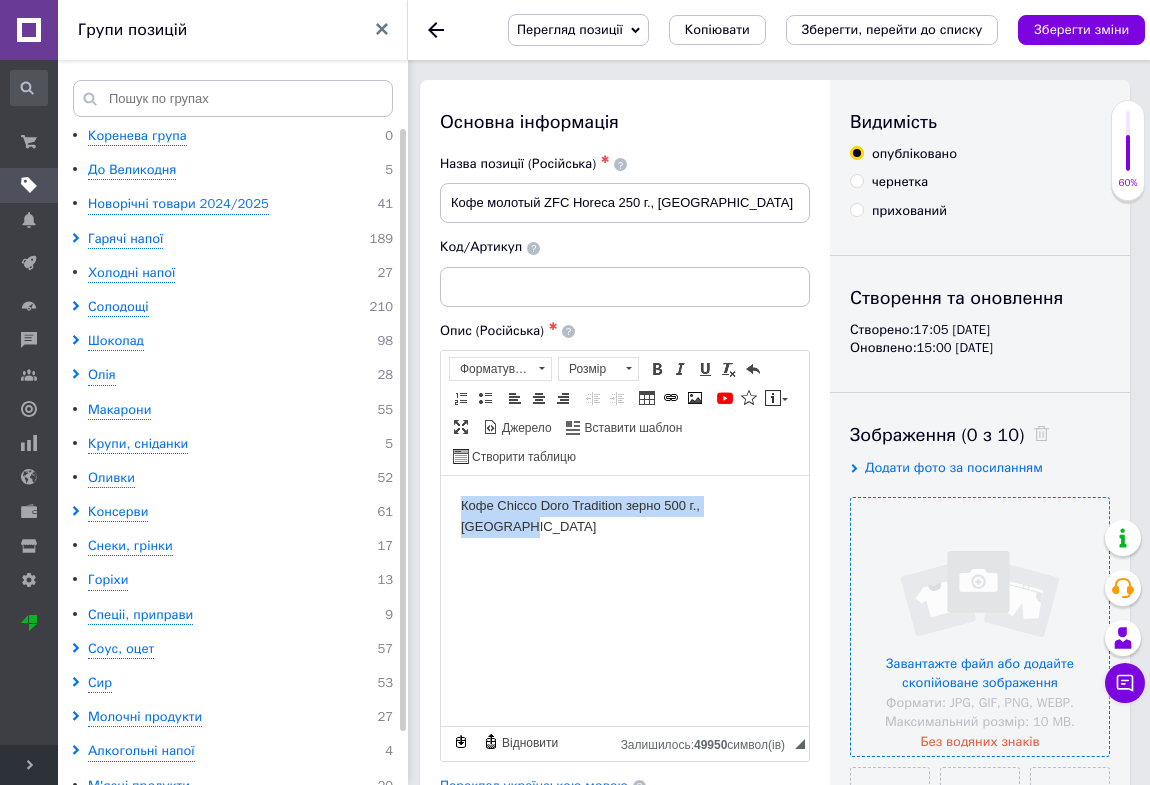 drag, startPoint x: 459, startPoint y: 499, endPoint x: 861, endPoint y: 533, distance: 403.43524 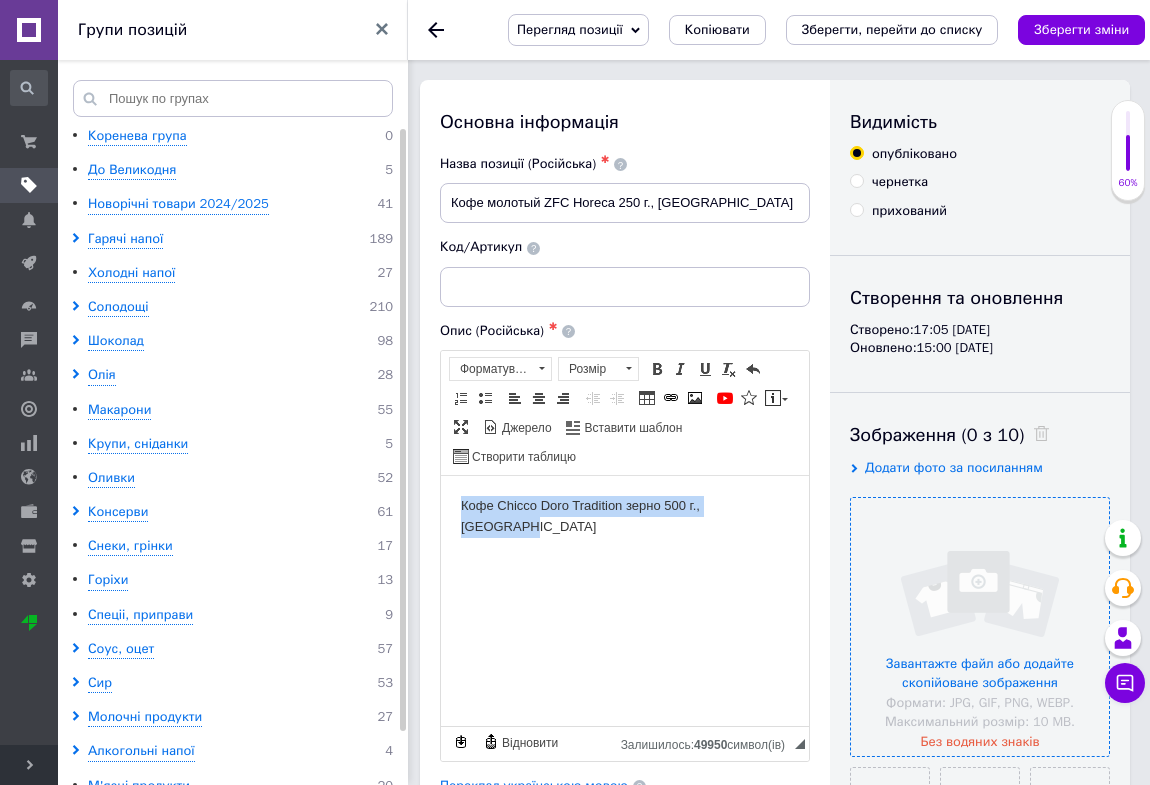 type 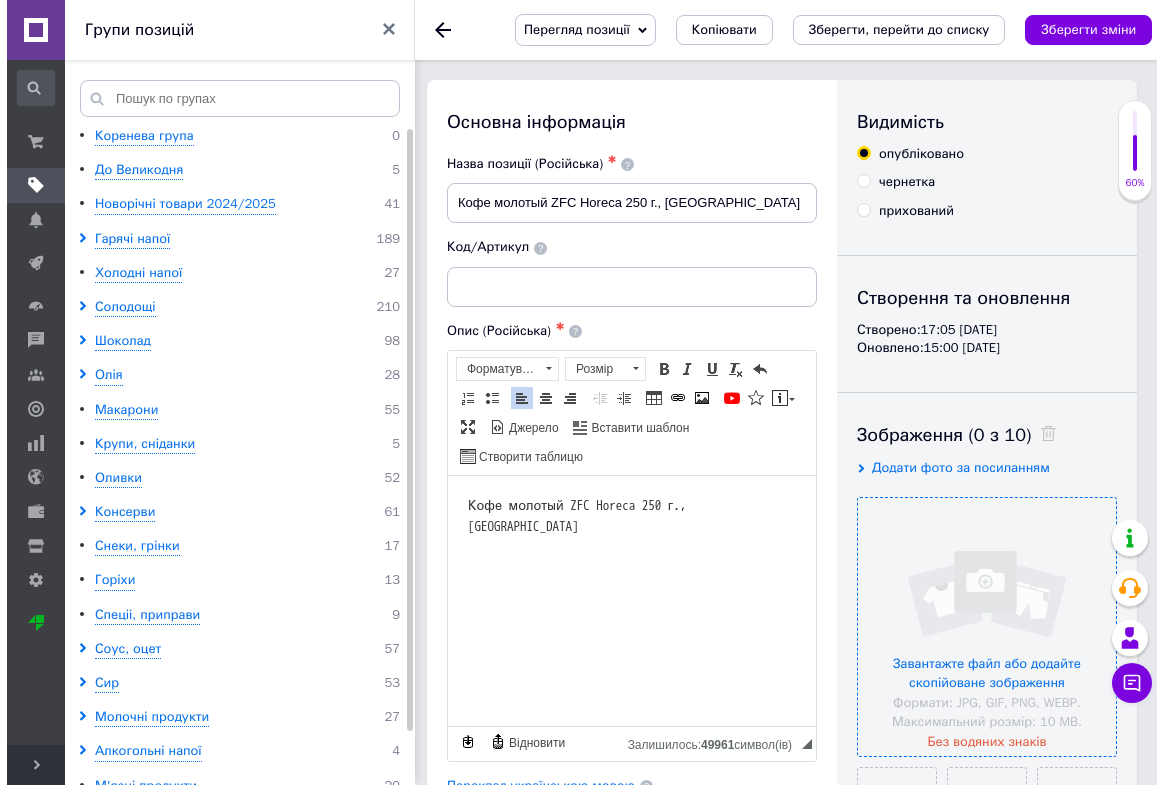 scroll, scrollTop: 363, scrollLeft: 0, axis: vertical 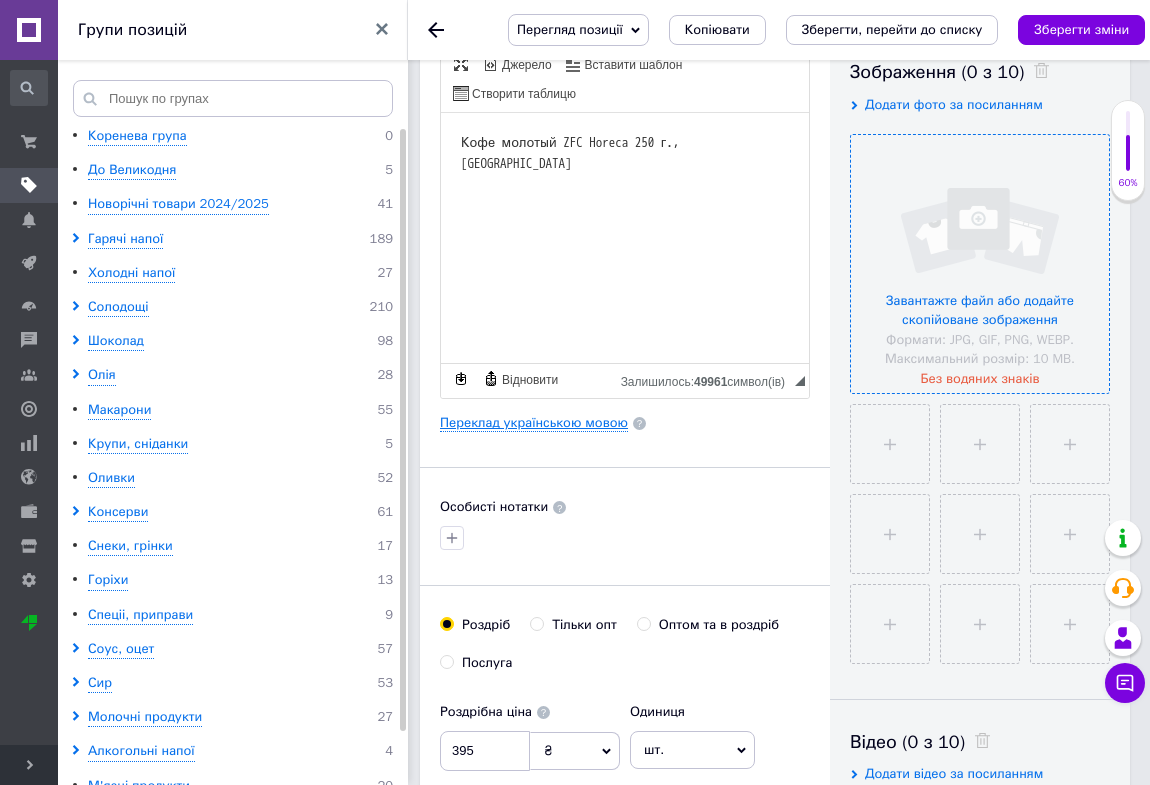 click on "Переклад українською мовою" at bounding box center (534, 423) 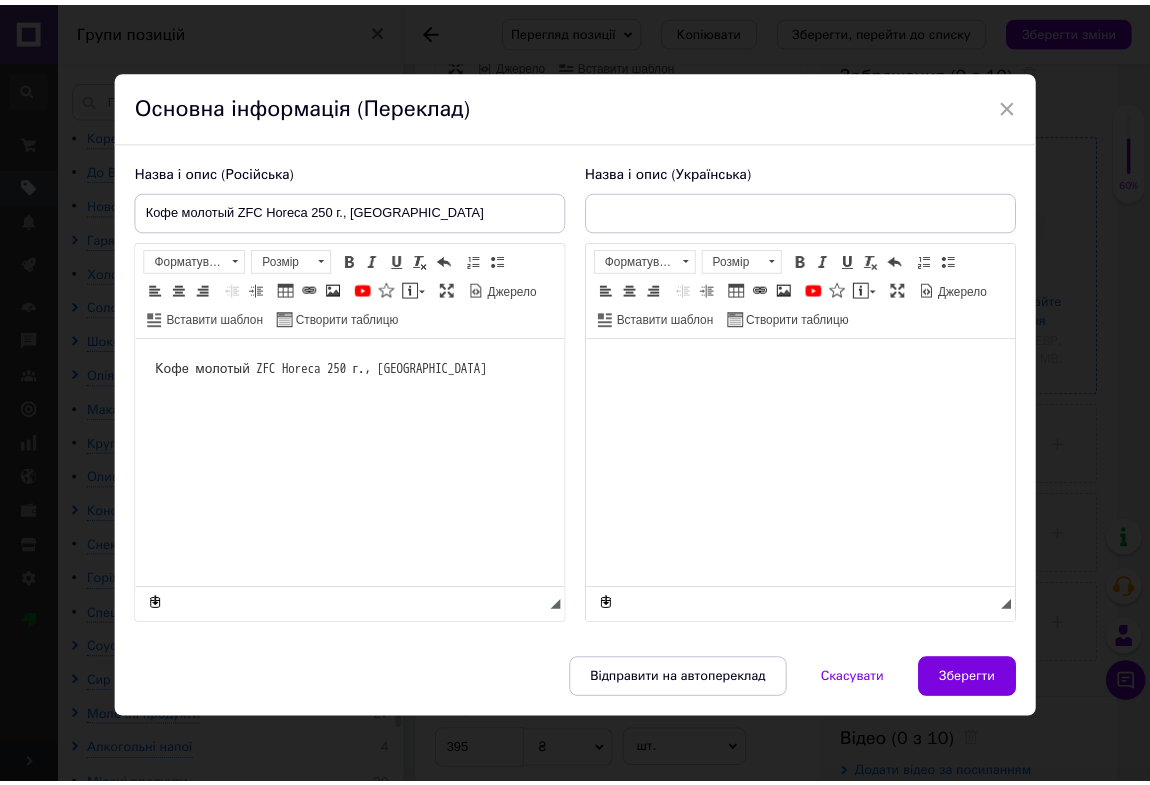 scroll, scrollTop: 0, scrollLeft: 0, axis: both 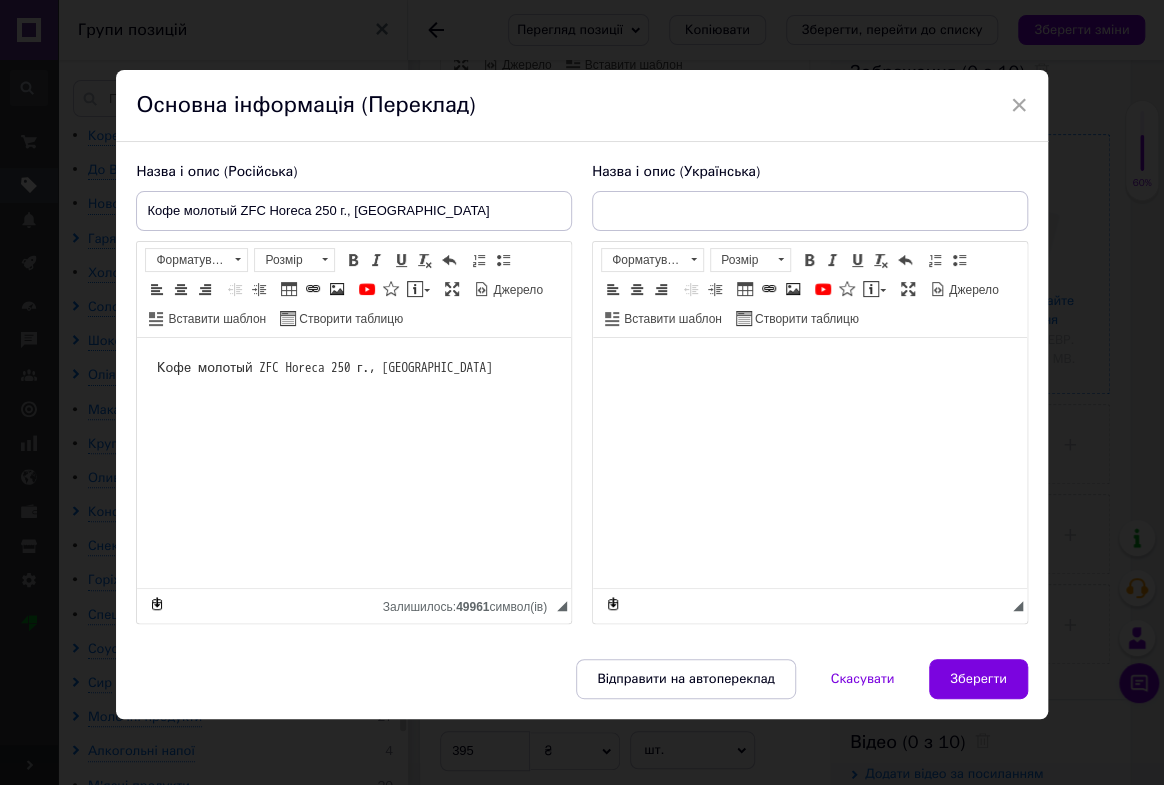 type on "Кава Chicco Doro Tradition зерно 500 г., [GEOGRAPHIC_DATA]" 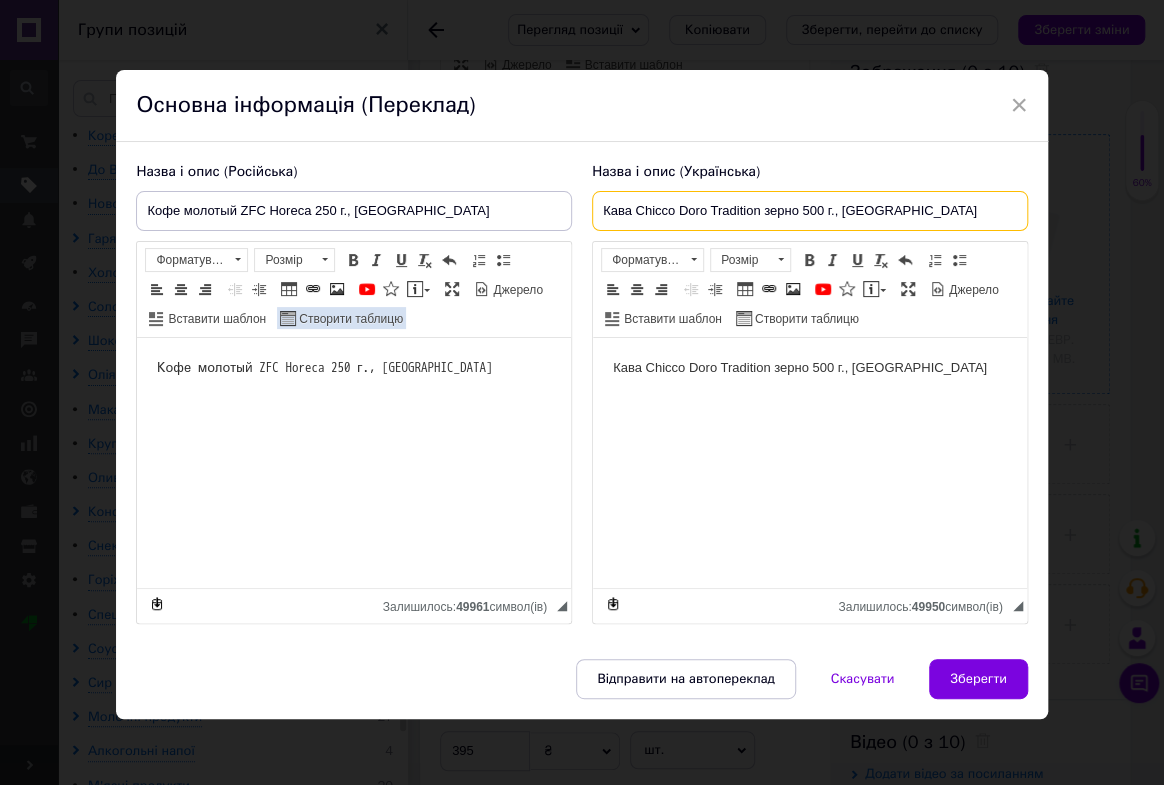 drag, startPoint x: 786, startPoint y: 238, endPoint x: 367, endPoint y: 351, distance: 433.97003 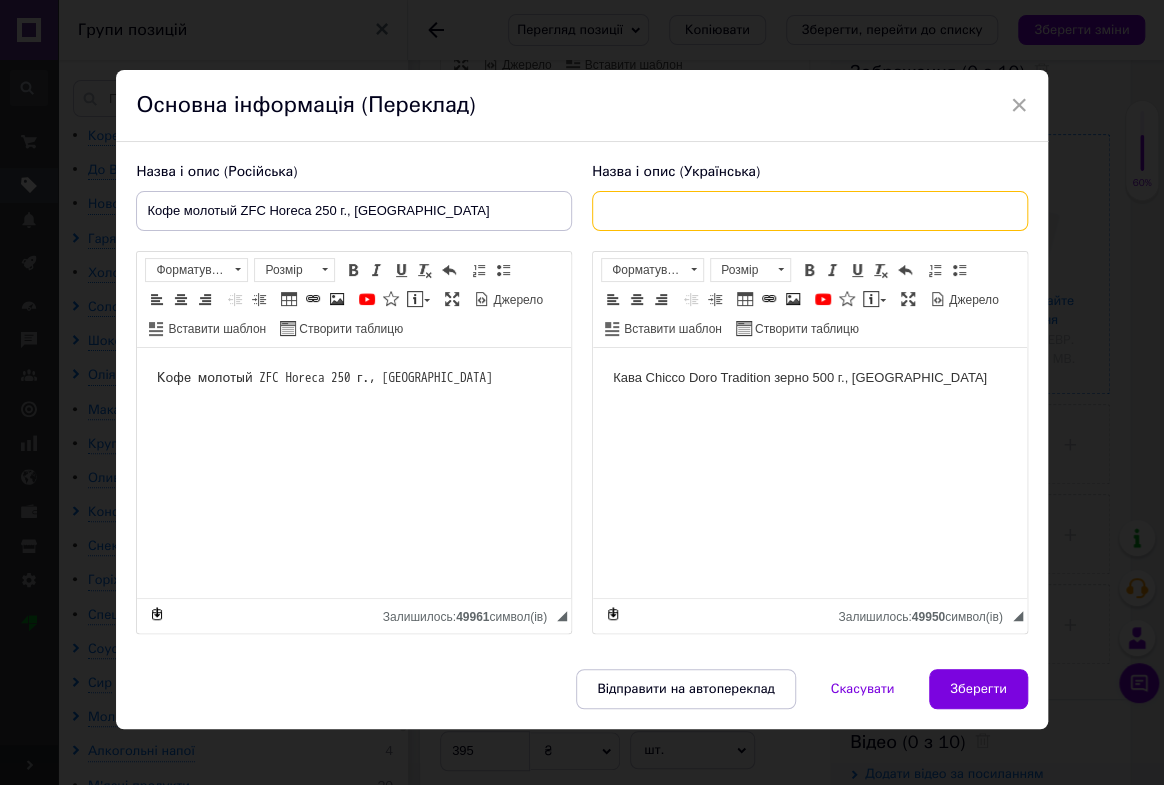 click at bounding box center [810, 211] 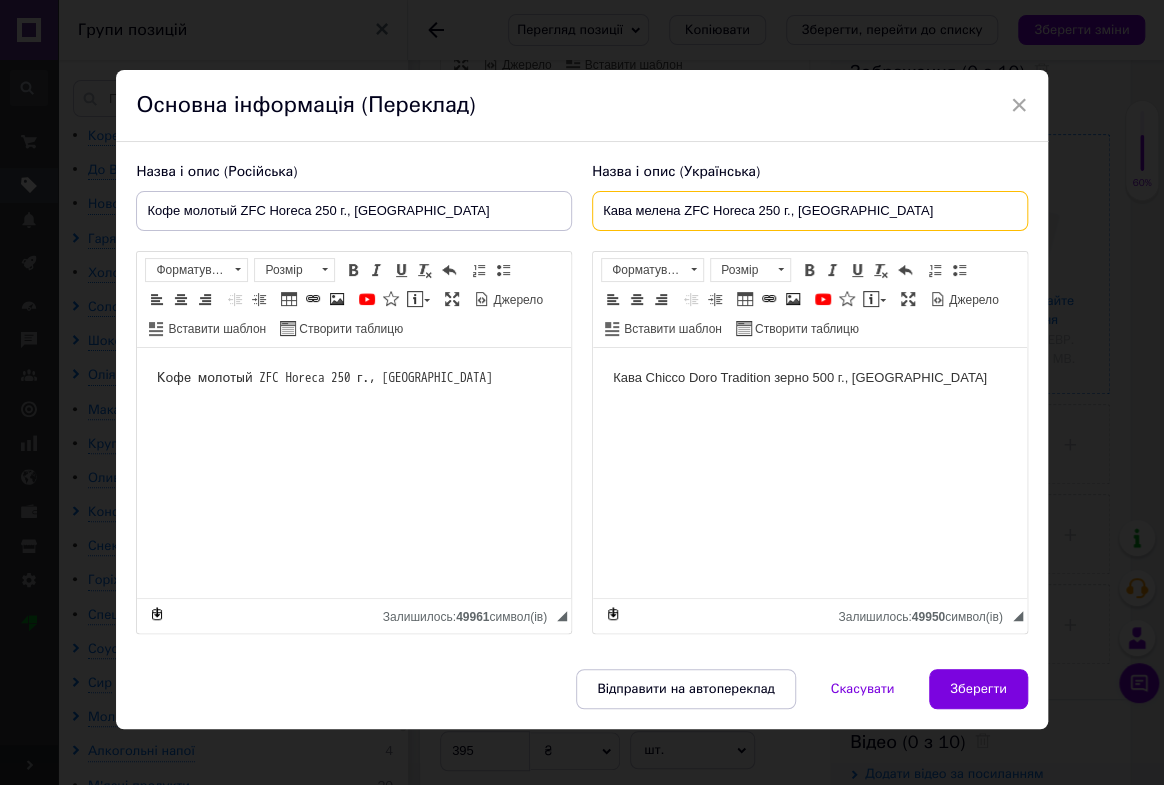 type on "Кава мелена ZFC Horeca 250 г., [GEOGRAPHIC_DATA]" 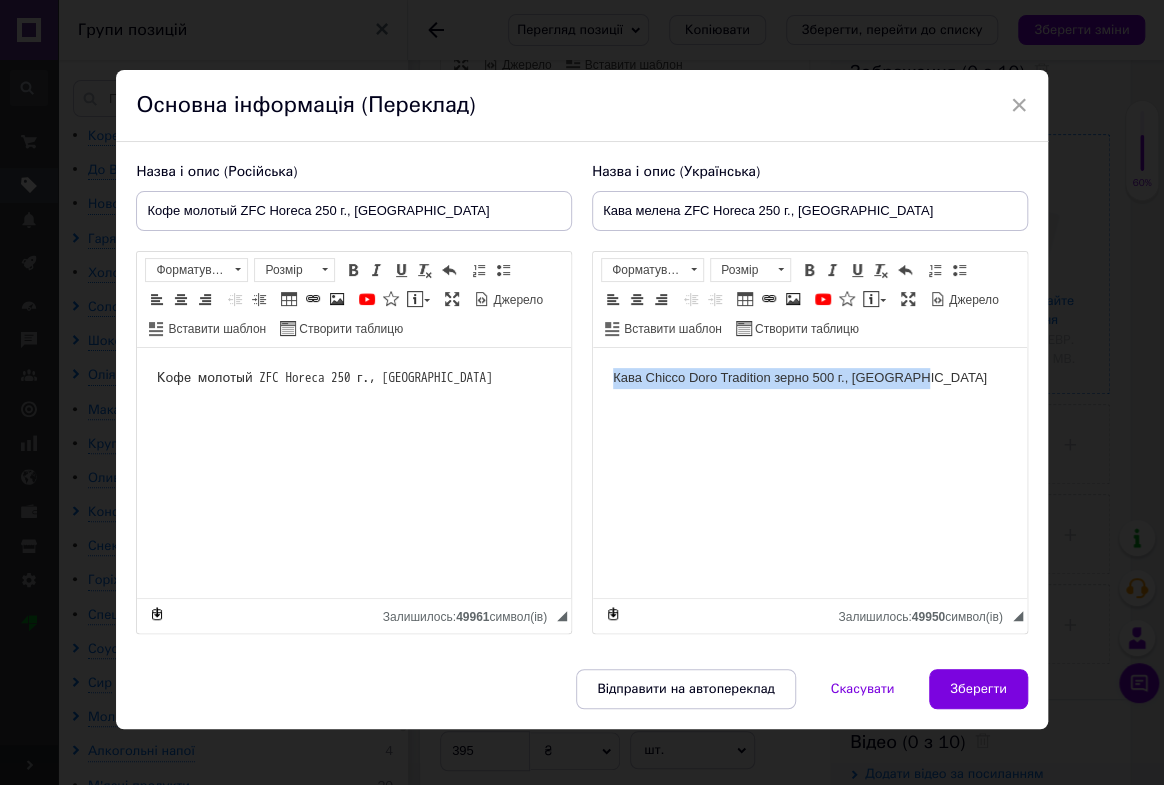 drag, startPoint x: 928, startPoint y: 393, endPoint x: 396, endPoint y: 434, distance: 533.5776 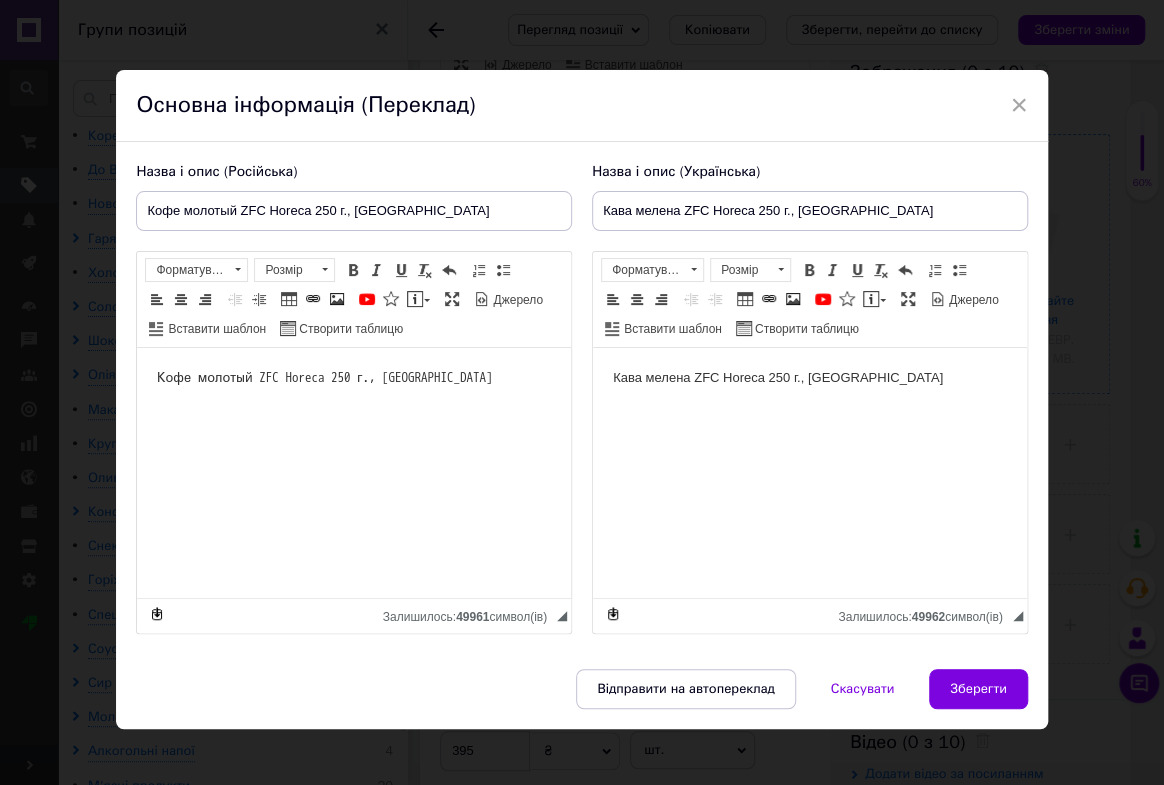 click on "Зберегти" at bounding box center [978, 689] 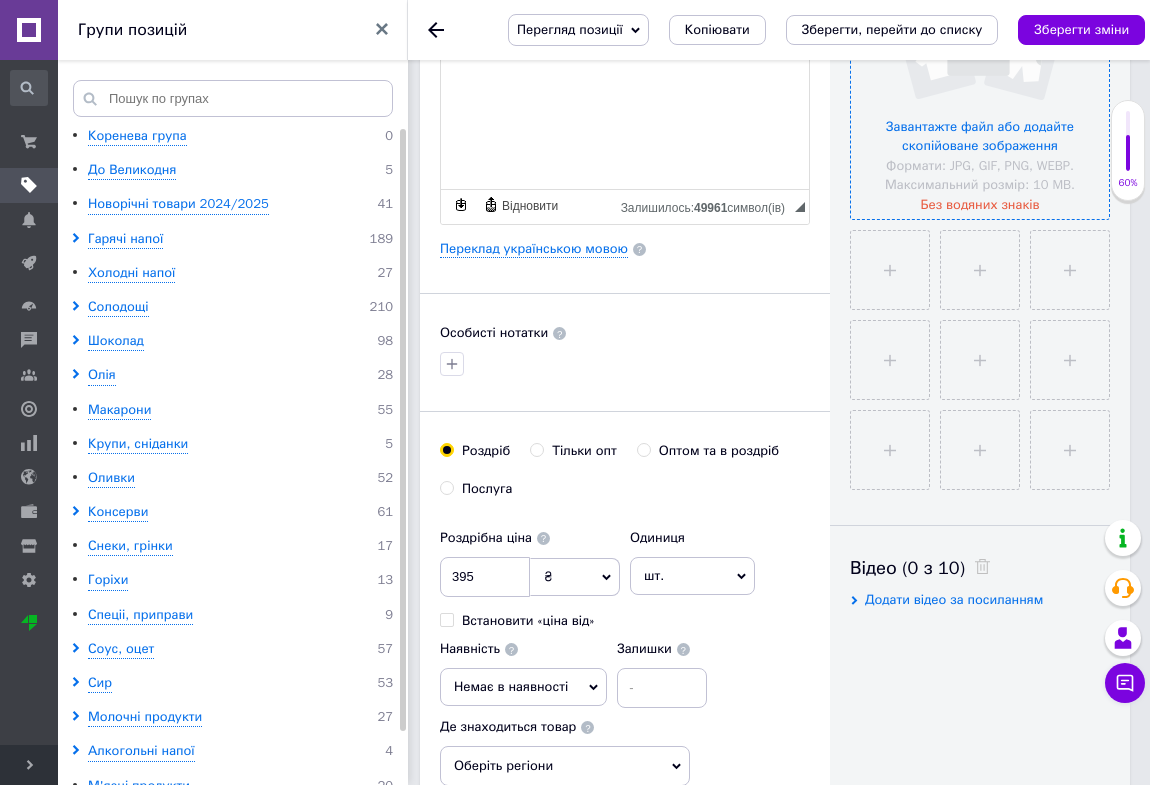 scroll, scrollTop: 545, scrollLeft: 0, axis: vertical 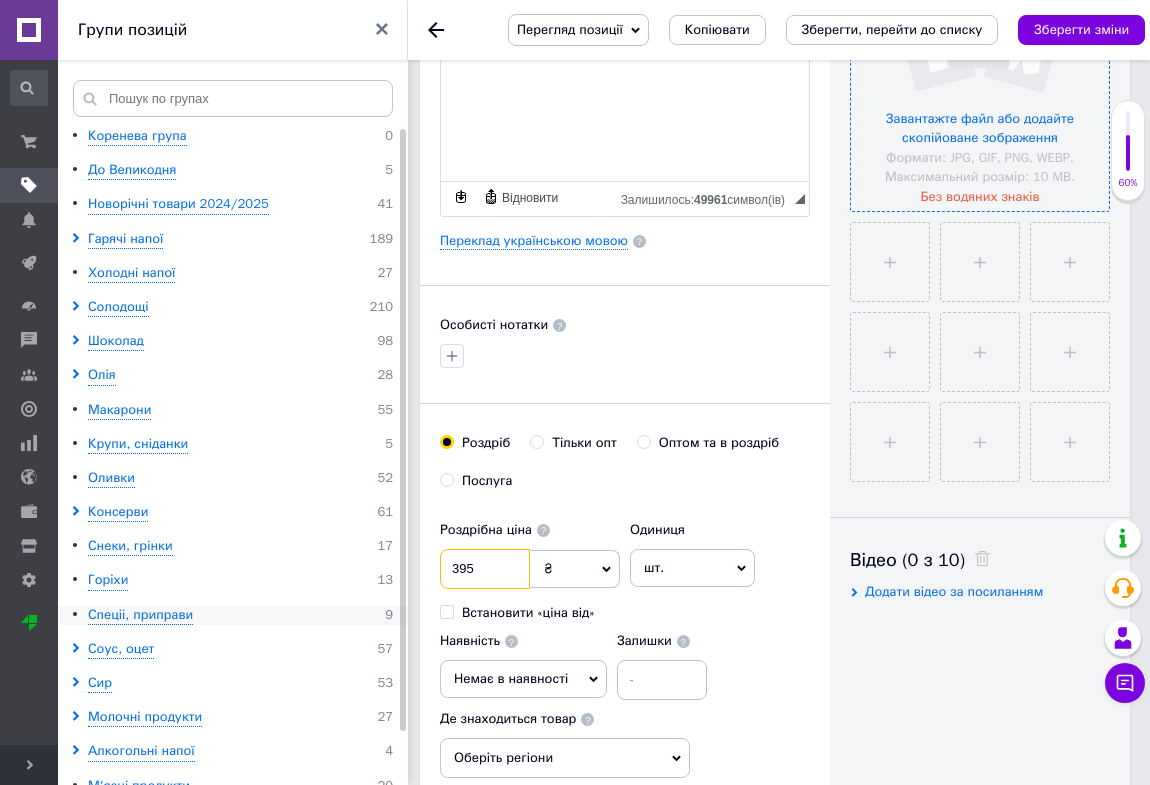 drag, startPoint x: 498, startPoint y: 563, endPoint x: 387, endPoint y: 618, distance: 123.878975 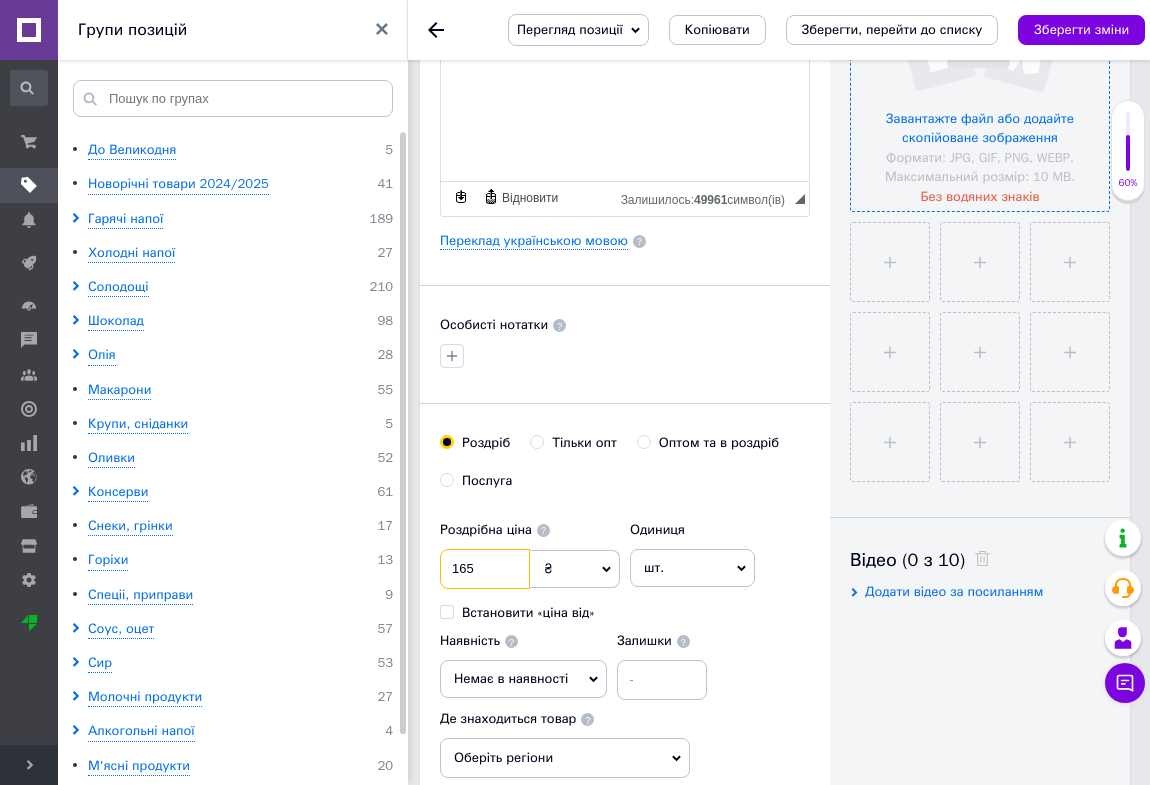 scroll, scrollTop: 58, scrollLeft: 0, axis: vertical 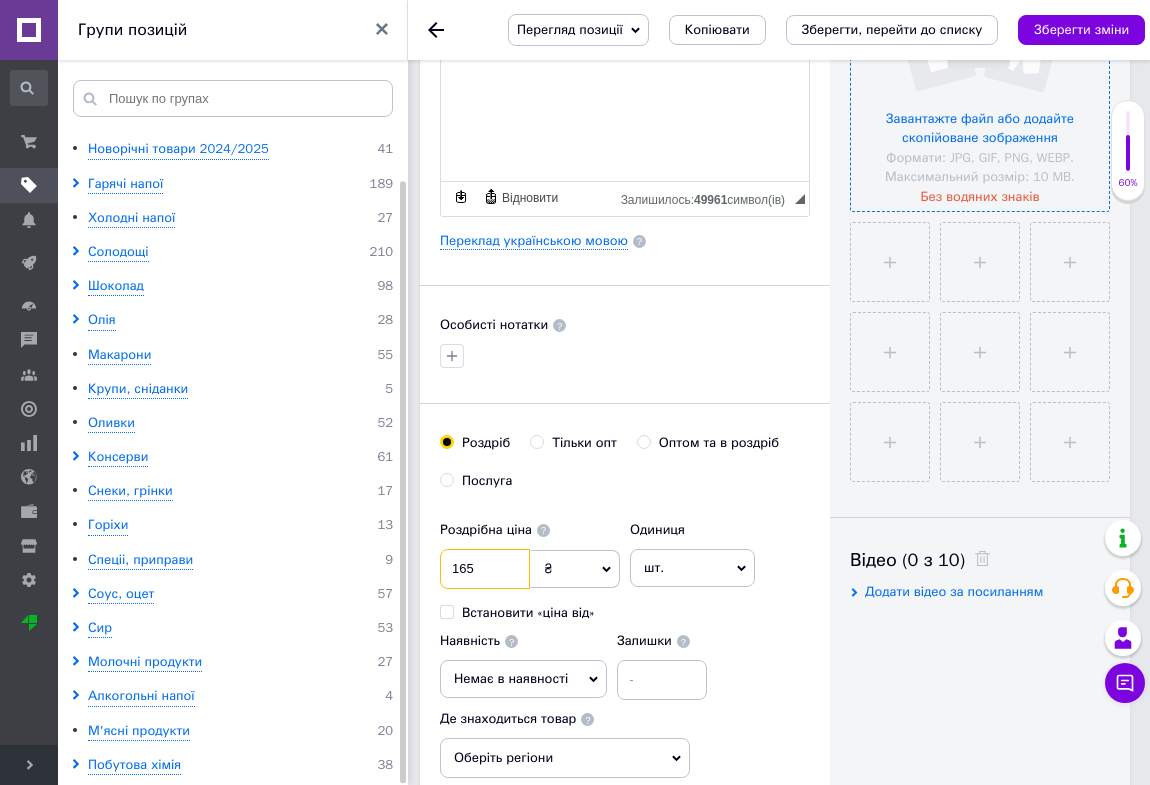 type on "165" 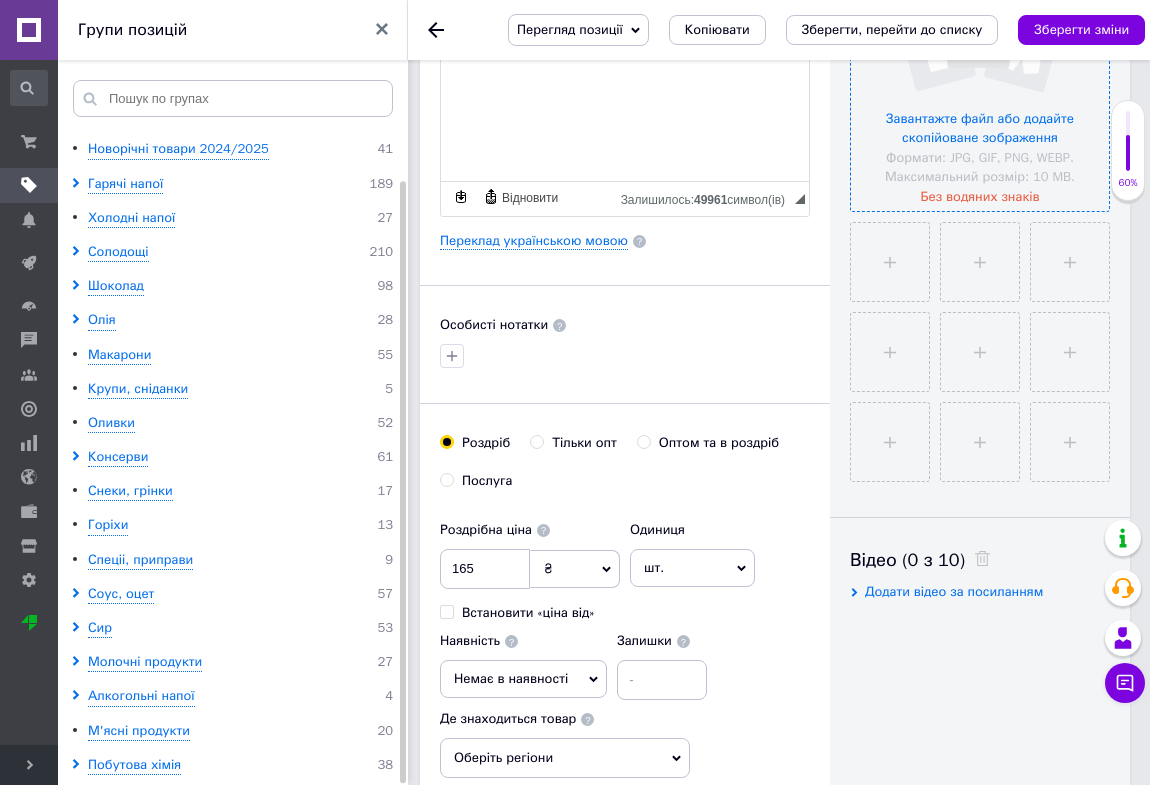 click on "Немає в наявності" at bounding box center (523, 679) 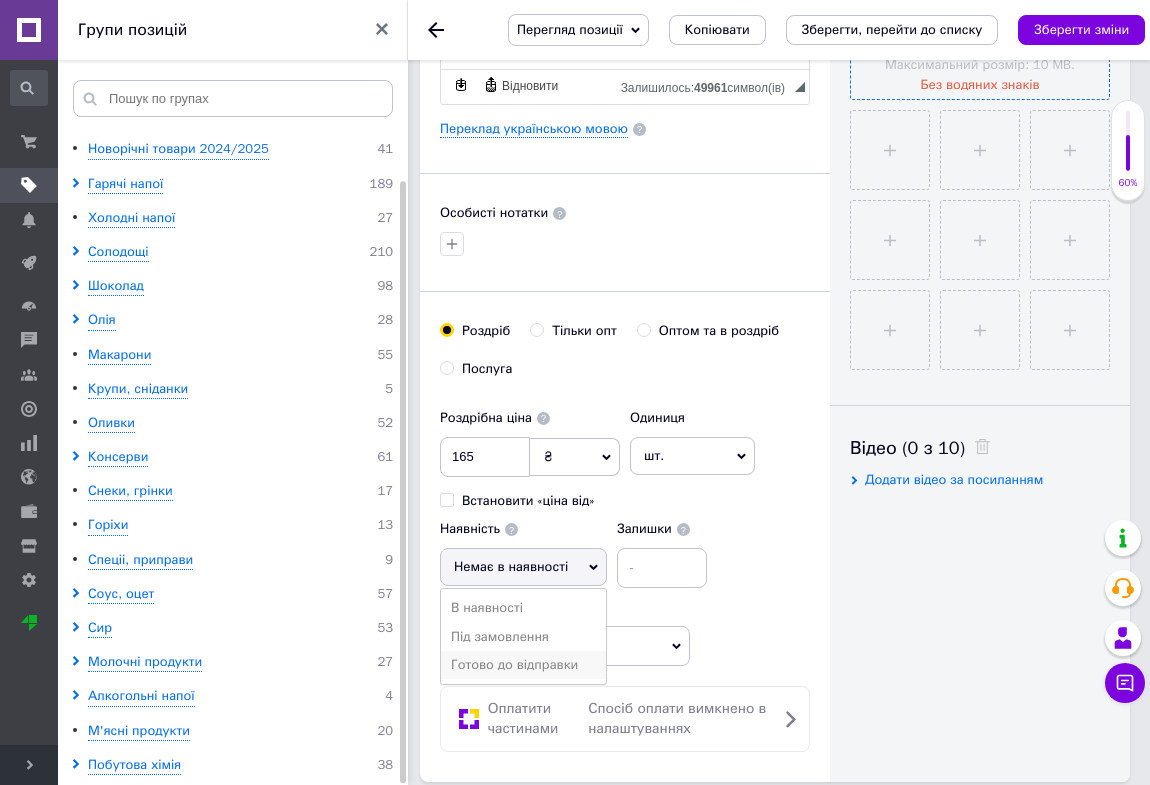 scroll, scrollTop: 727, scrollLeft: 0, axis: vertical 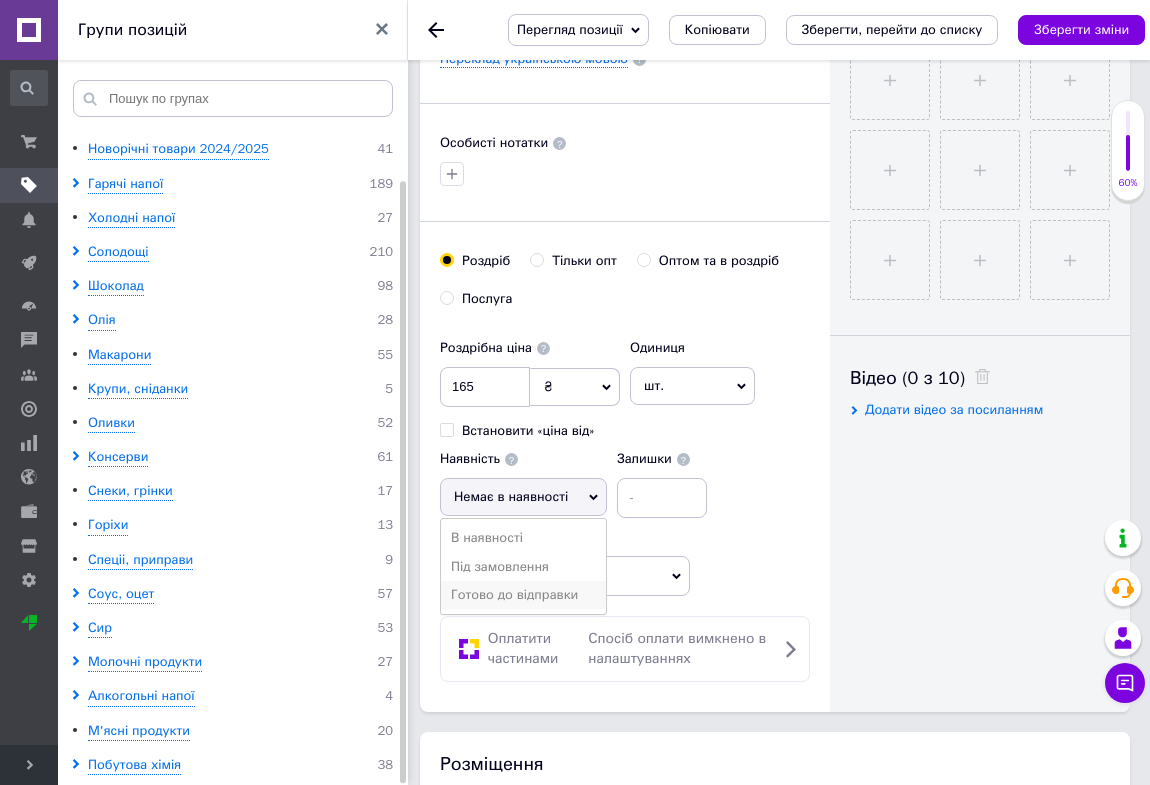 click on "Готово до відправки" at bounding box center [523, 595] 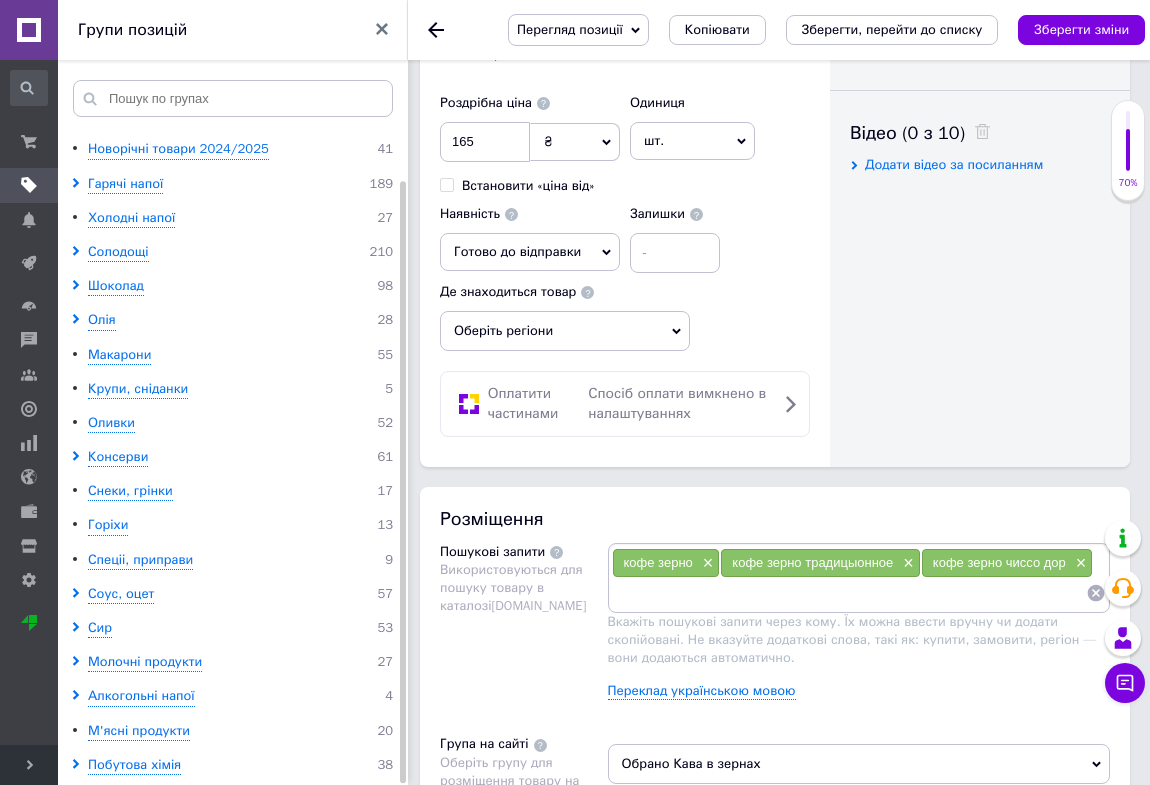 scroll, scrollTop: 1000, scrollLeft: 0, axis: vertical 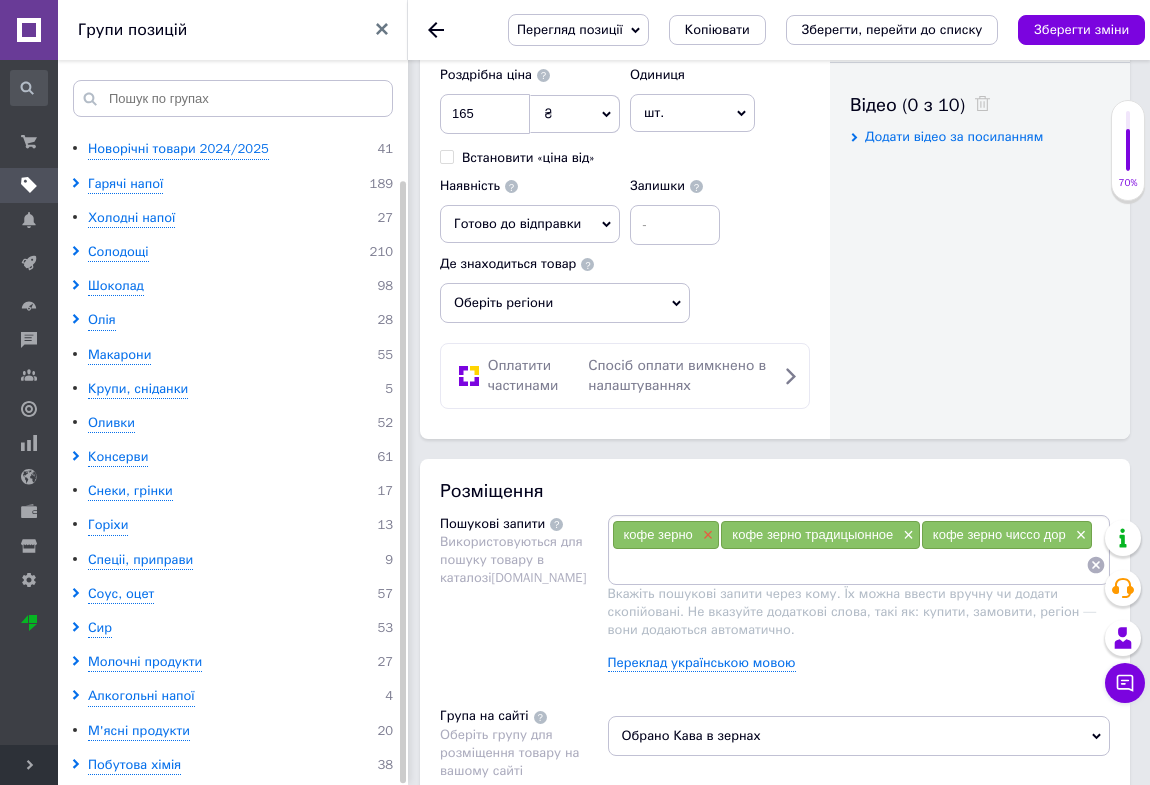 click on "×" at bounding box center [706, 535] 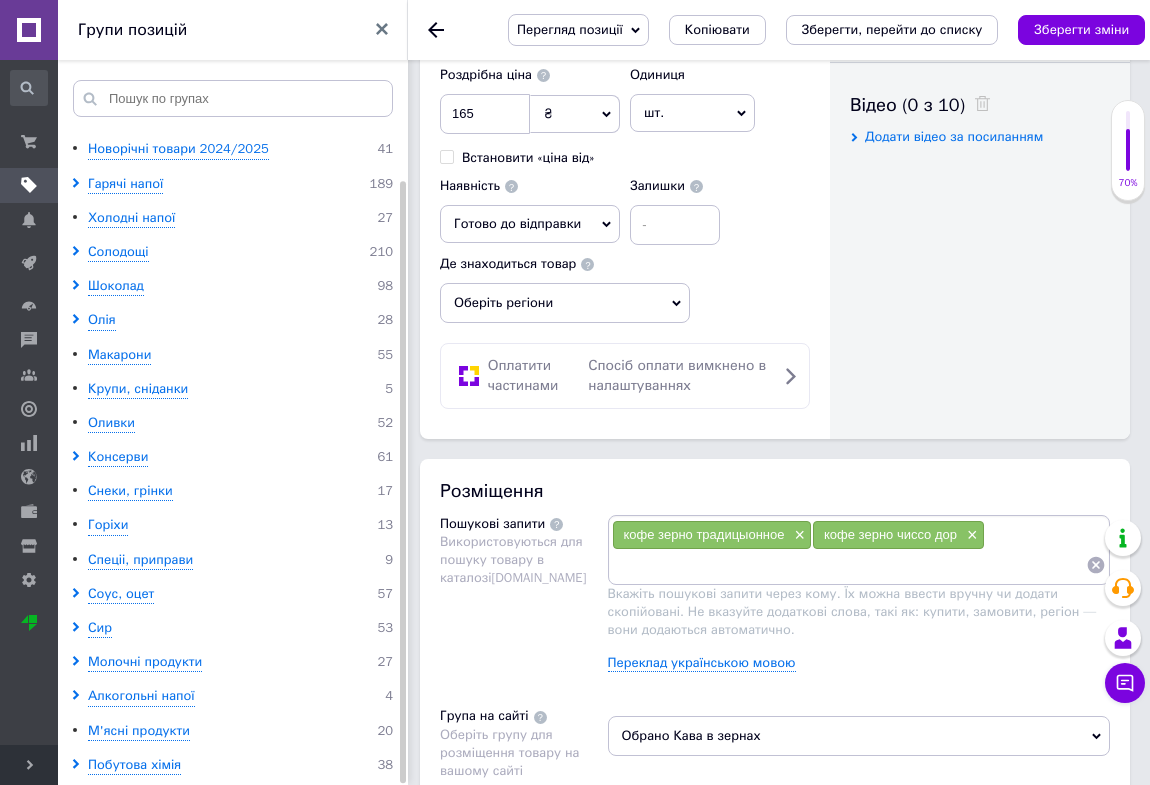 click on "кофе зерно традицыонное ×" at bounding box center (712, 535) 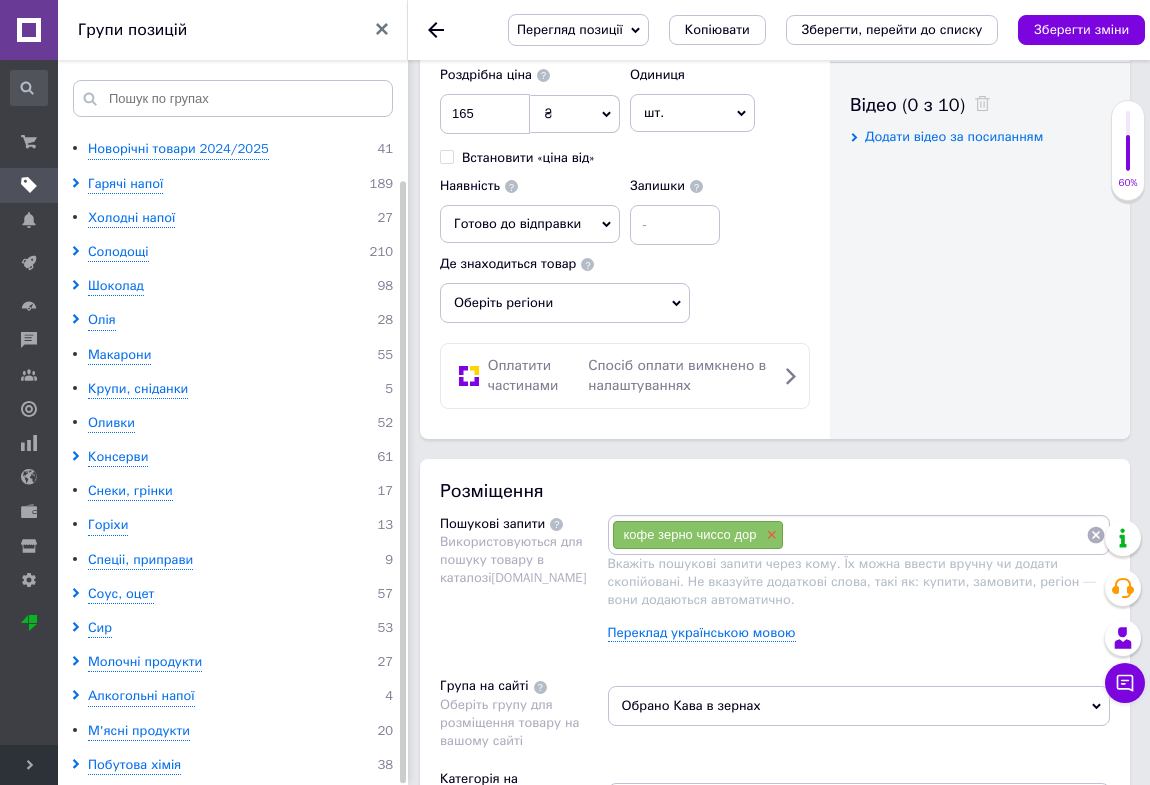 click on "×" at bounding box center [769, 535] 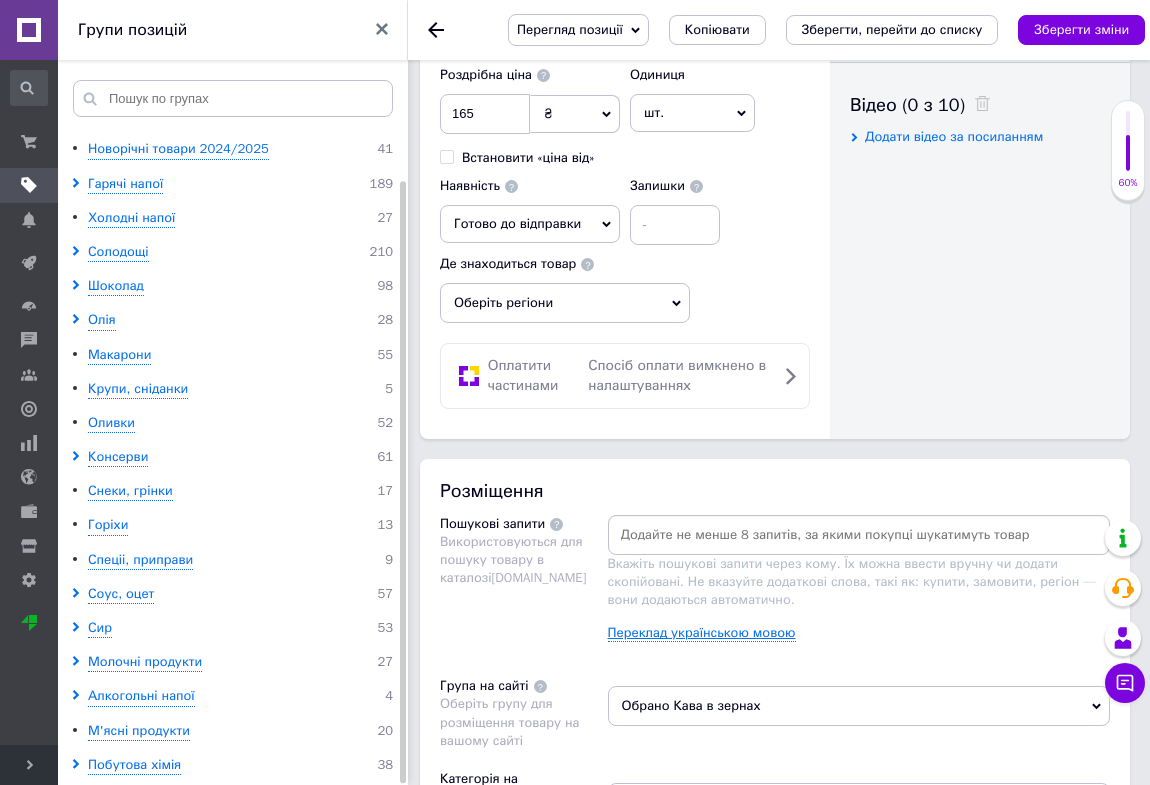 click on "Переклад українською мовою" at bounding box center (702, 633) 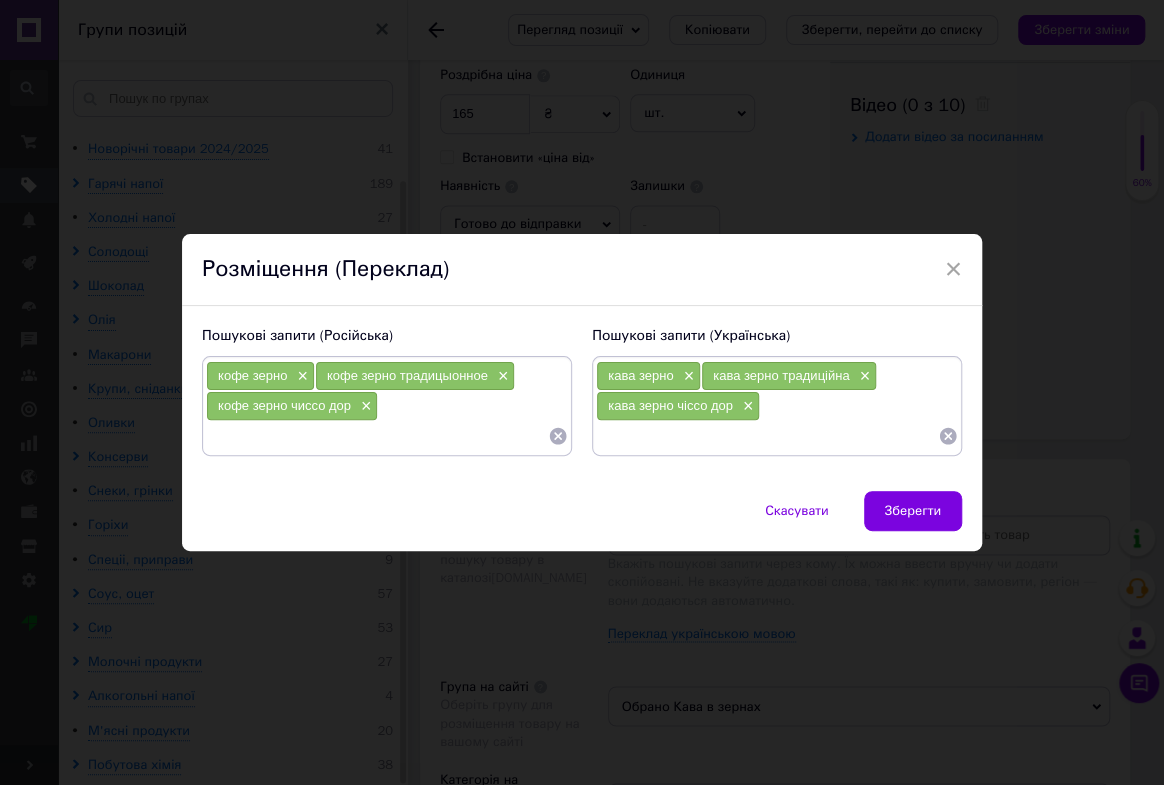 click on "×" at bounding box center [746, 406] 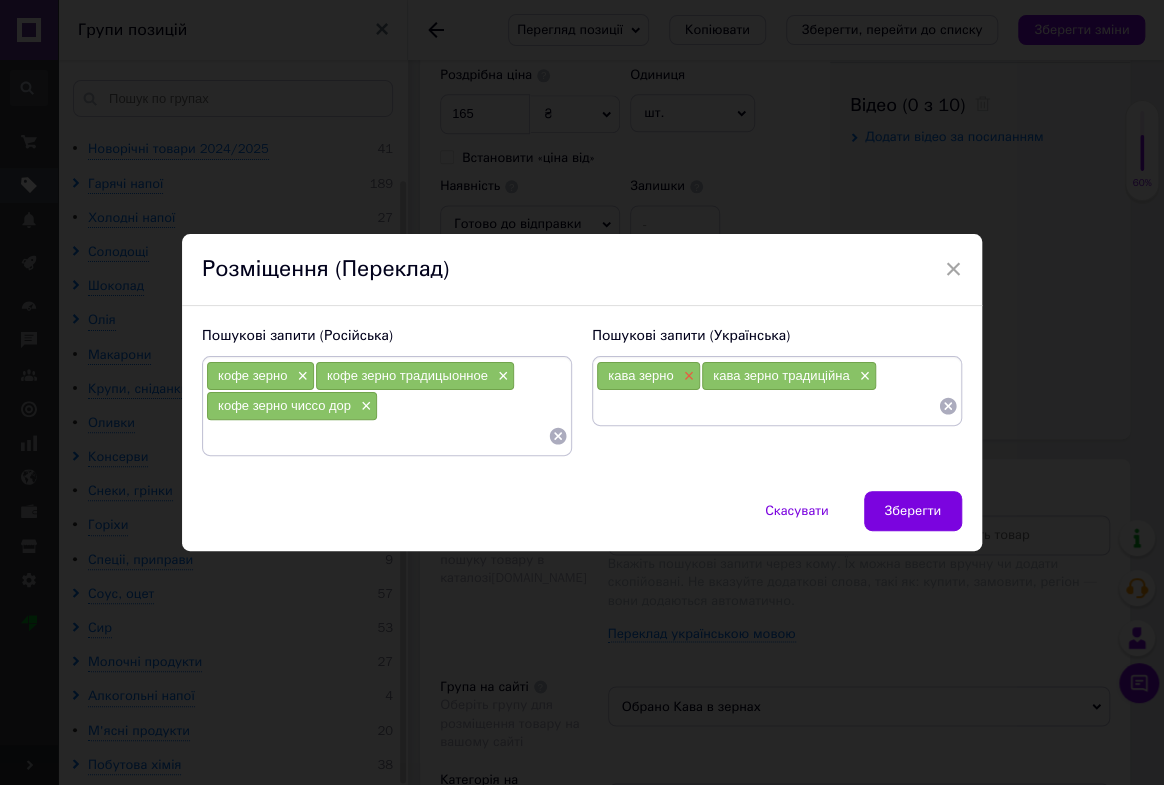 click on "×" at bounding box center [687, 376] 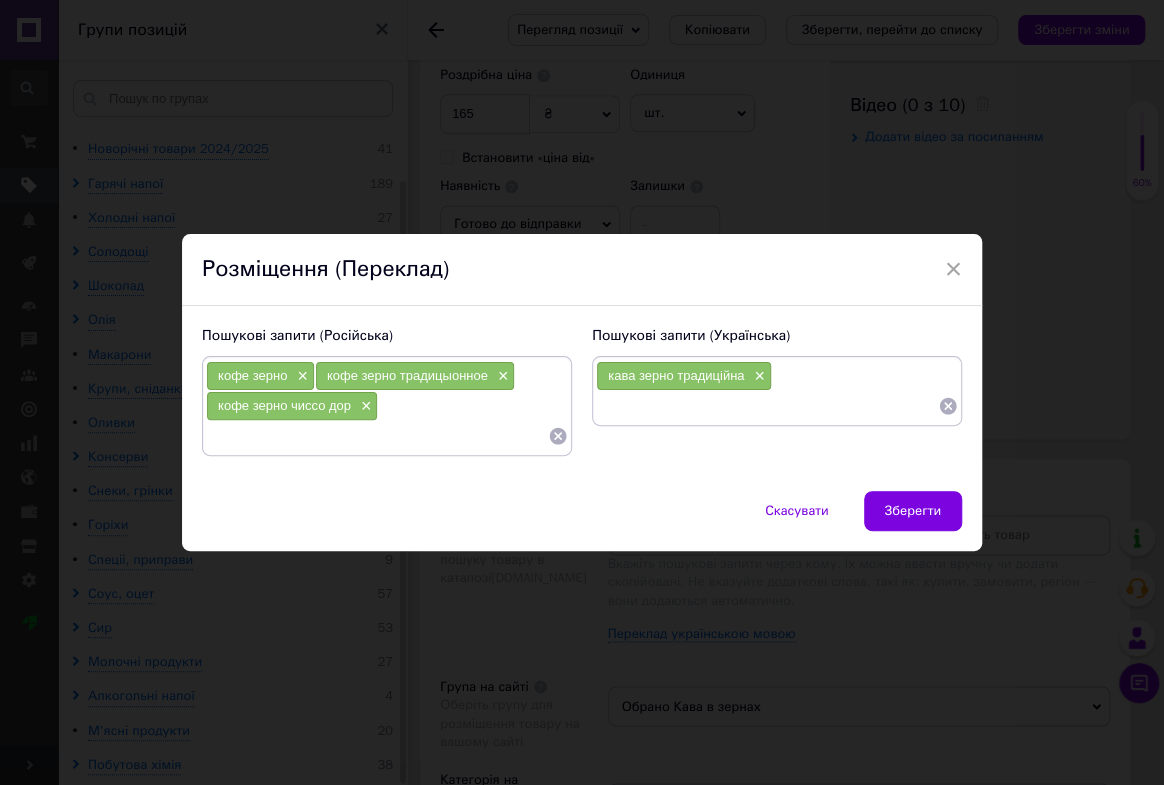 click on "кава зерно традиційна ×" at bounding box center (684, 376) 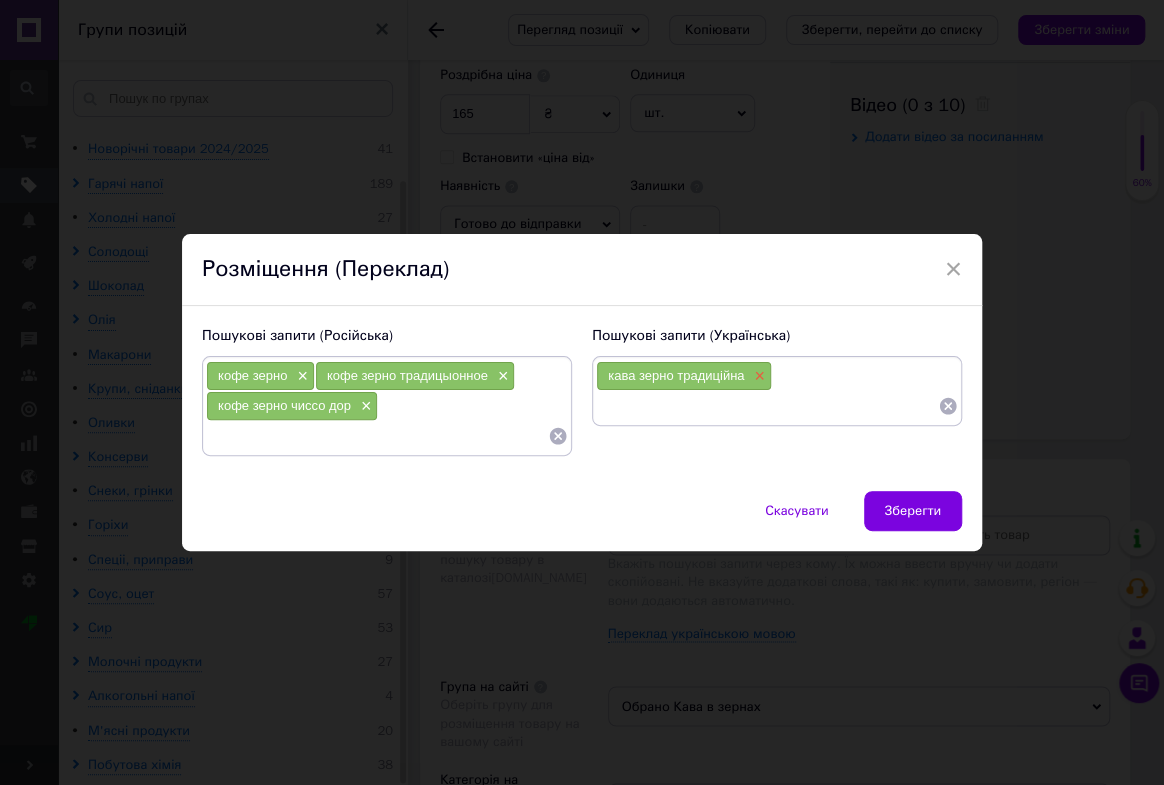 click on "×" at bounding box center (757, 376) 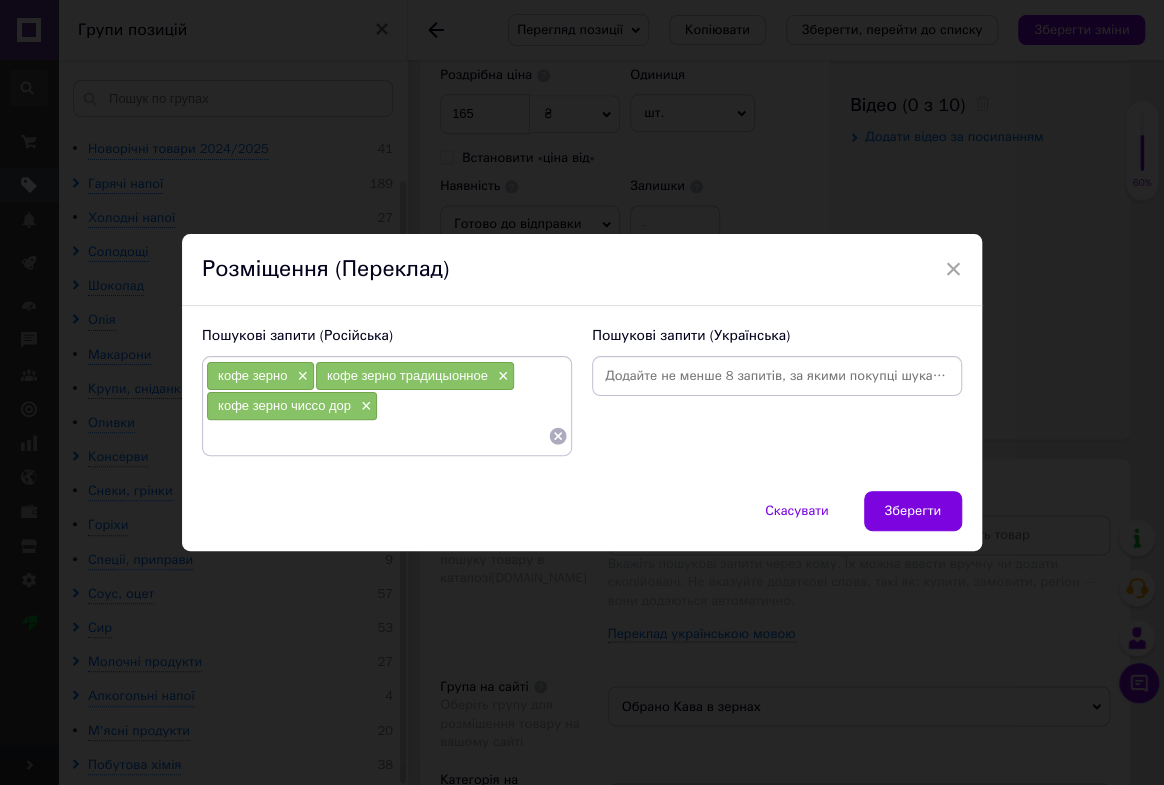 click at bounding box center (777, 376) 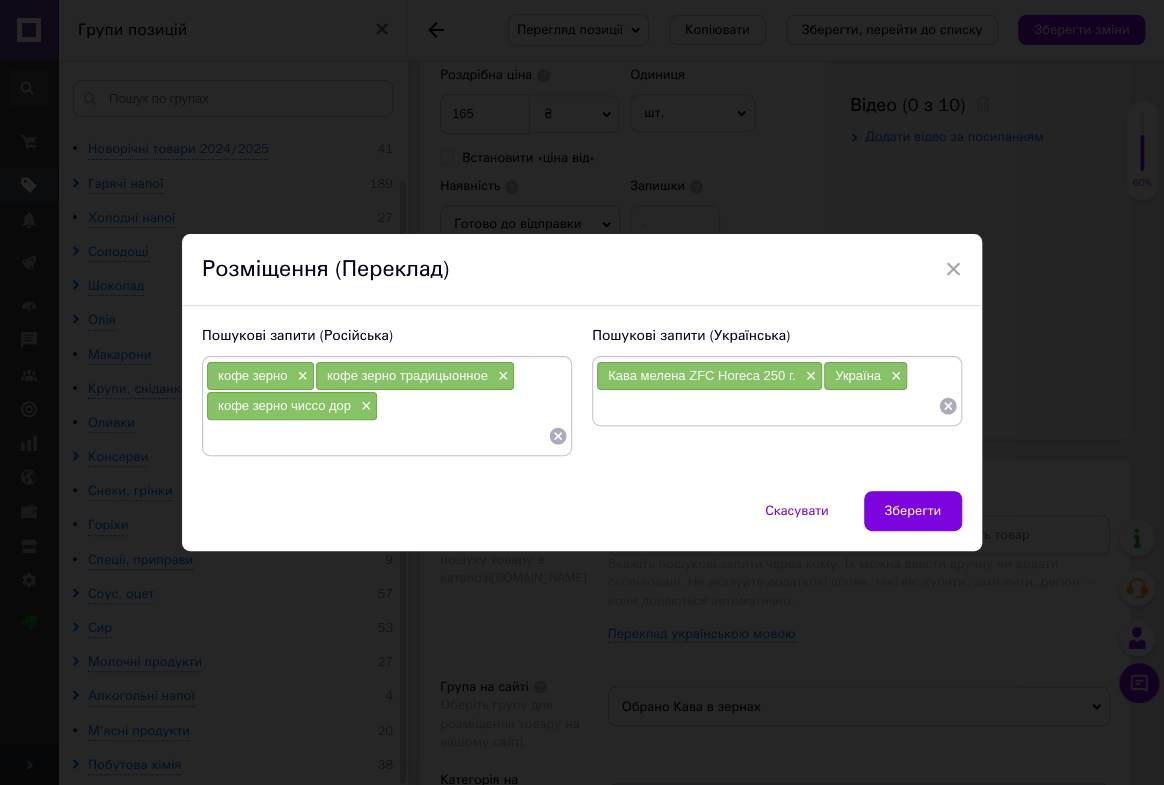 click at bounding box center (767, 406) 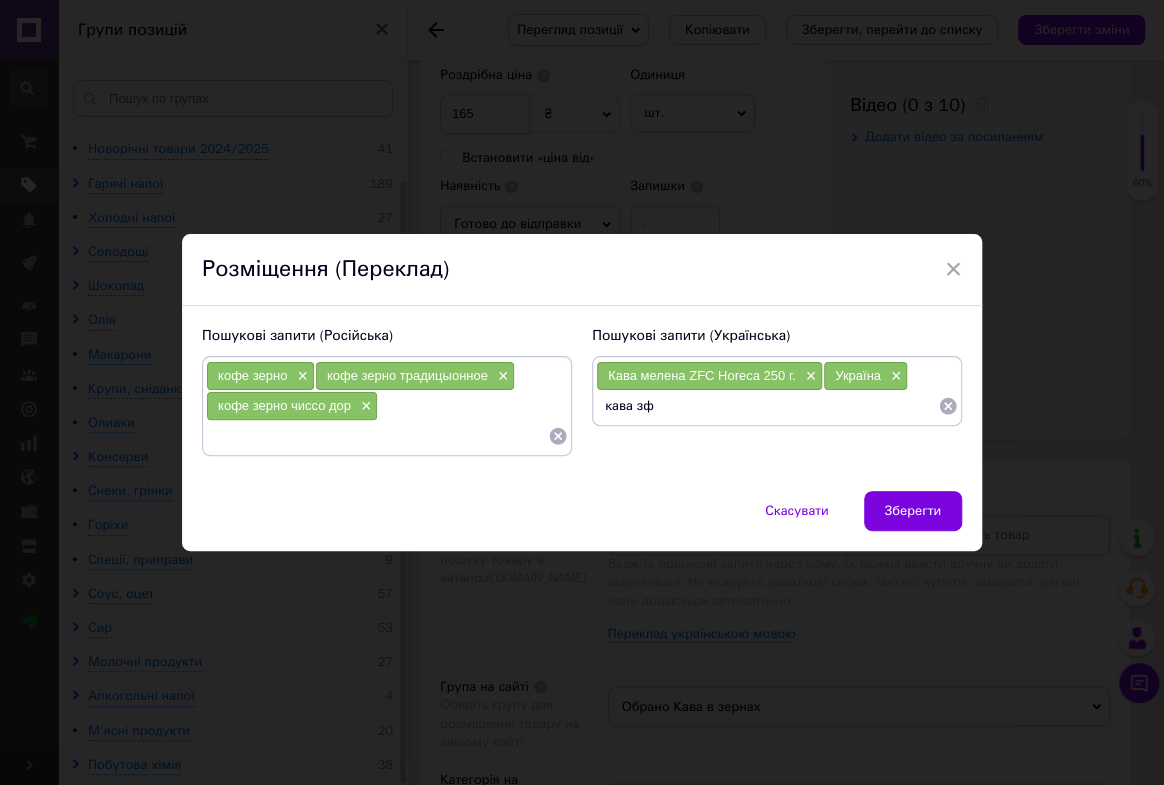 type on "кава зфс" 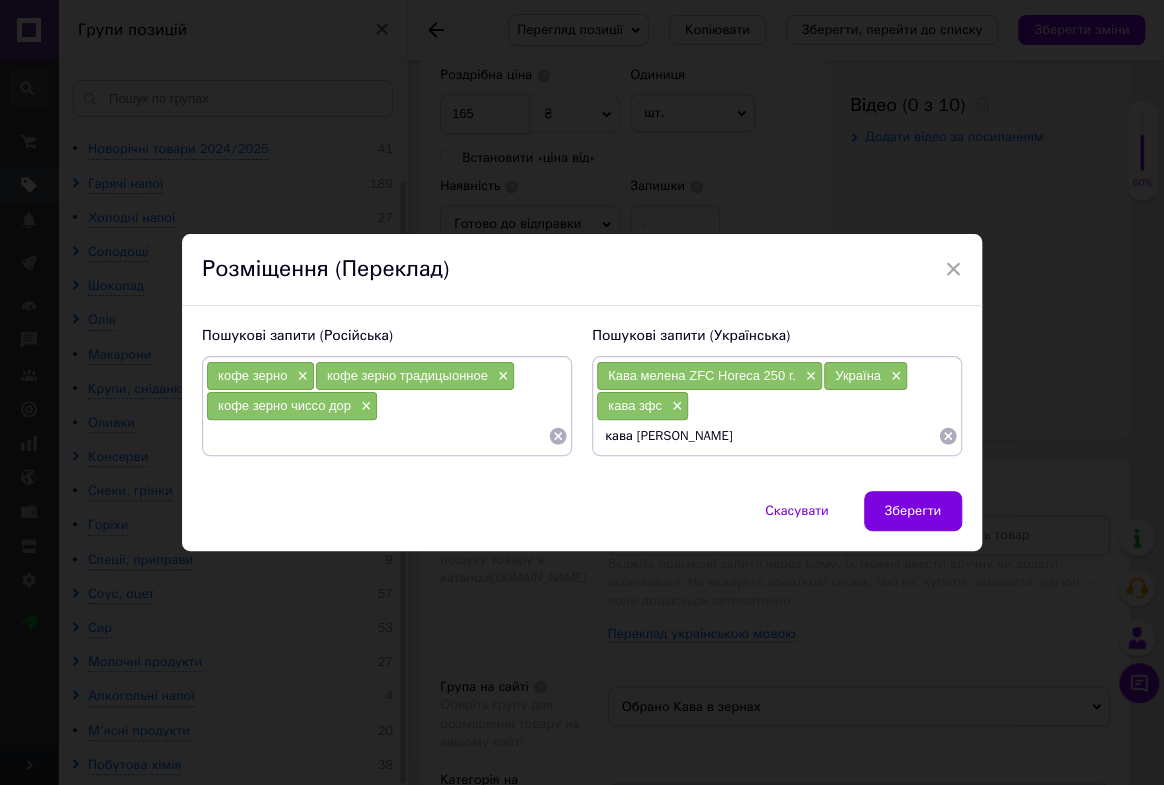 type on "кава [PERSON_NAME]" 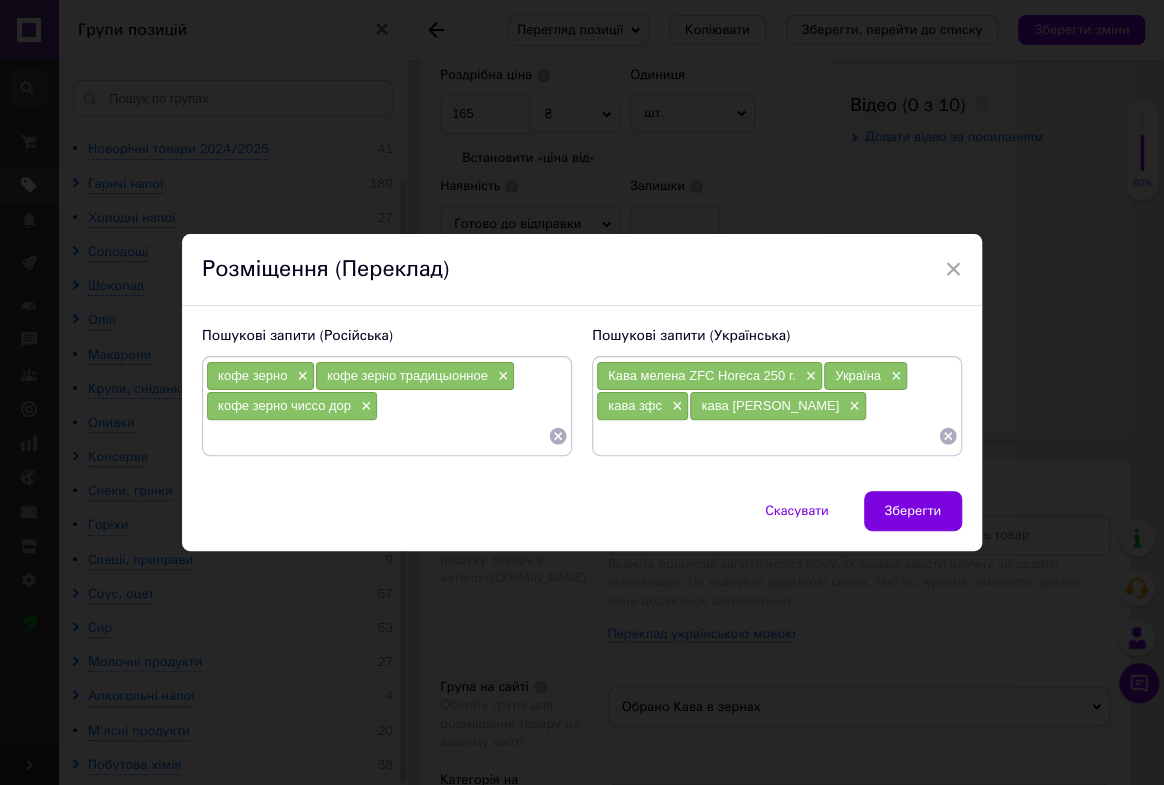 click on "кофе зерно чиссо дор ×" at bounding box center (292, 406) 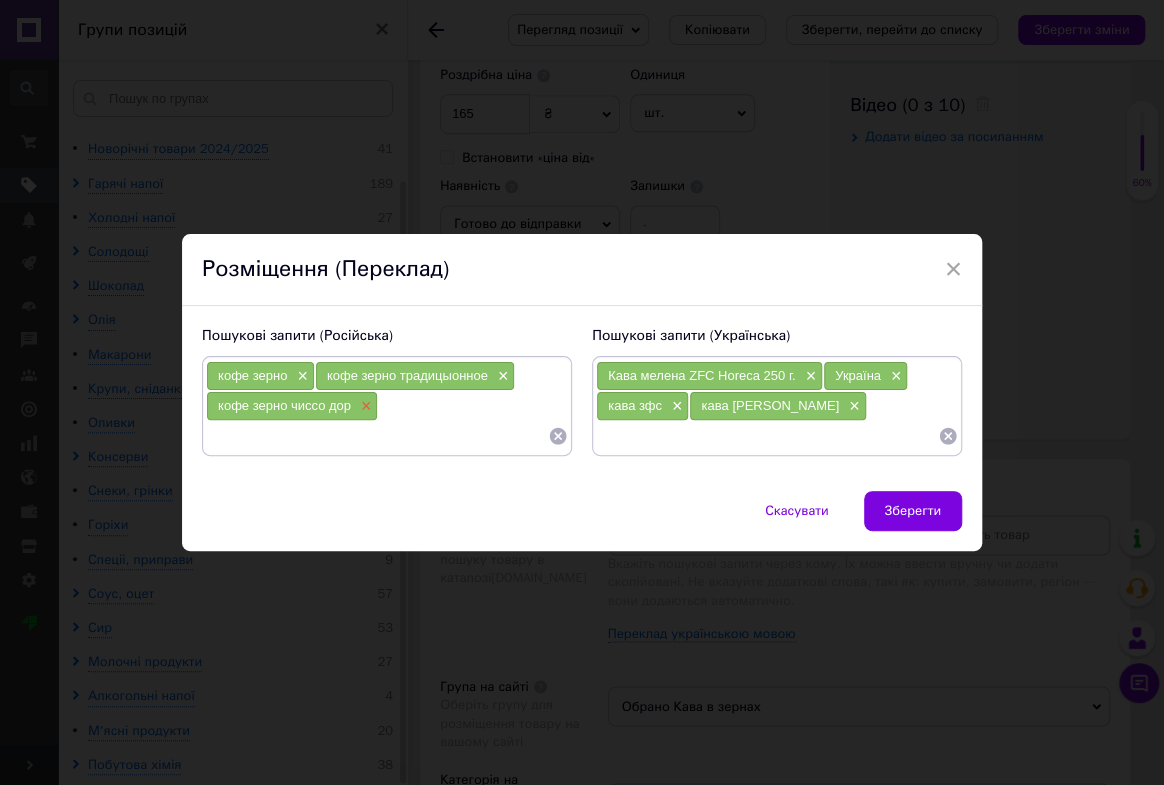 click on "×" at bounding box center [364, 406] 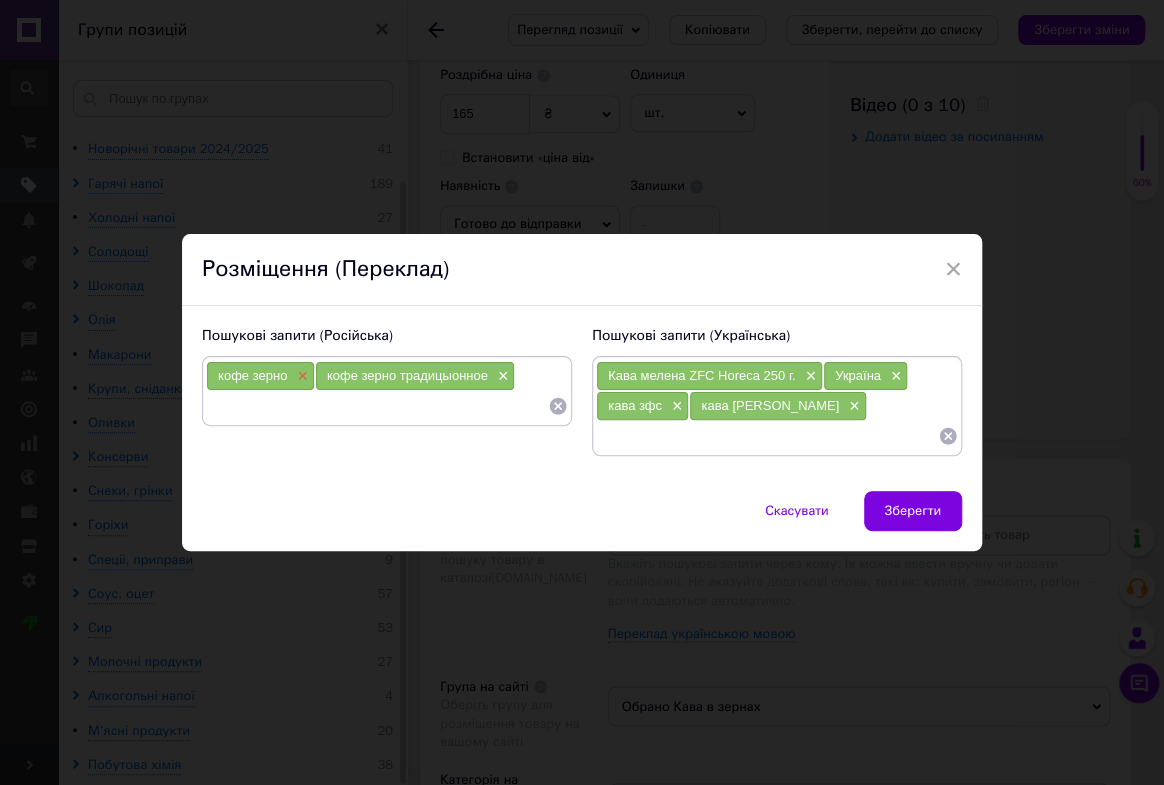 drag, startPoint x: 294, startPoint y: 362, endPoint x: 298, endPoint y: 381, distance: 19.416489 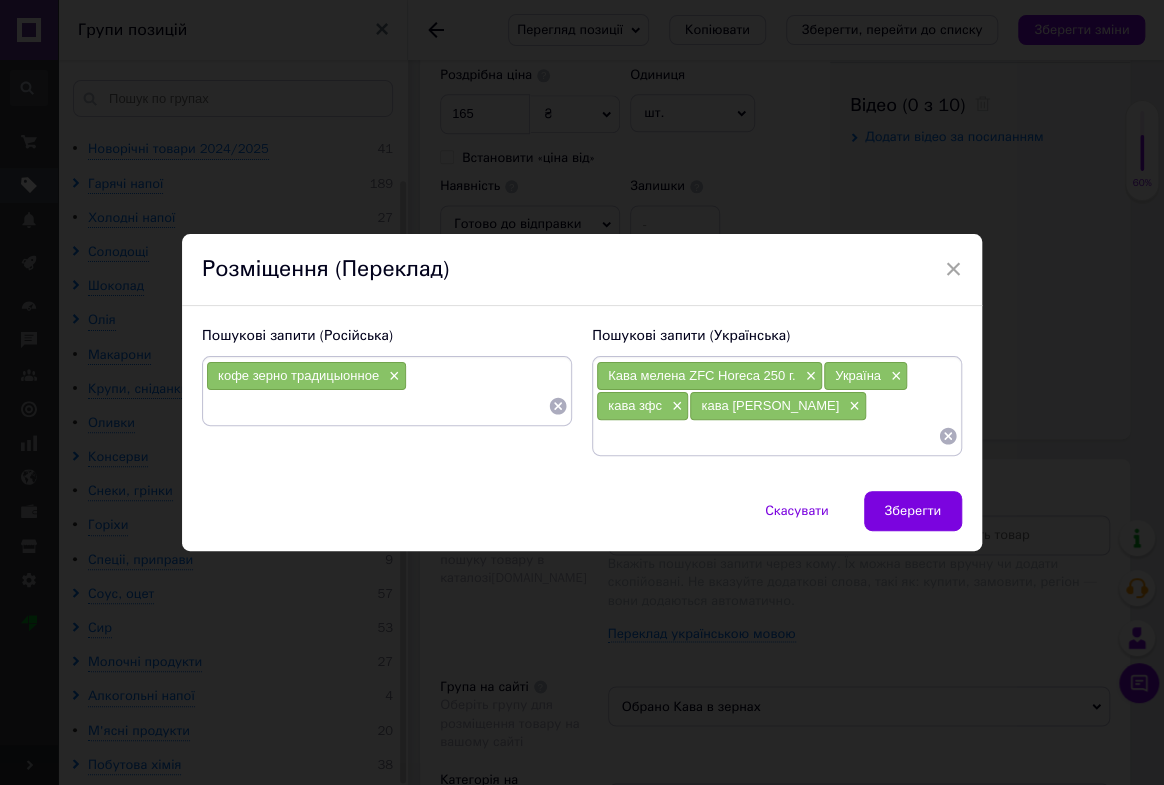 drag, startPoint x: 397, startPoint y: 371, endPoint x: 382, endPoint y: 380, distance: 17.492855 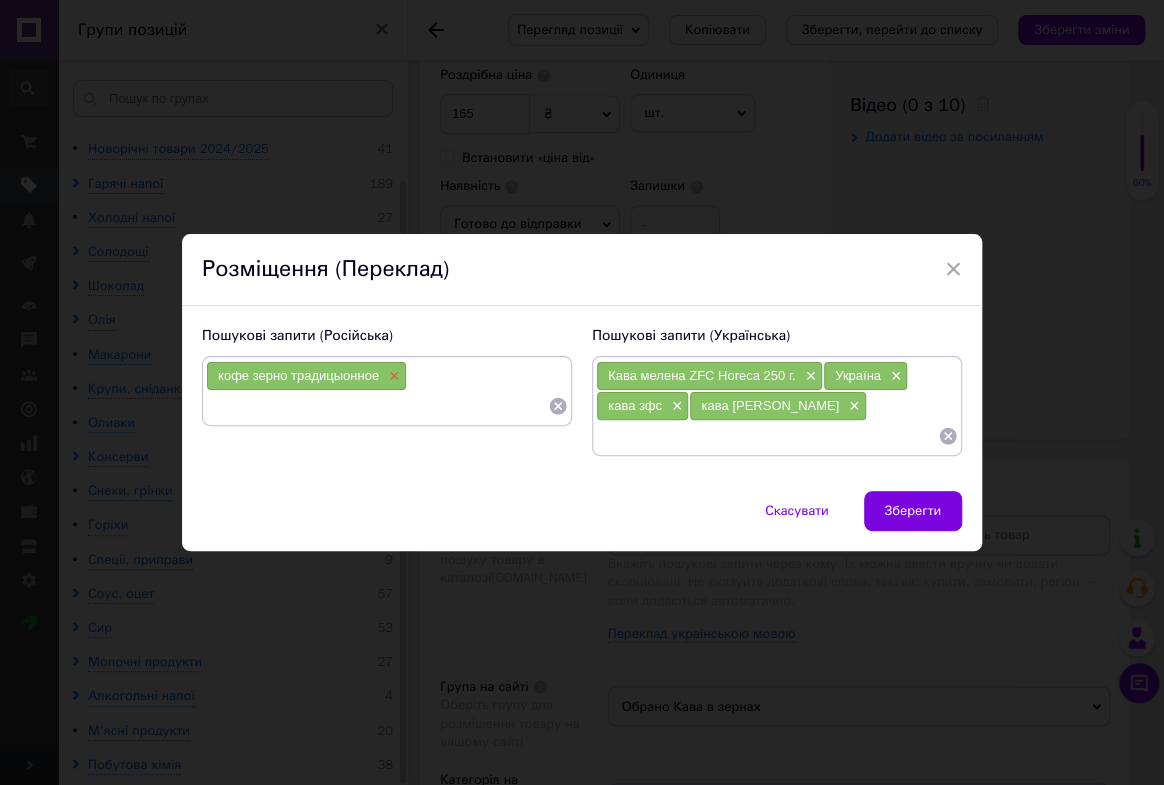 click on "×" at bounding box center [392, 376] 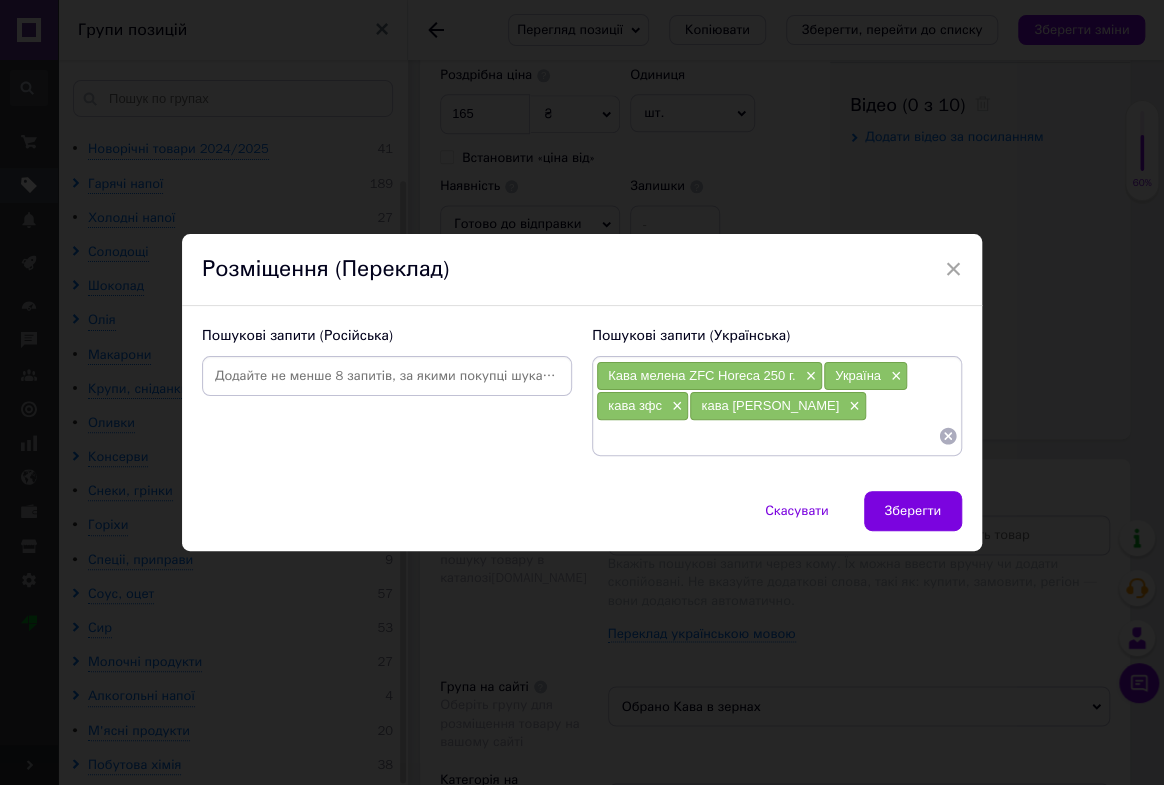 click at bounding box center (387, 376) 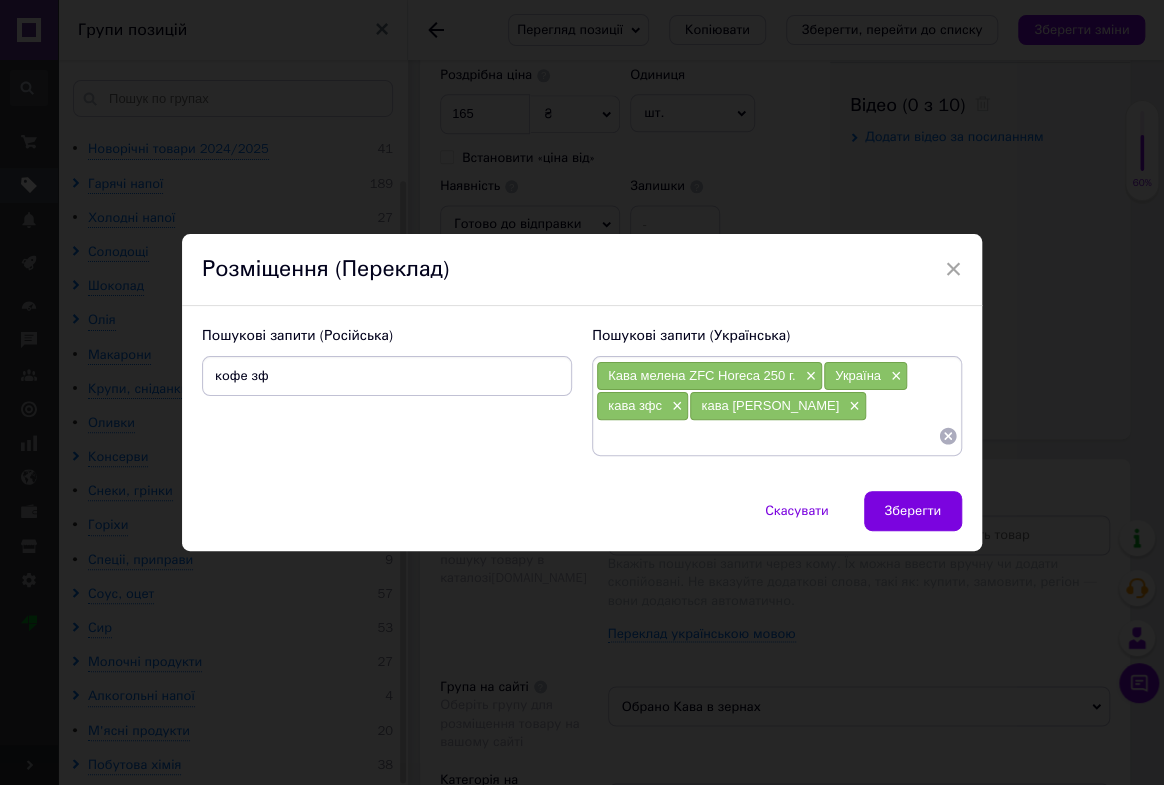 type on "кофе зфс" 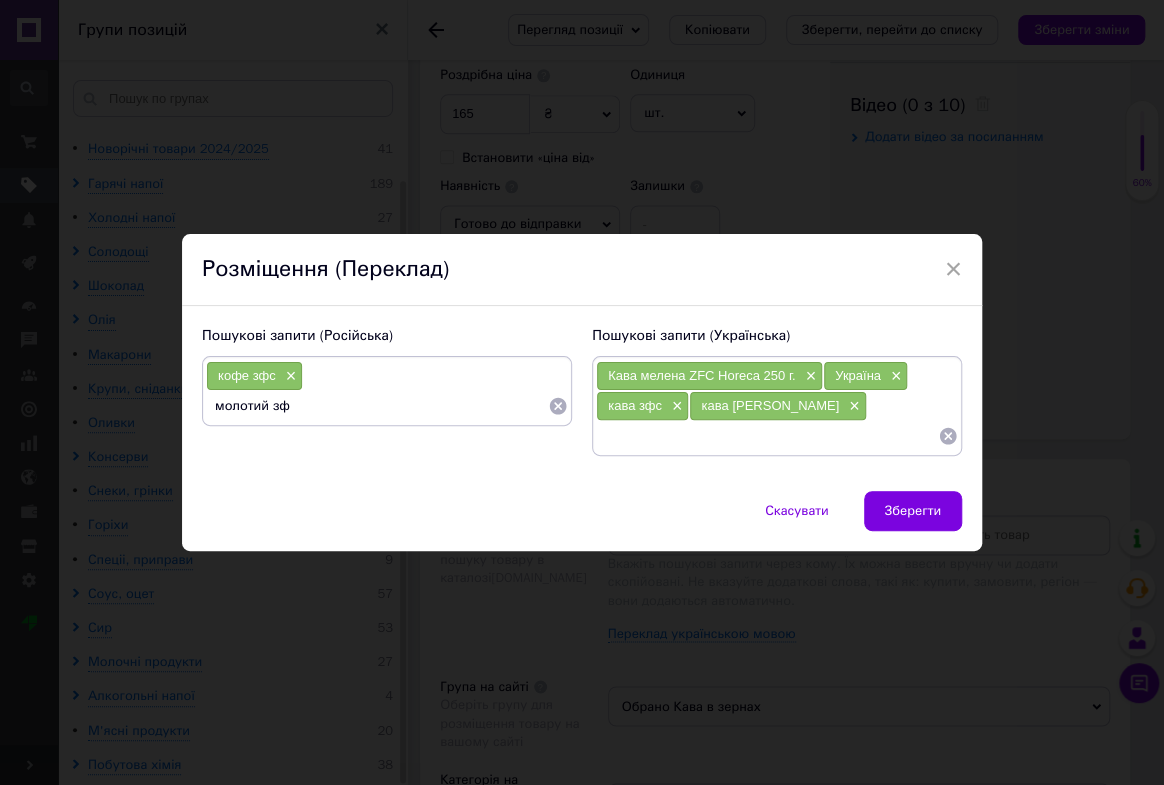 type on "молотий зфс" 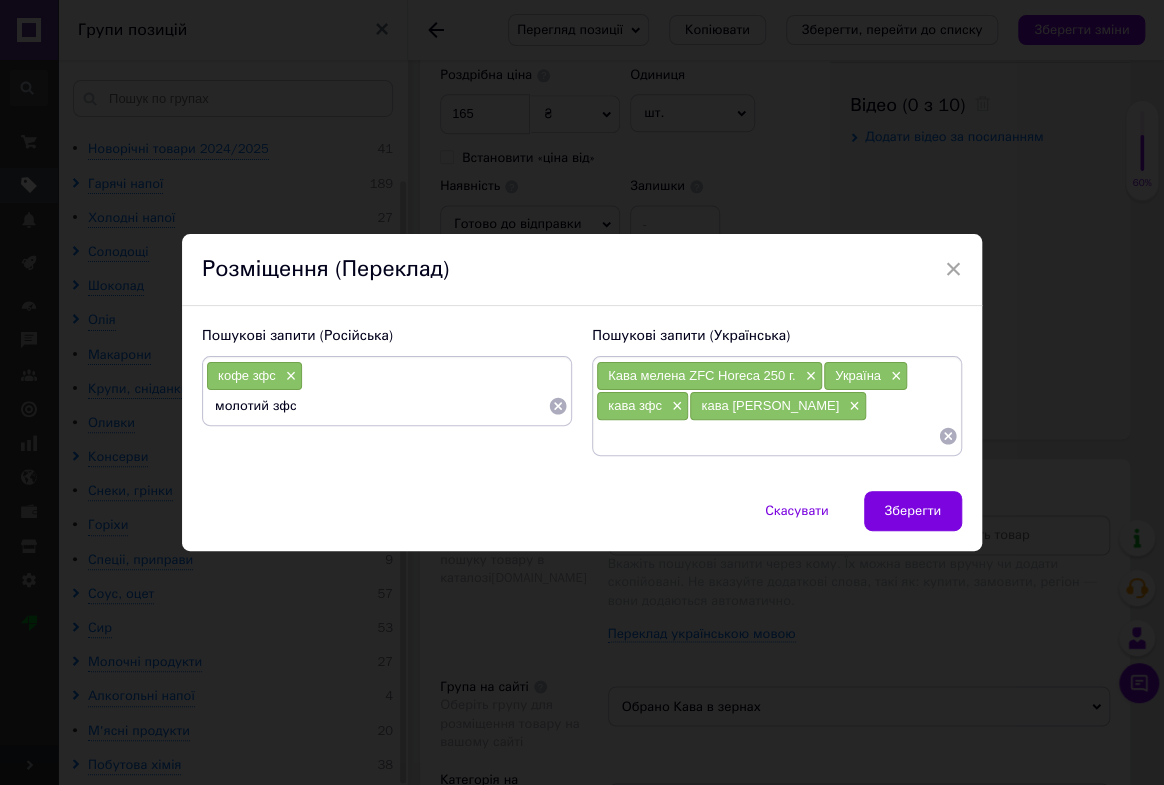 type 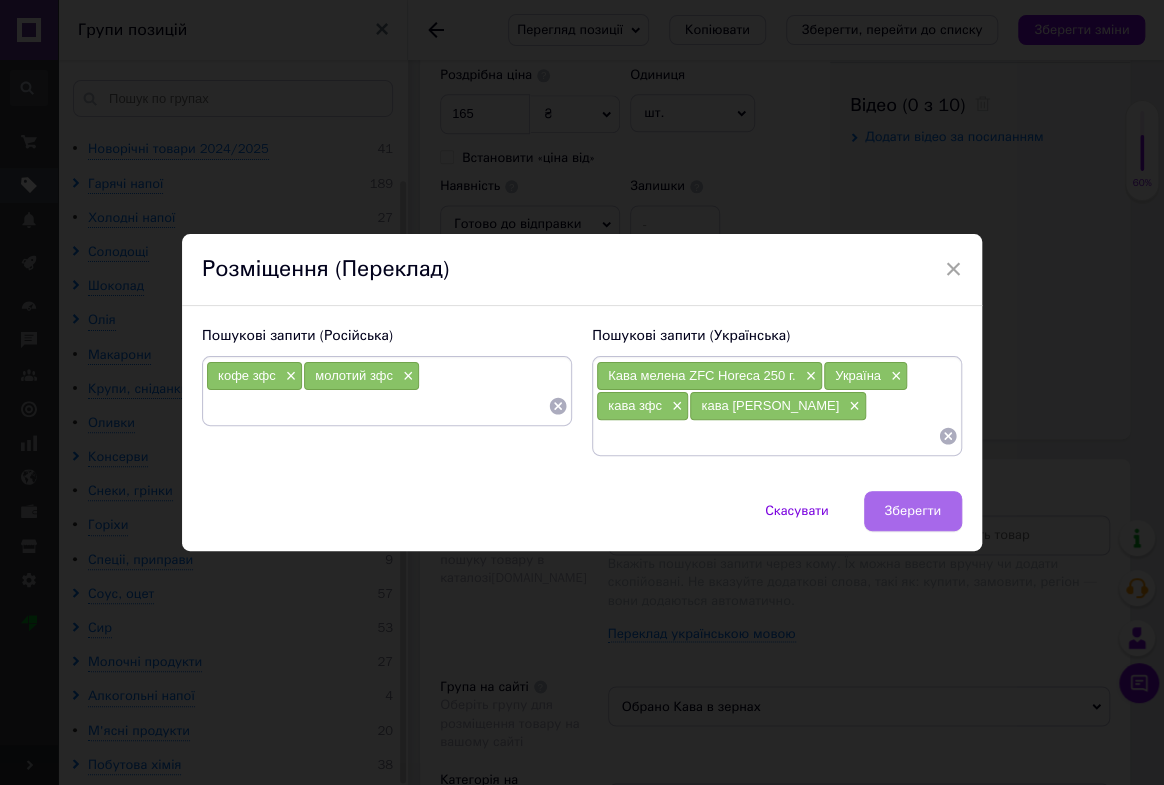 click on "Зберегти" at bounding box center (913, 511) 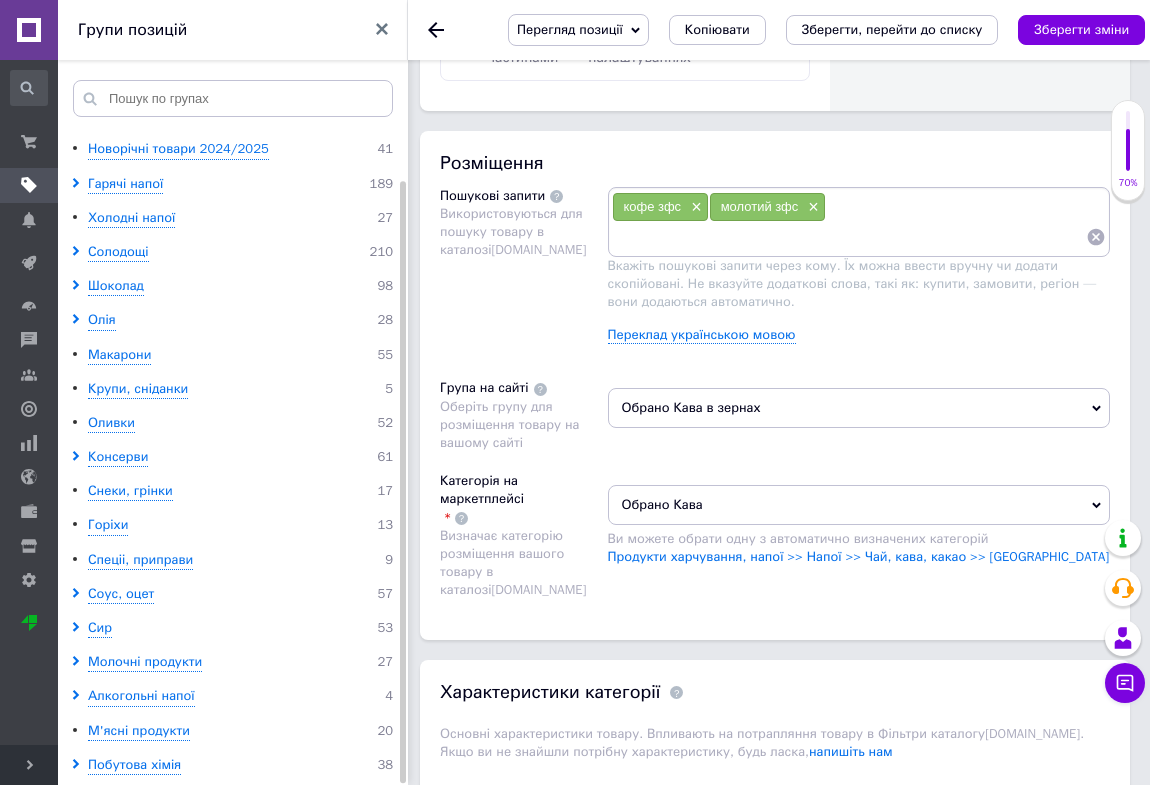 scroll, scrollTop: 1363, scrollLeft: 0, axis: vertical 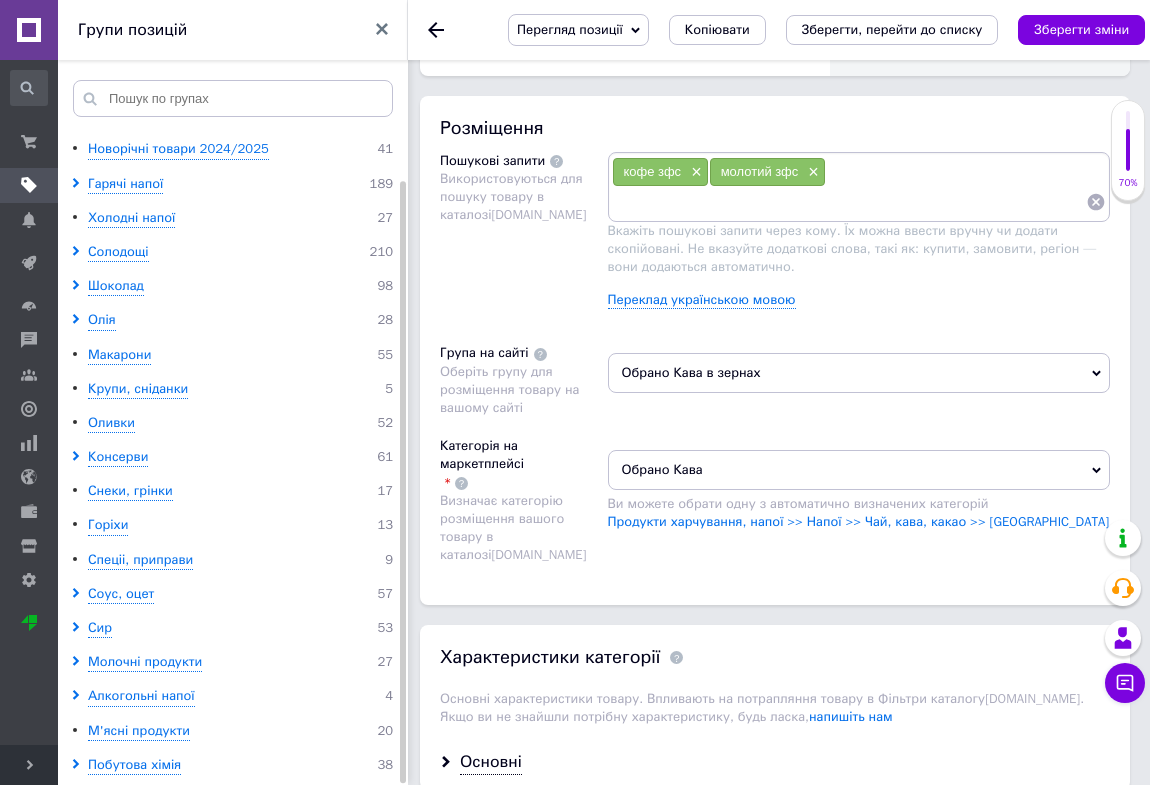 click 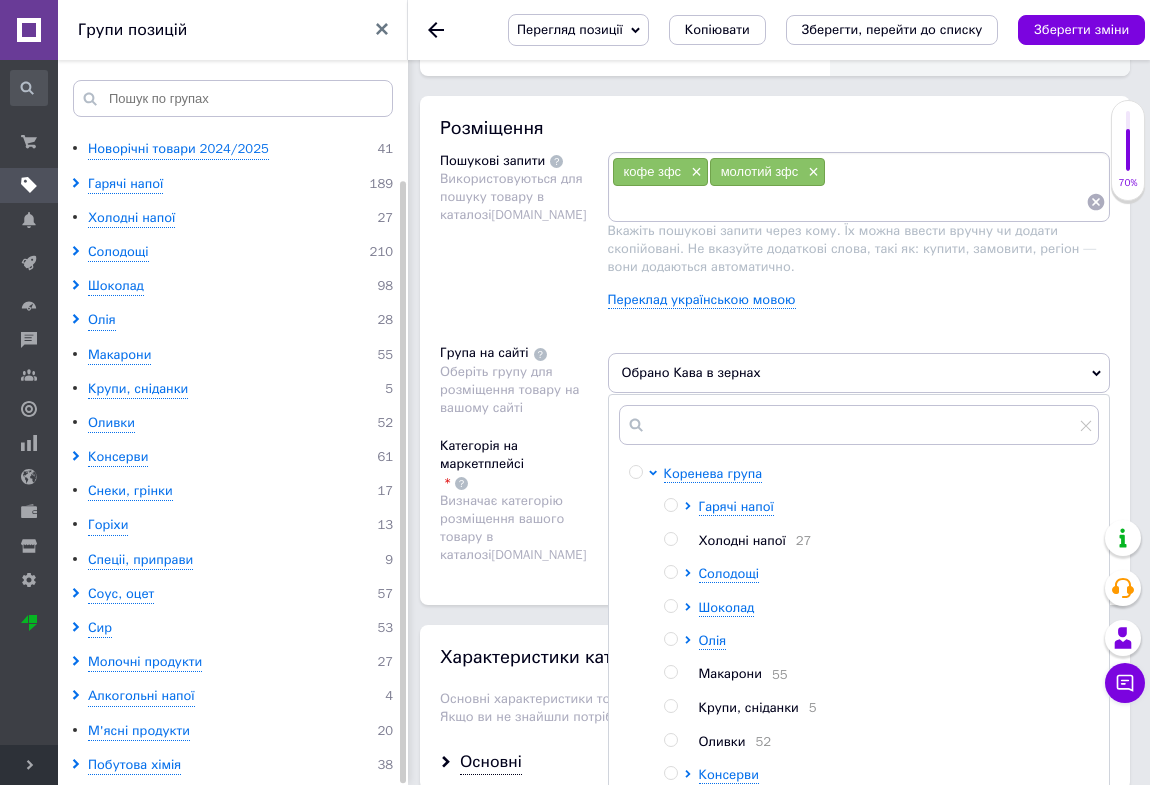 drag, startPoint x: 684, startPoint y: 500, endPoint x: 685, endPoint y: 514, distance: 14.035668 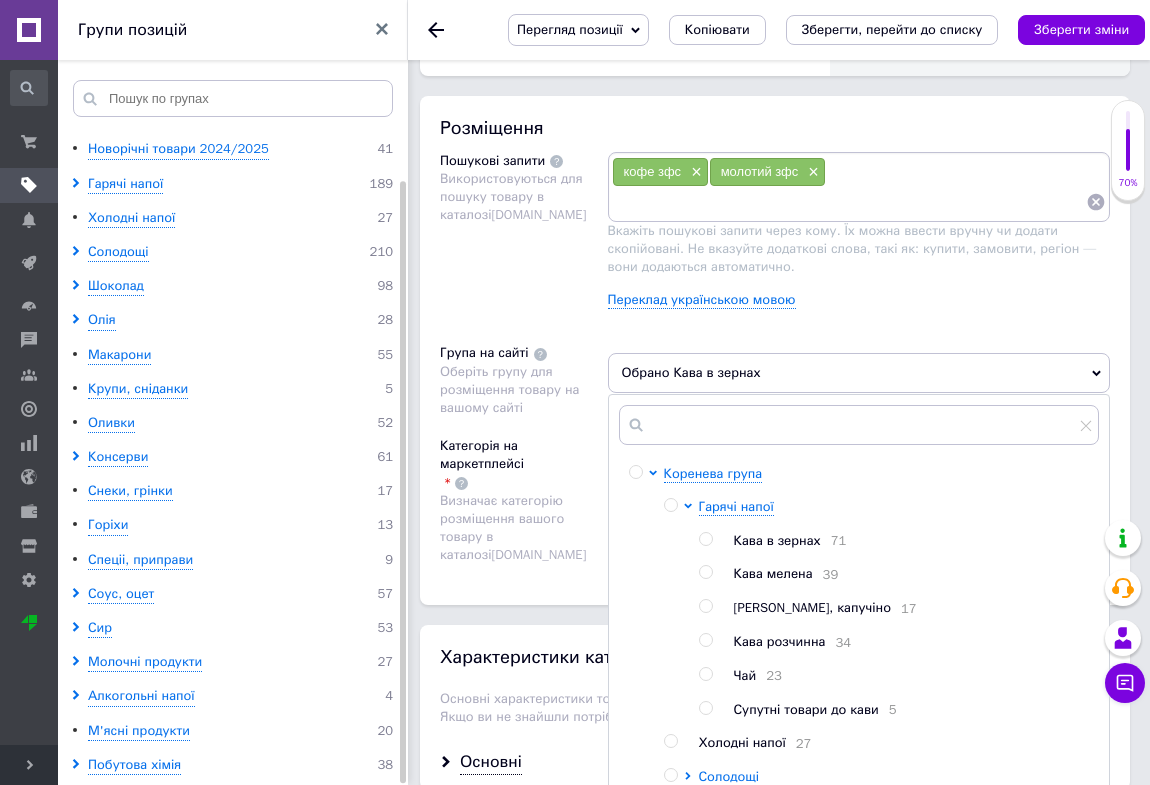 click at bounding box center [705, 572] 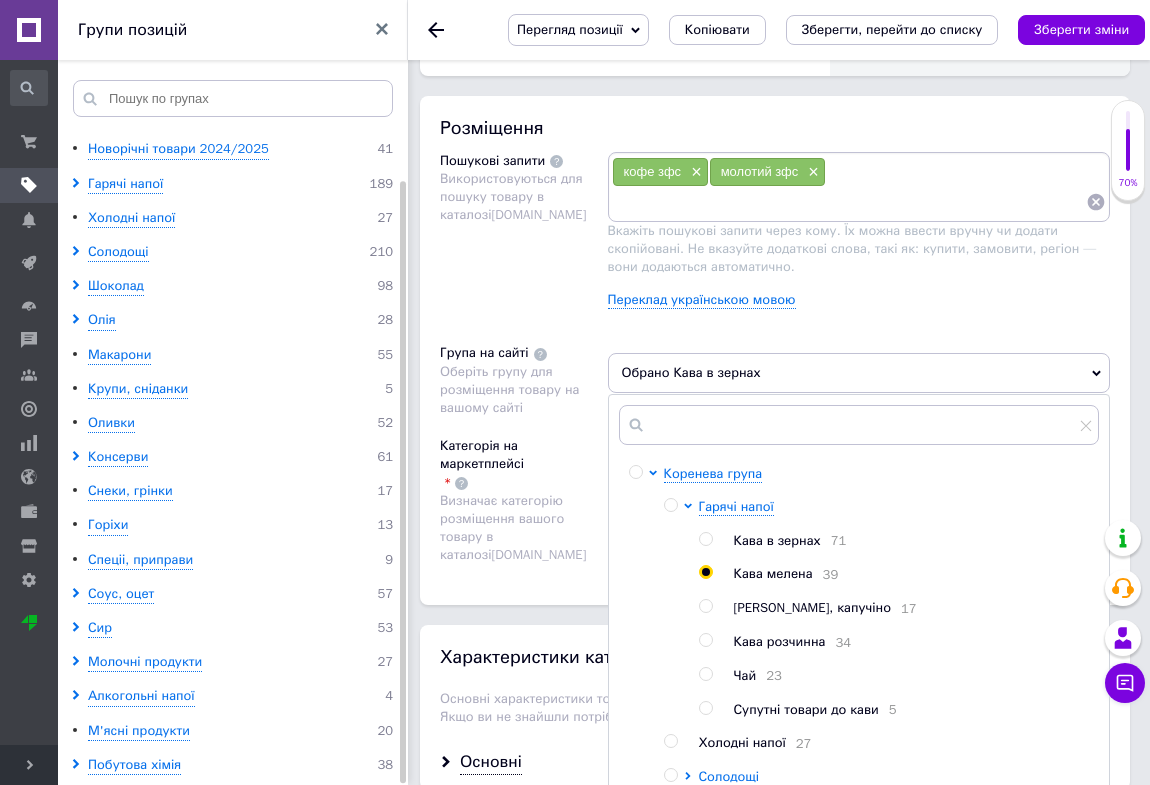 radio on "true" 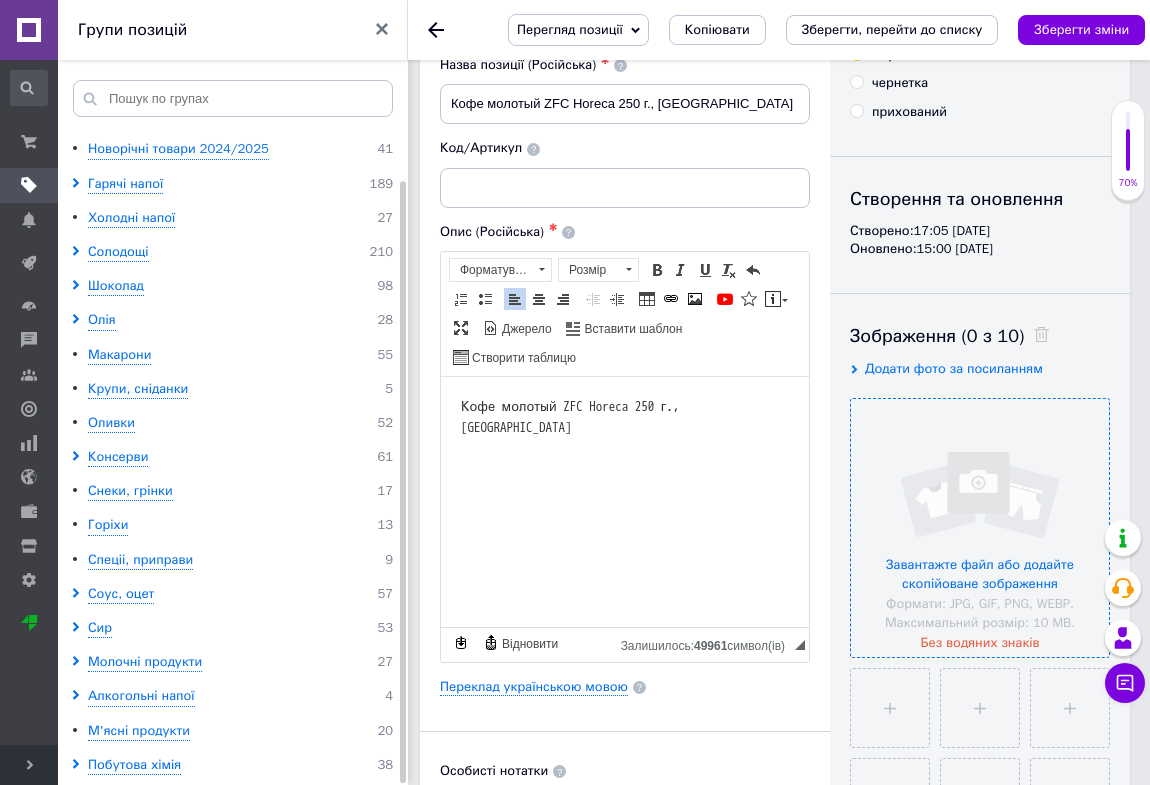 scroll, scrollTop: 90, scrollLeft: 0, axis: vertical 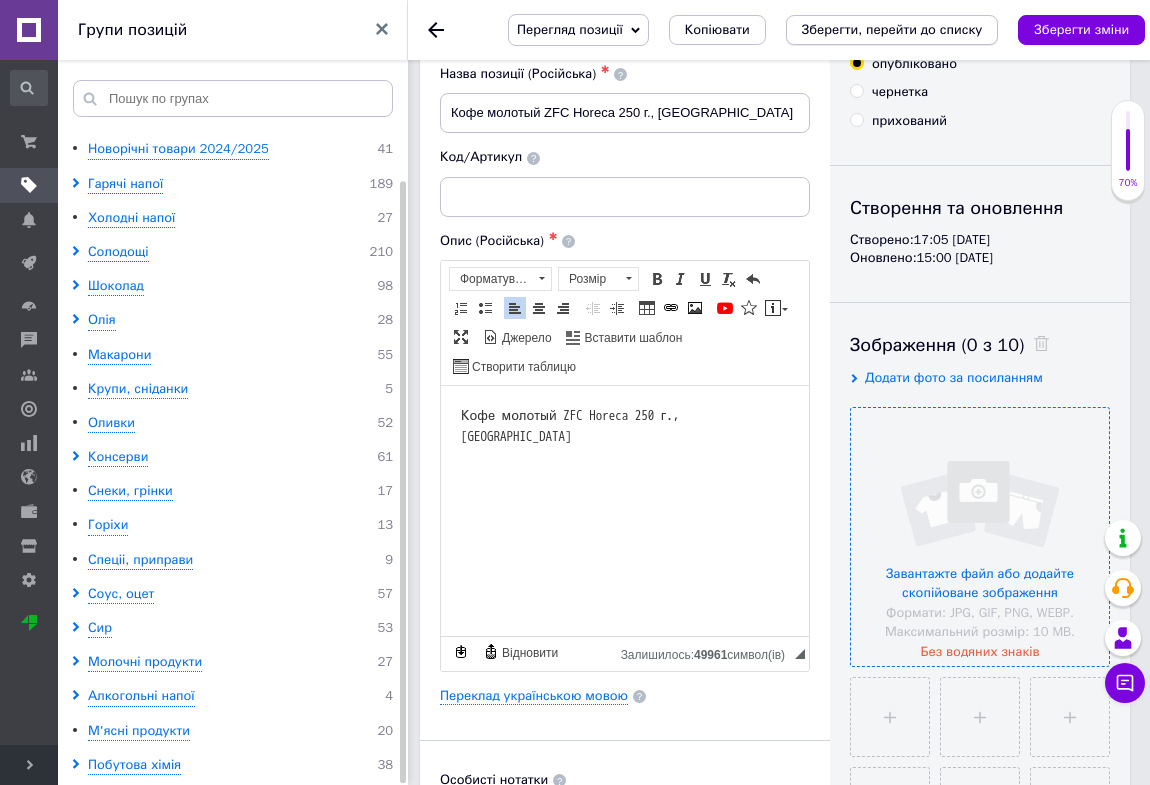 click on "Зберегти, перейти до списку" at bounding box center (892, 29) 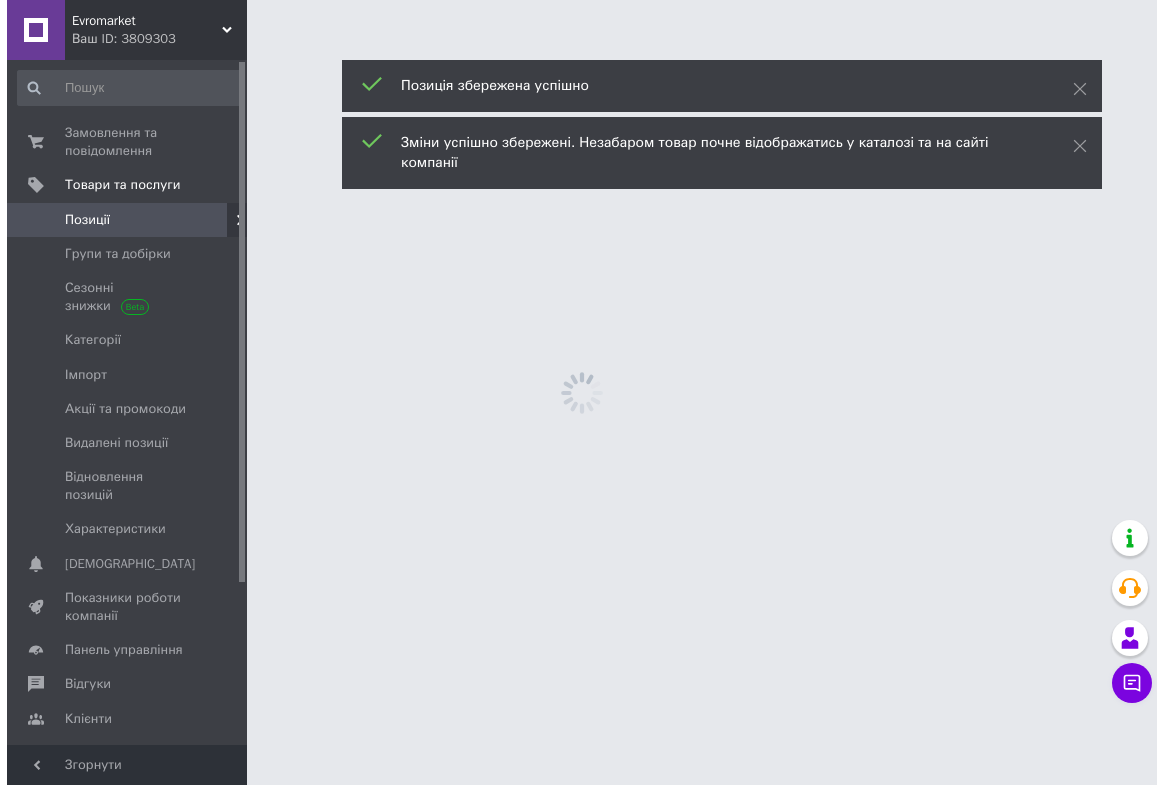 scroll, scrollTop: 0, scrollLeft: 0, axis: both 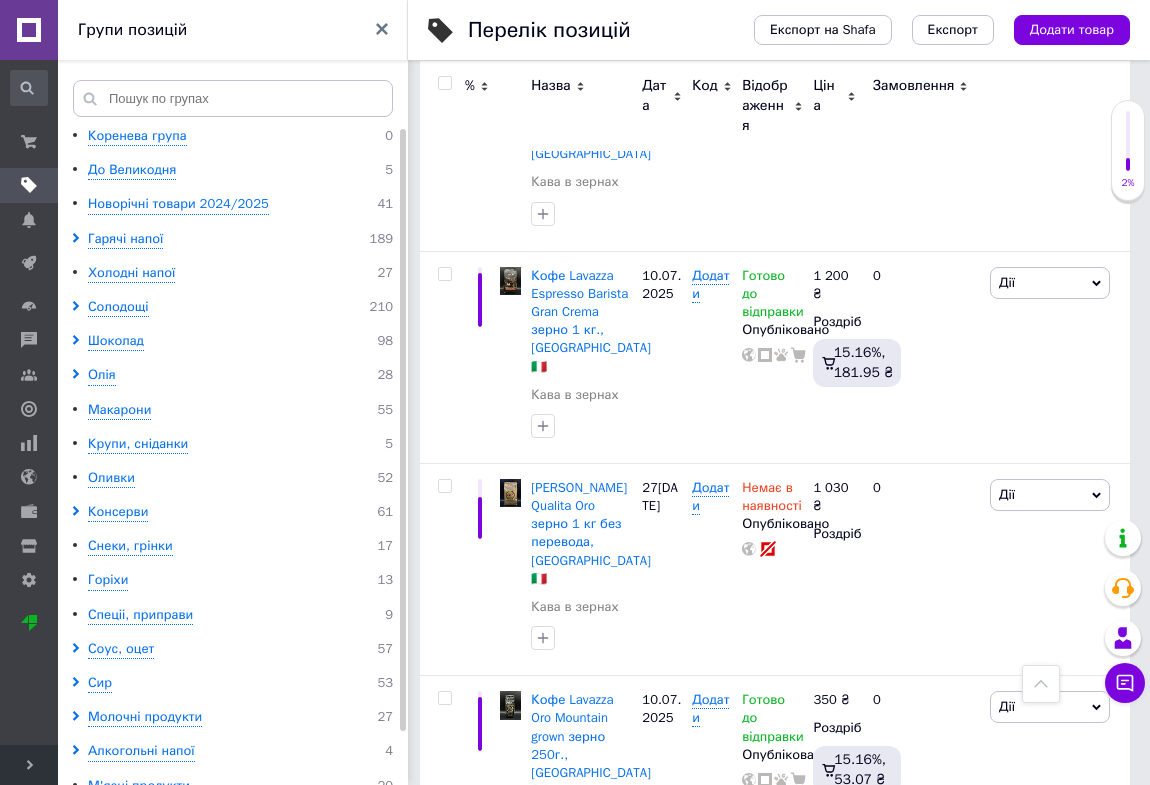 click on "Кофе [PERSON_NAME] Latino 100% [DEMOGRAPHIC_DATA] зерно 500 г., [GEOGRAPHIC_DATA]" at bounding box center (596, 2222) 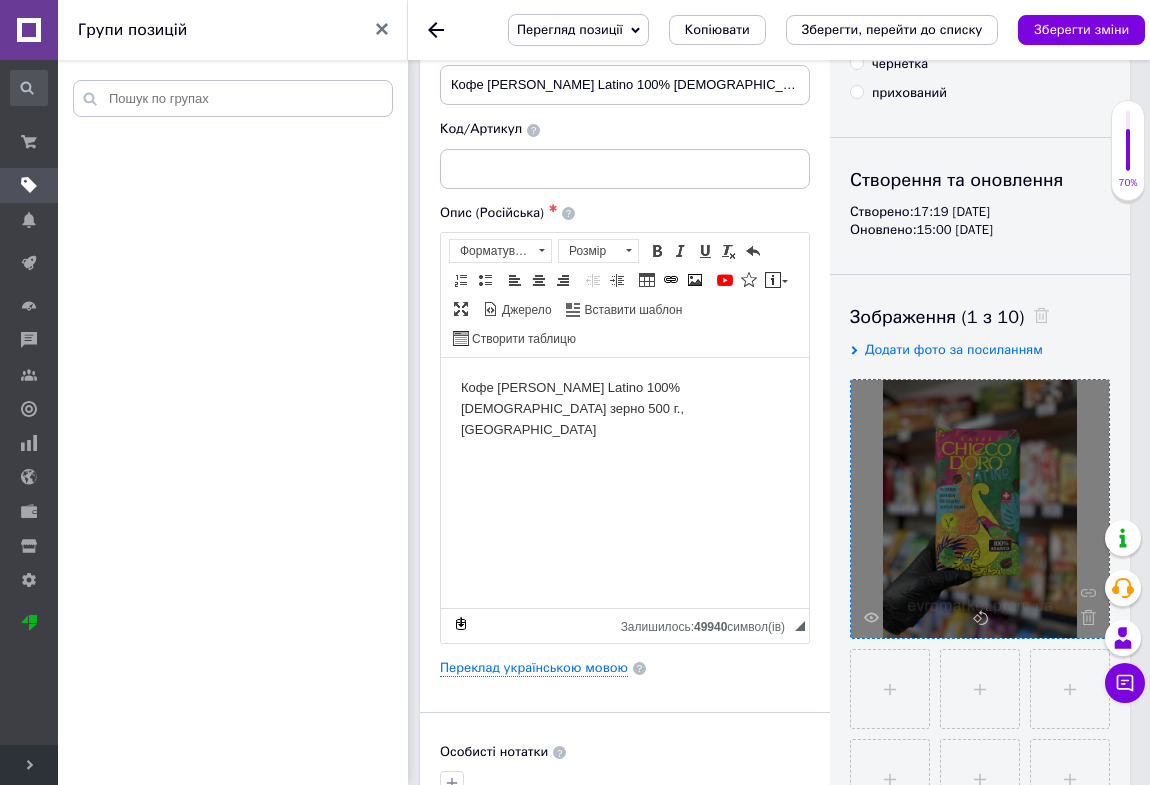 scroll, scrollTop: 181, scrollLeft: 0, axis: vertical 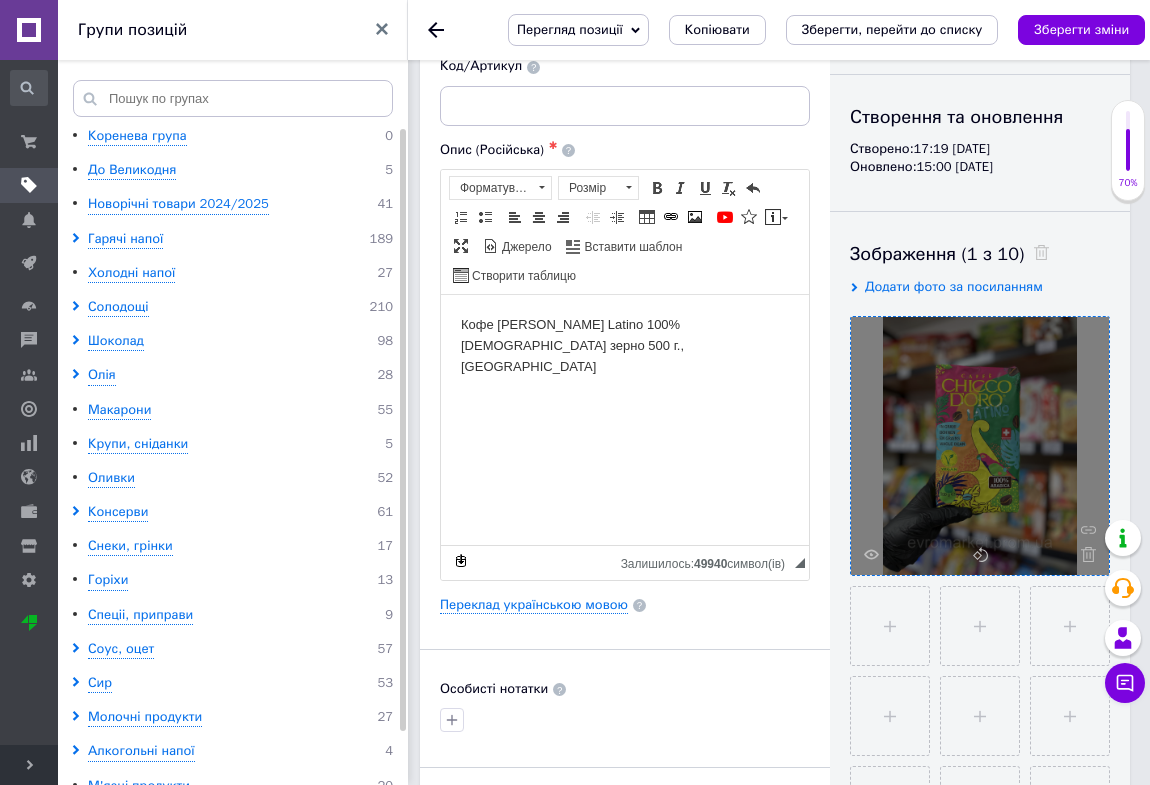 drag, startPoint x: 1081, startPoint y: 549, endPoint x: 1068, endPoint y: 557, distance: 15.264338 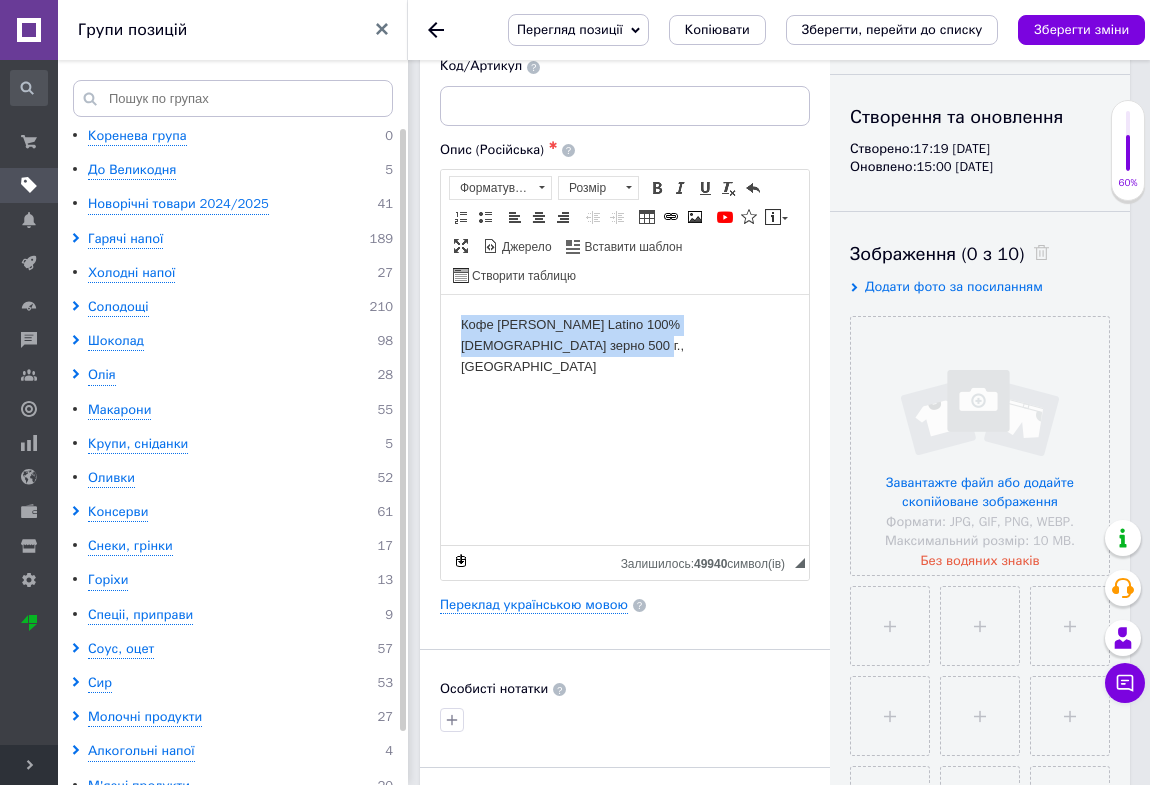 drag, startPoint x: 535, startPoint y: 346, endPoint x: 439, endPoint y: 296, distance: 108.24047 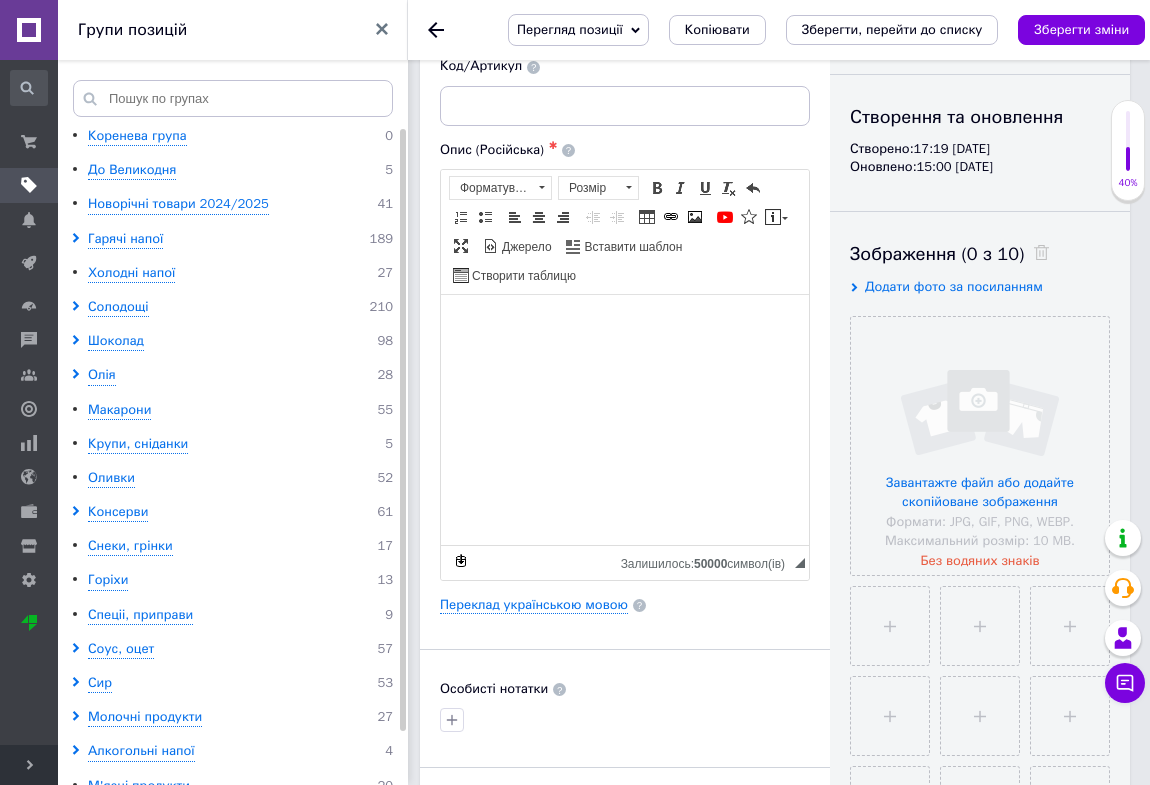 drag, startPoint x: 500, startPoint y: 336, endPoint x: 452, endPoint y: 379, distance: 64.44377 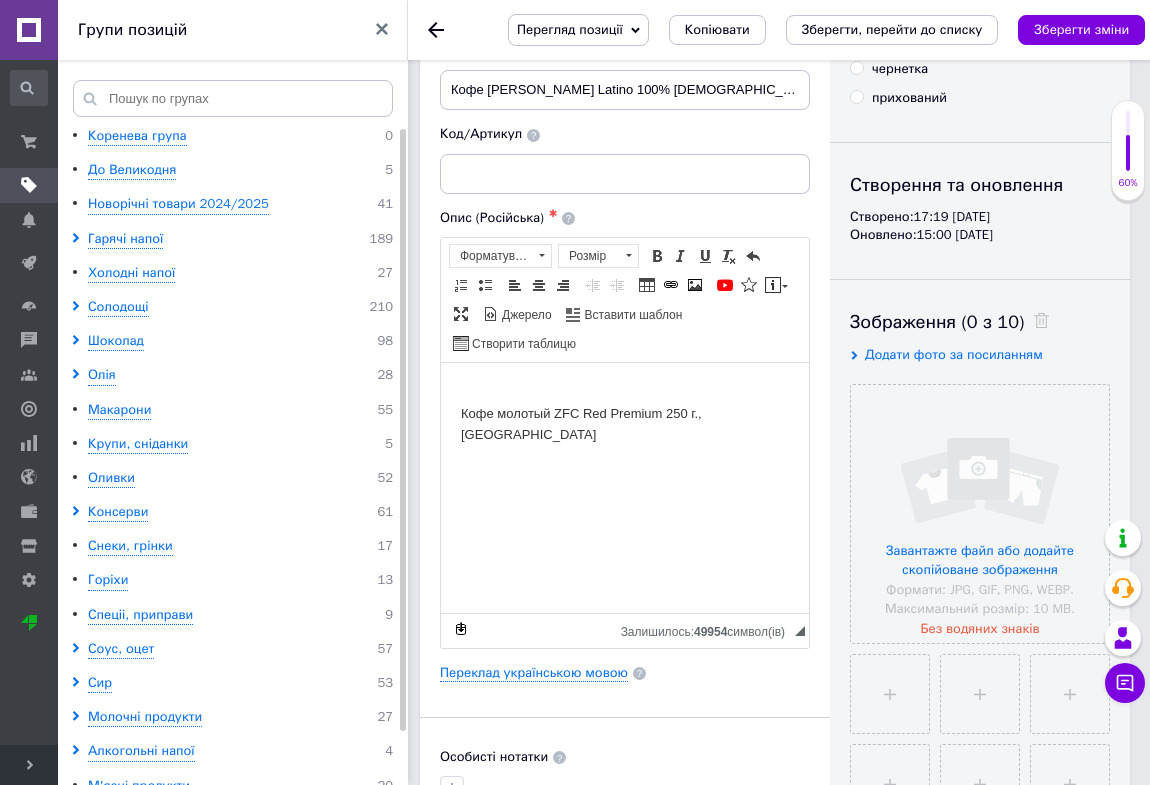 scroll, scrollTop: 0, scrollLeft: 0, axis: both 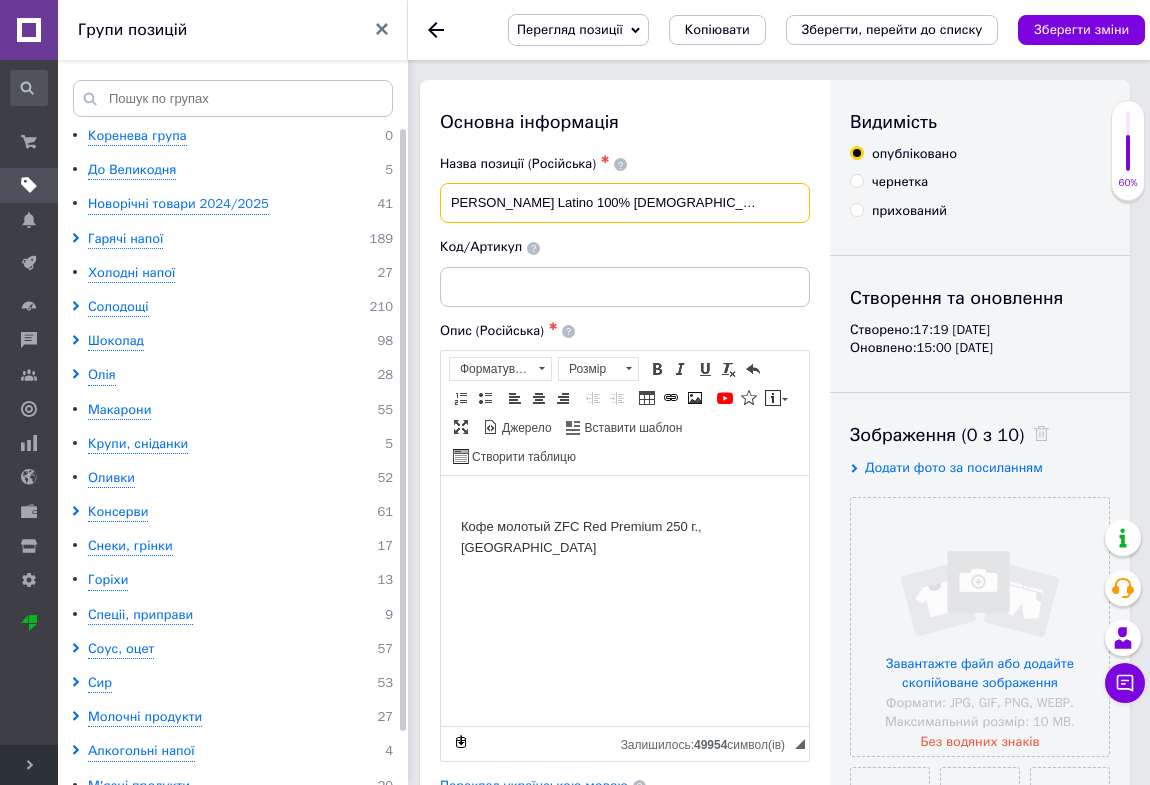 drag, startPoint x: 458, startPoint y: 206, endPoint x: 841, endPoint y: 208, distance: 383.00522 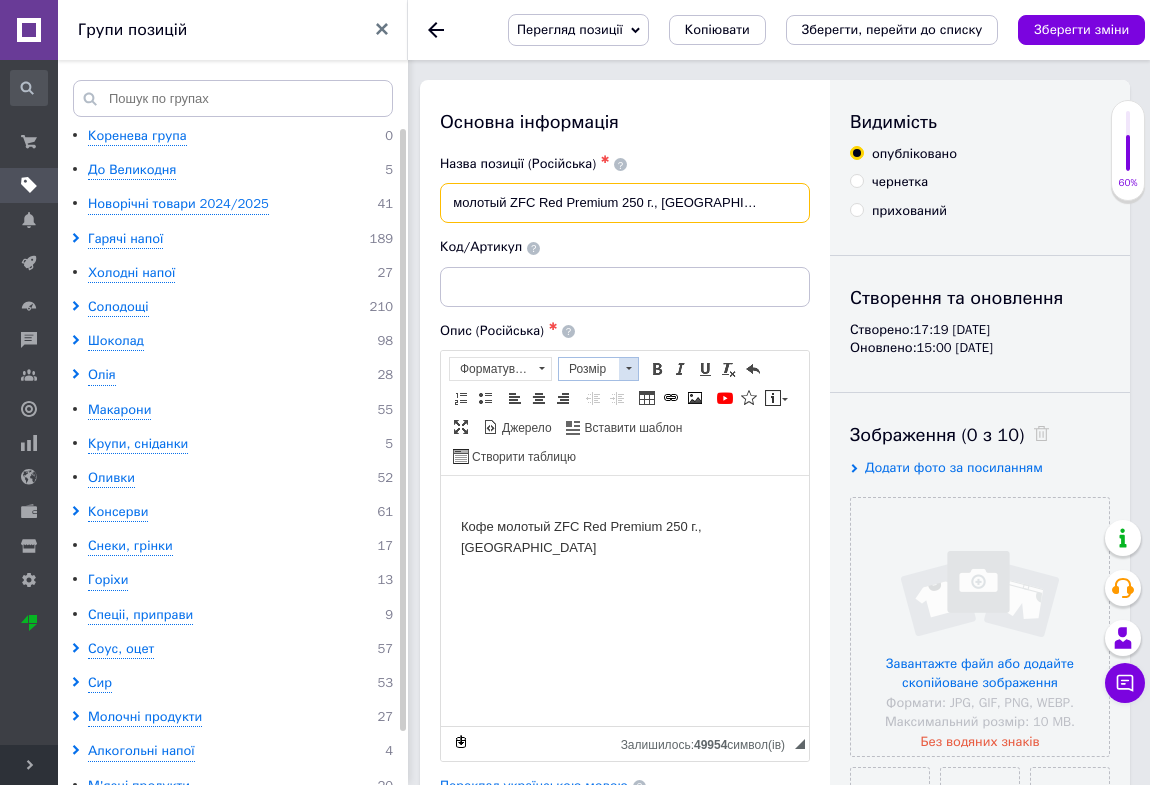 scroll, scrollTop: 0, scrollLeft: 0, axis: both 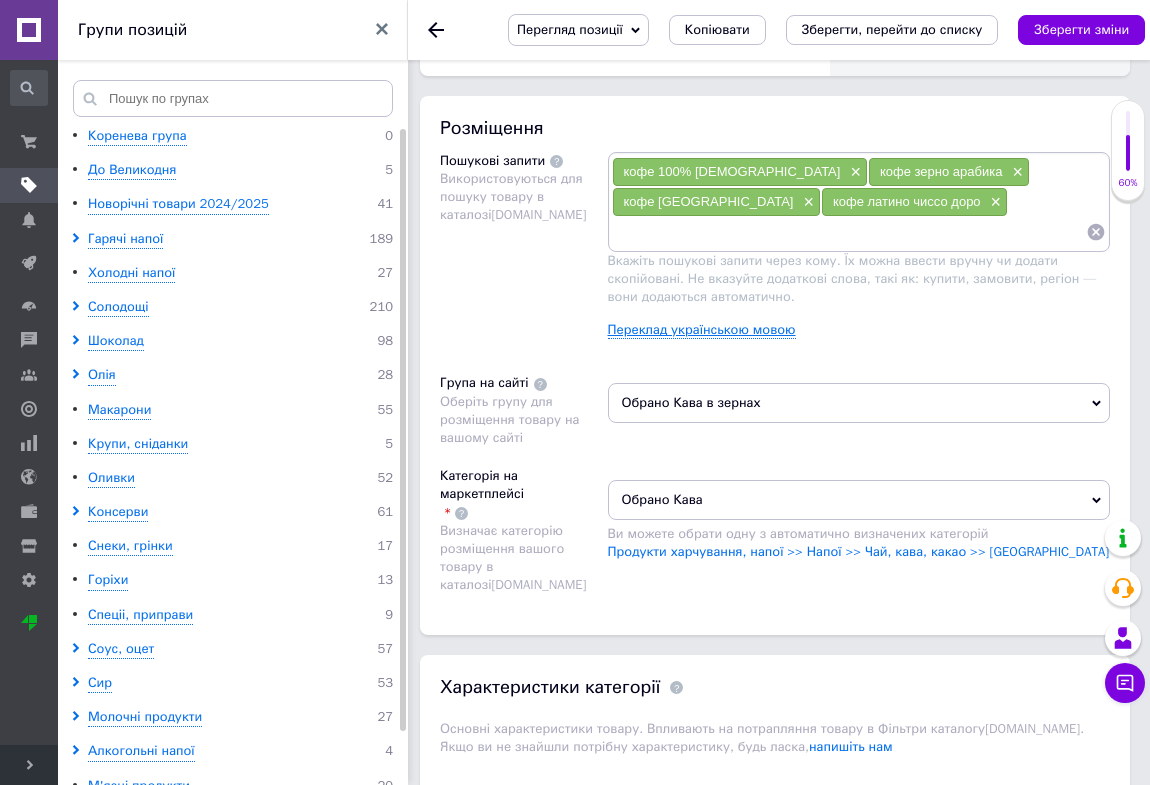type on "Кофе молотый ZFC Red Premium 250 г., [GEOGRAPHIC_DATA]" 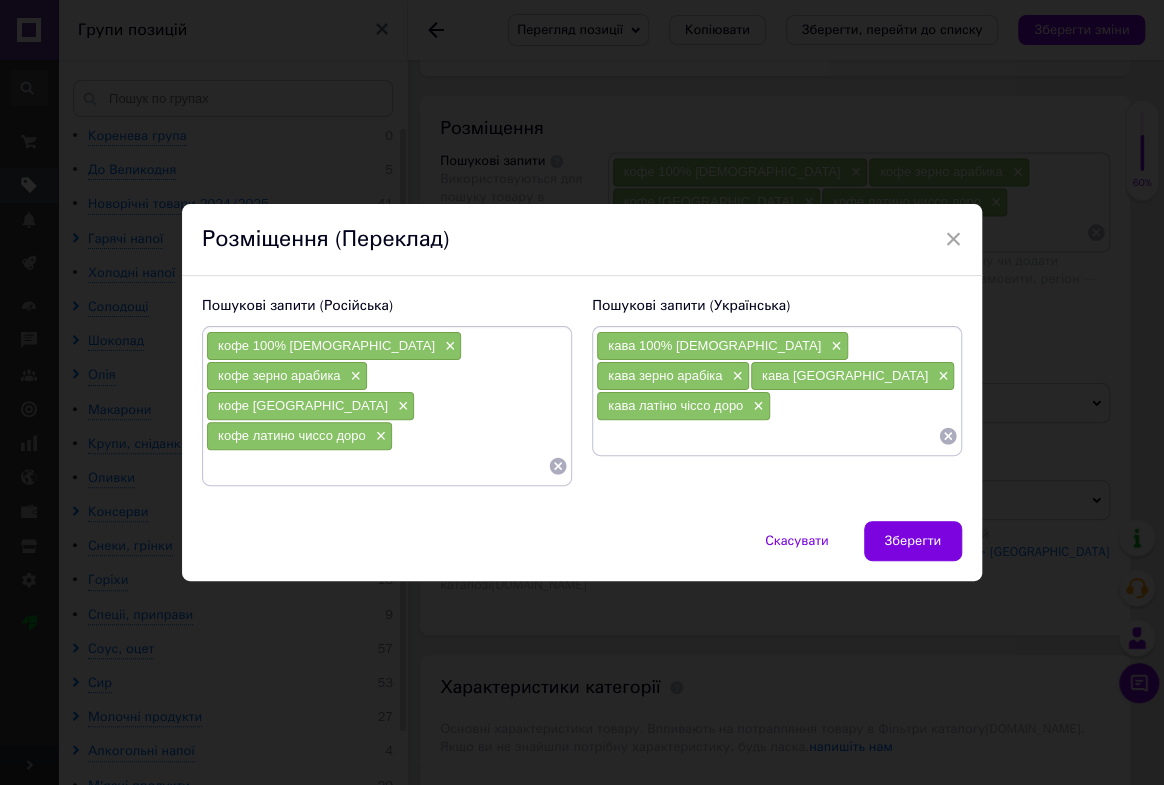 click on "кофе зерно арабика ×" at bounding box center [287, 376] 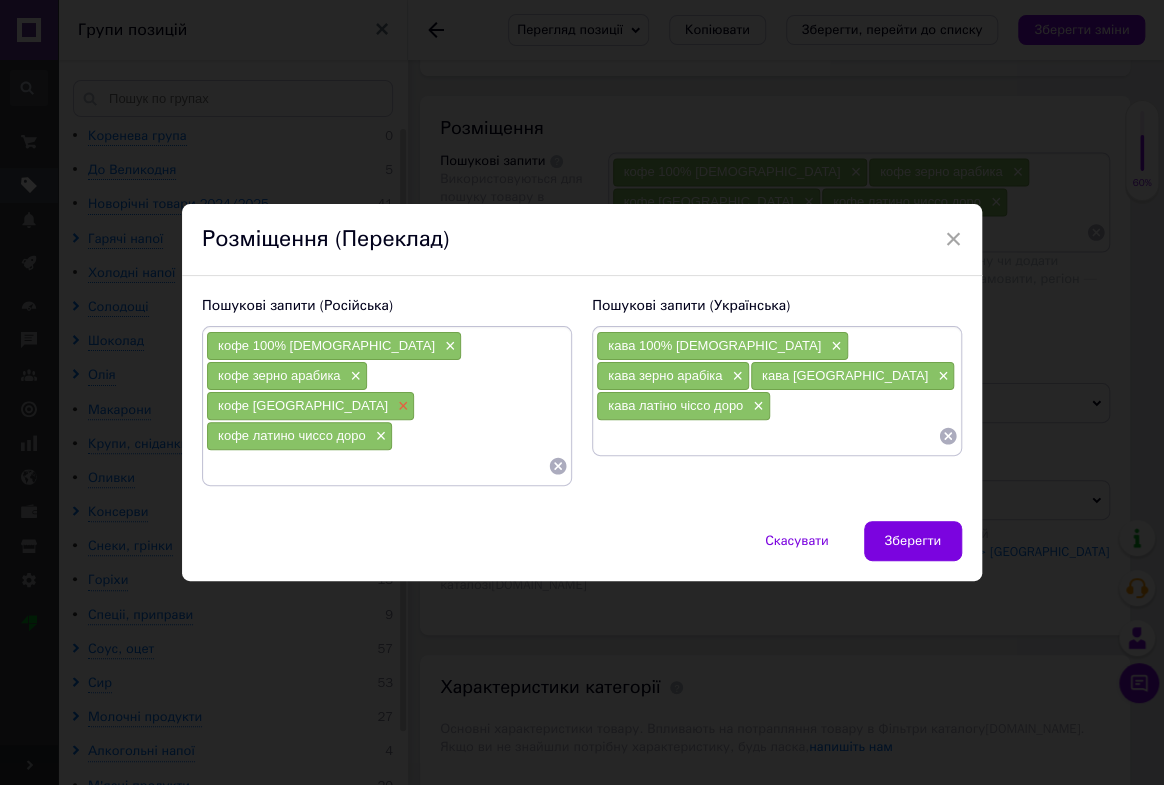 click on "×" at bounding box center [401, 406] 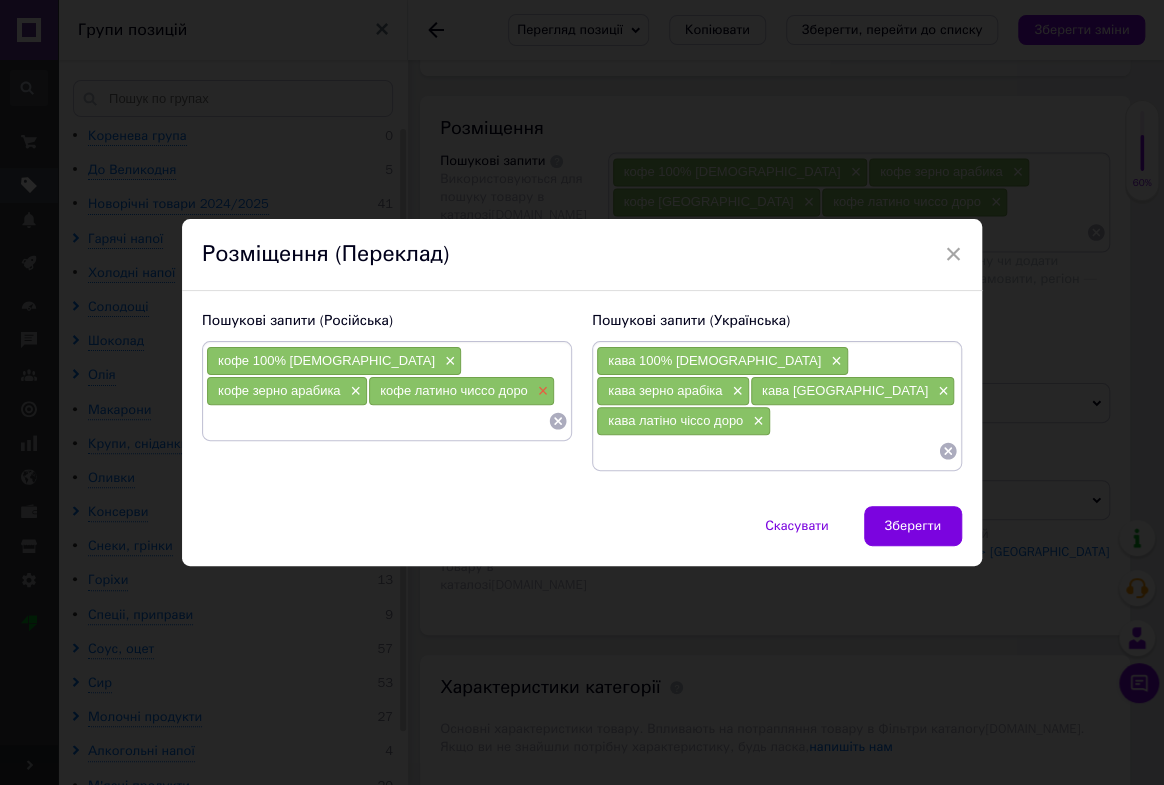 click on "×" at bounding box center [541, 391] 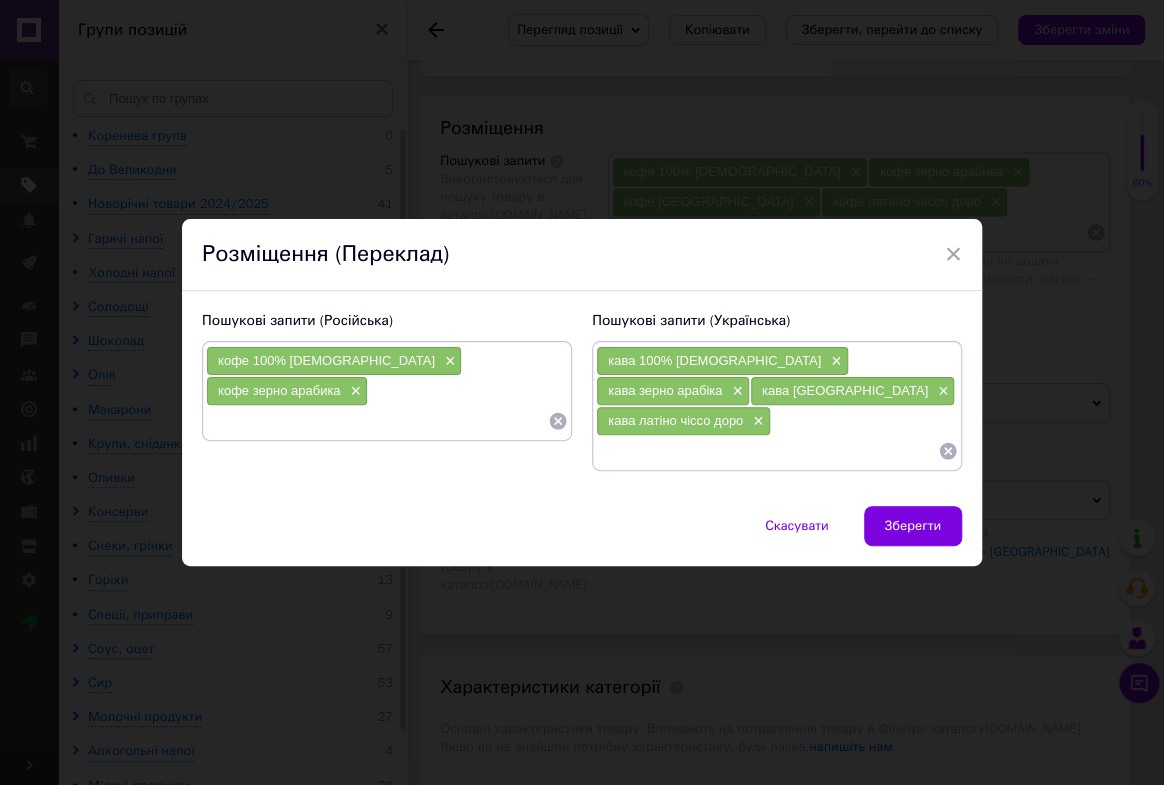 drag, startPoint x: 503, startPoint y: 368, endPoint x: 513, endPoint y: 376, distance: 12.806249 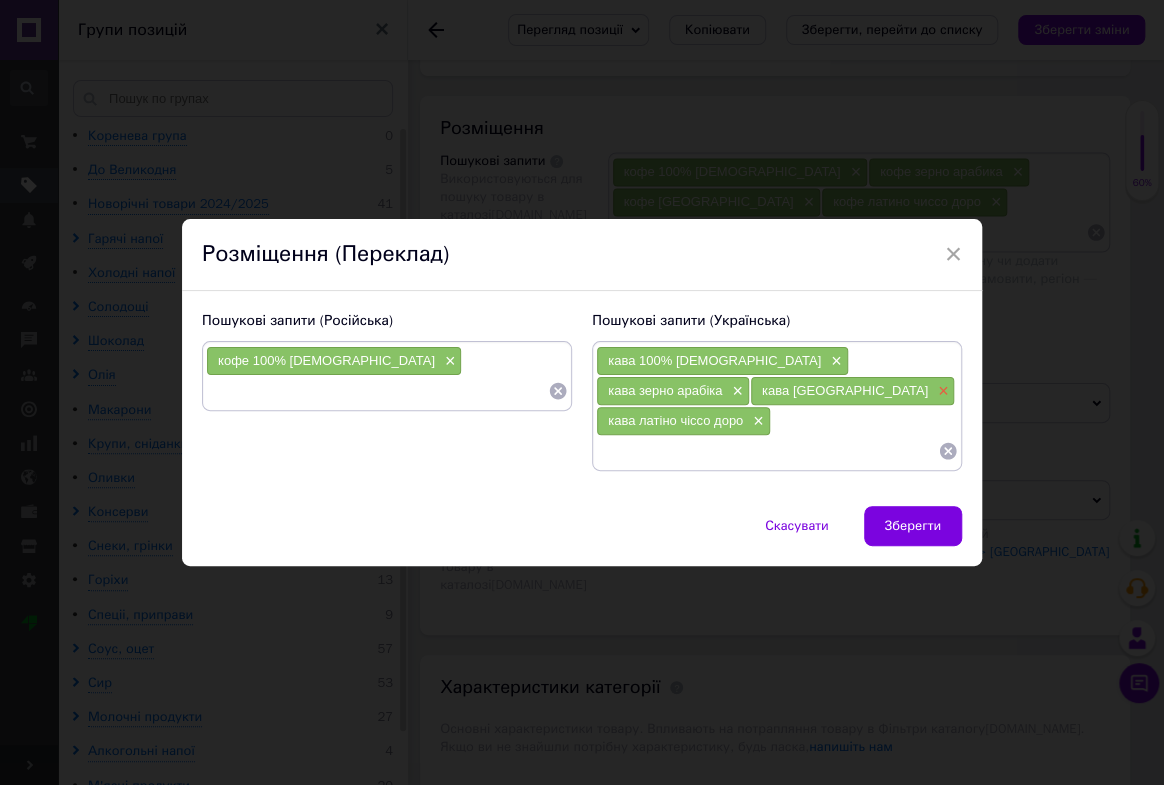 click on "×" at bounding box center (941, 391) 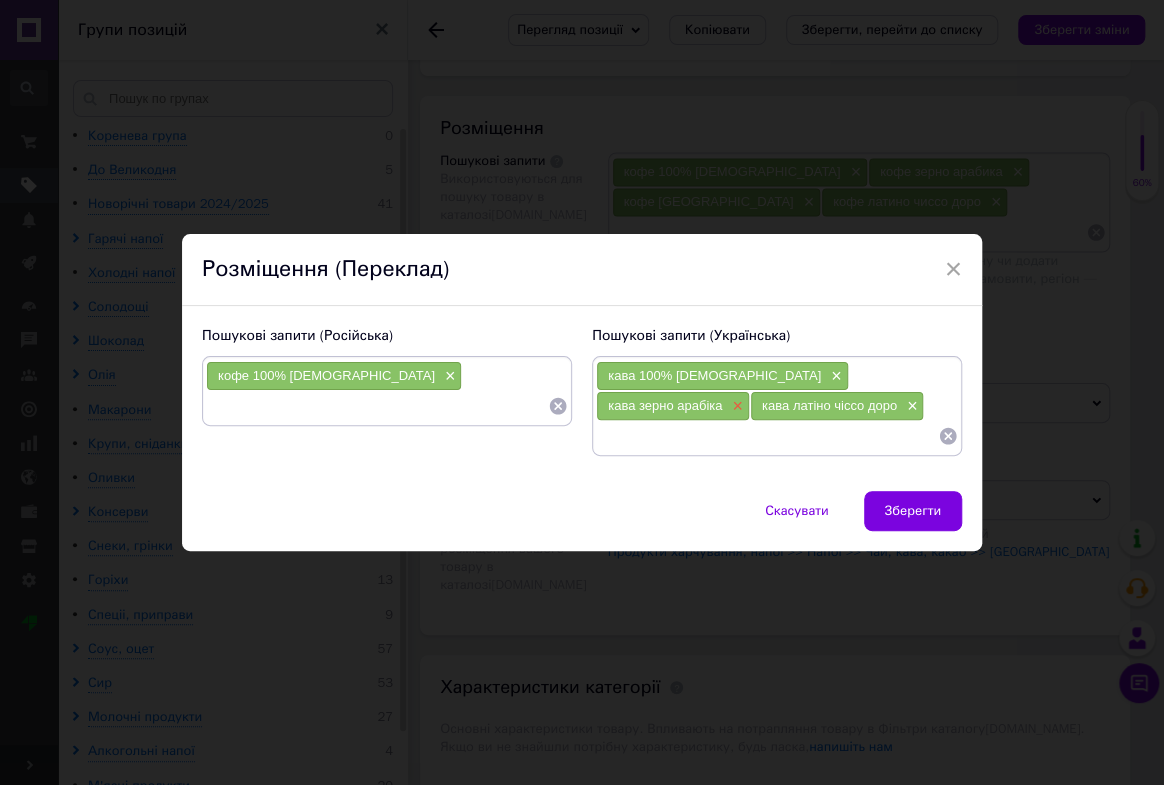 click on "×" at bounding box center [735, 406] 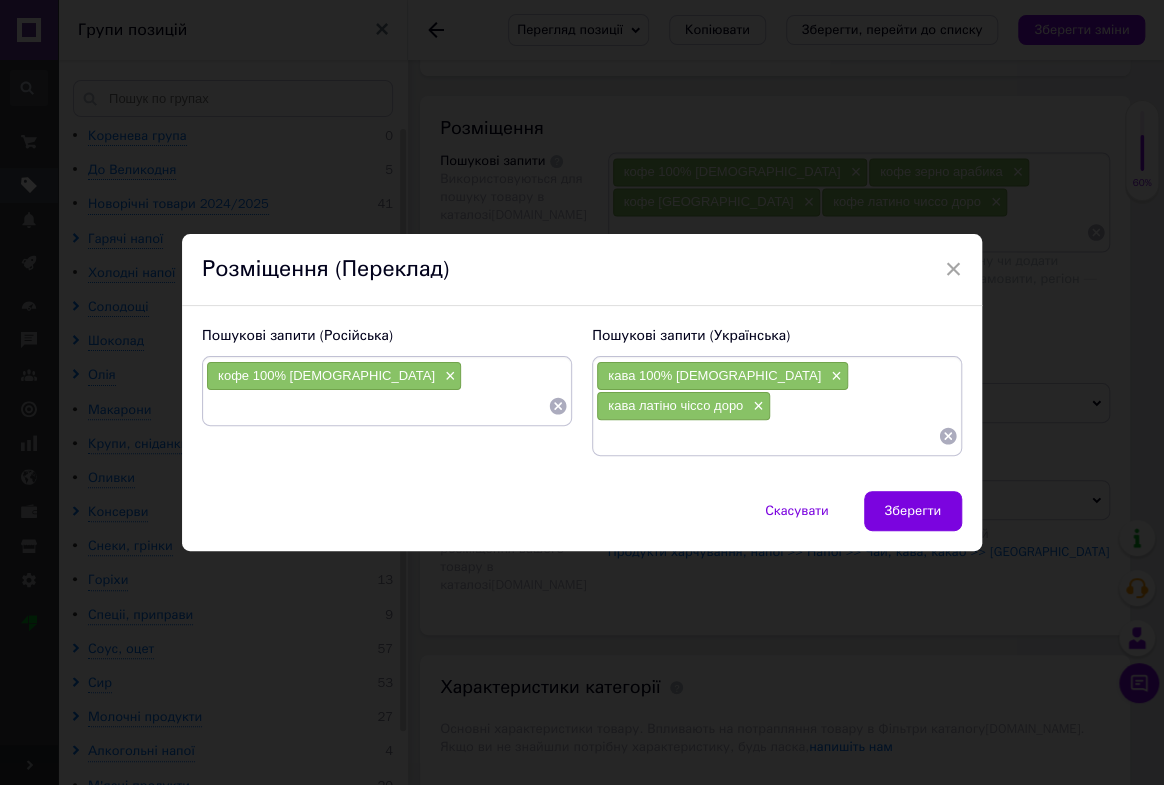 click on "×" at bounding box center [756, 406] 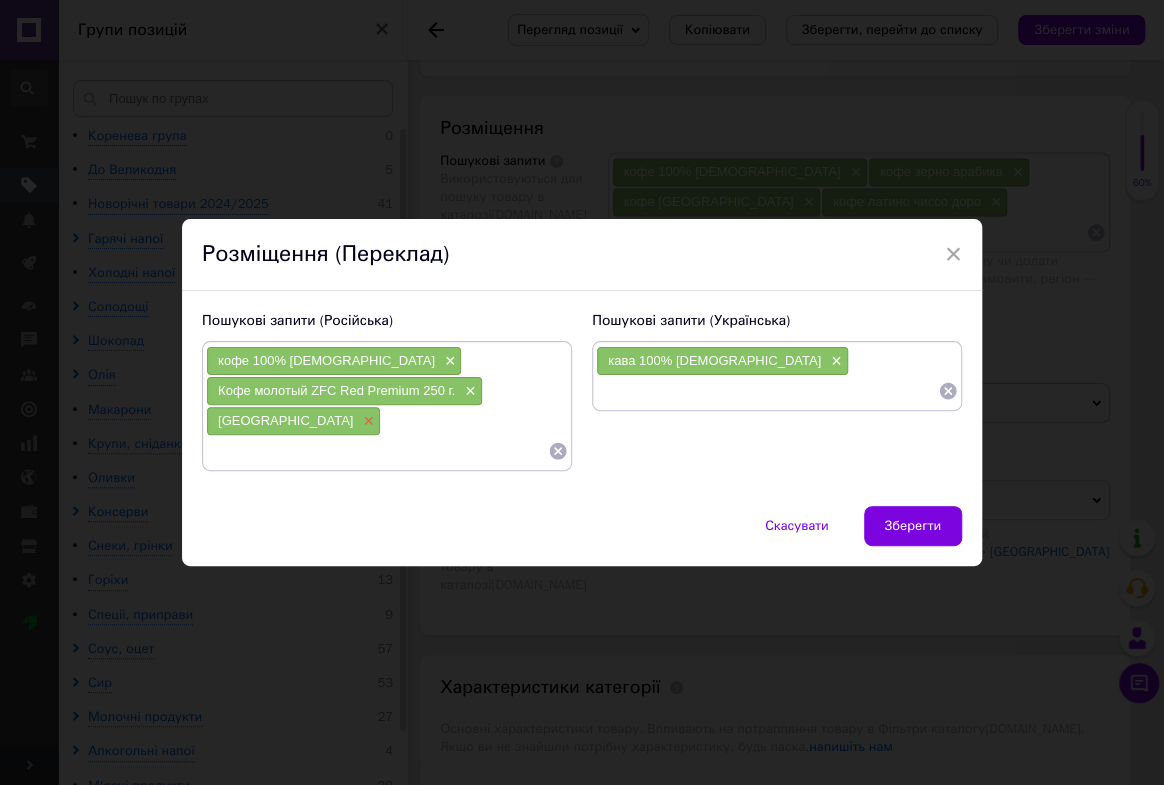 click on "×" at bounding box center (366, 421) 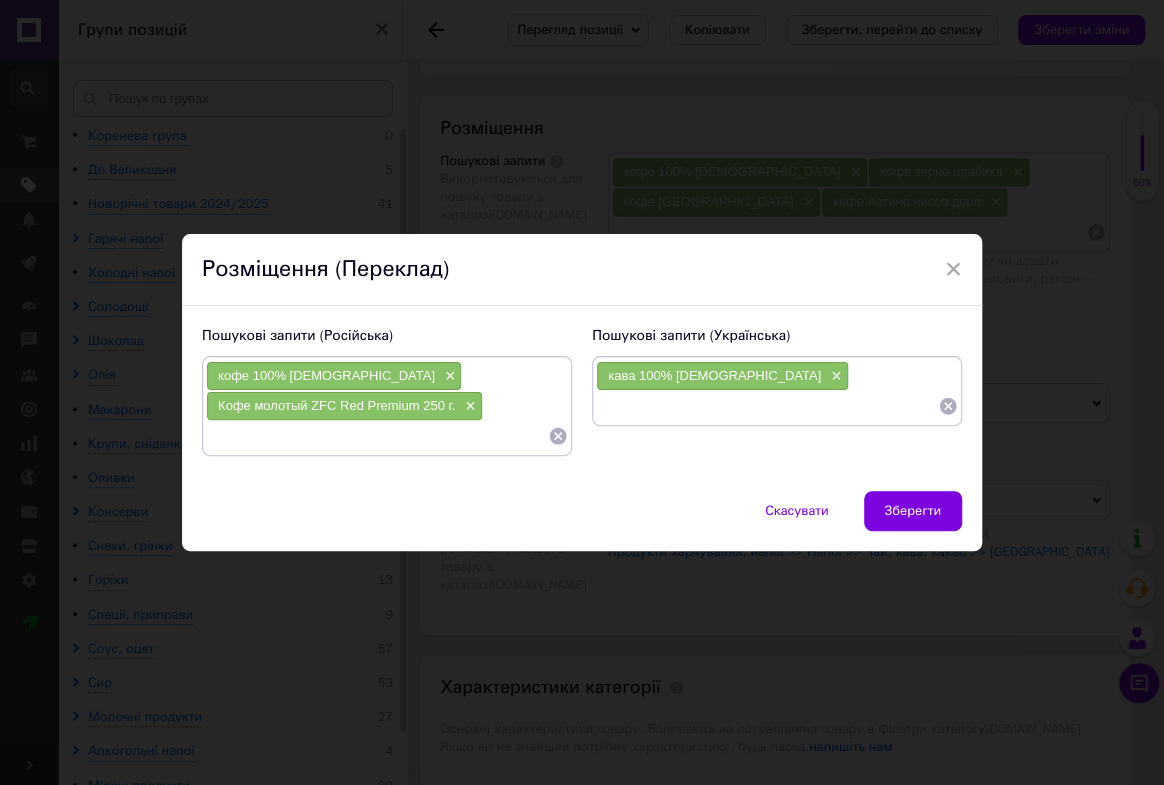 click at bounding box center [377, 436] 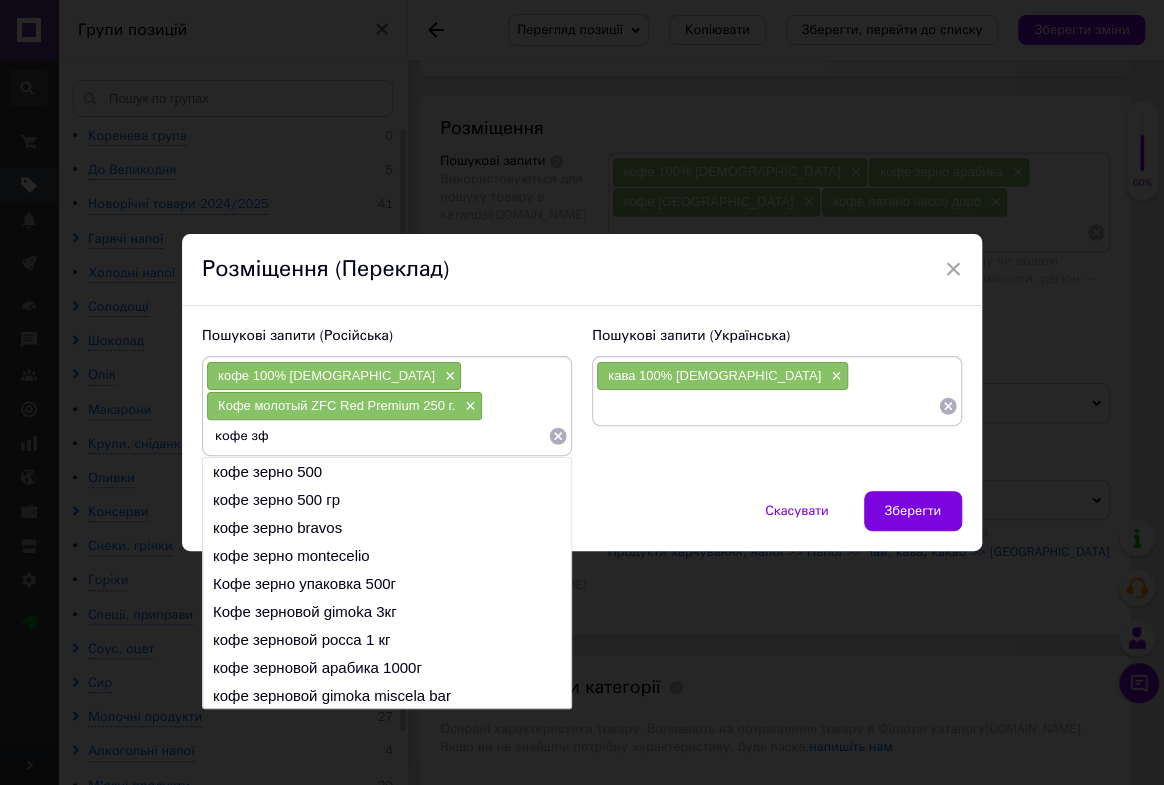 type on "кофе зфс" 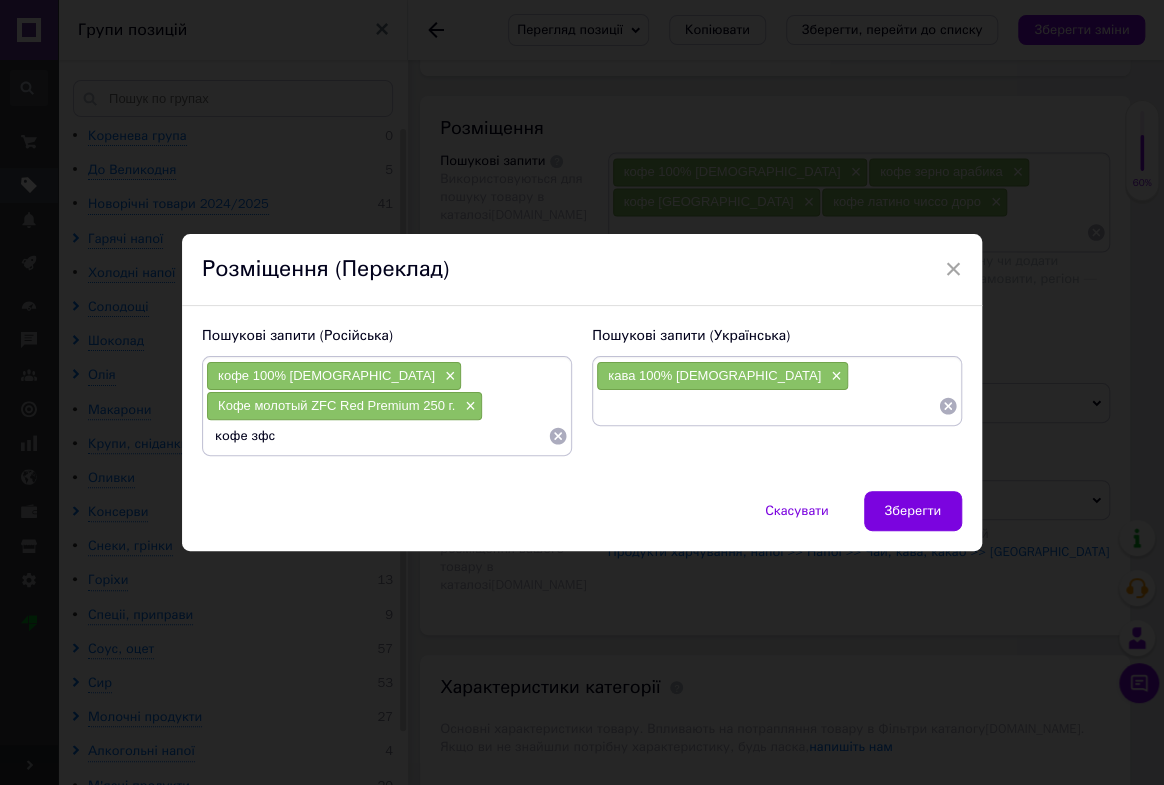 type 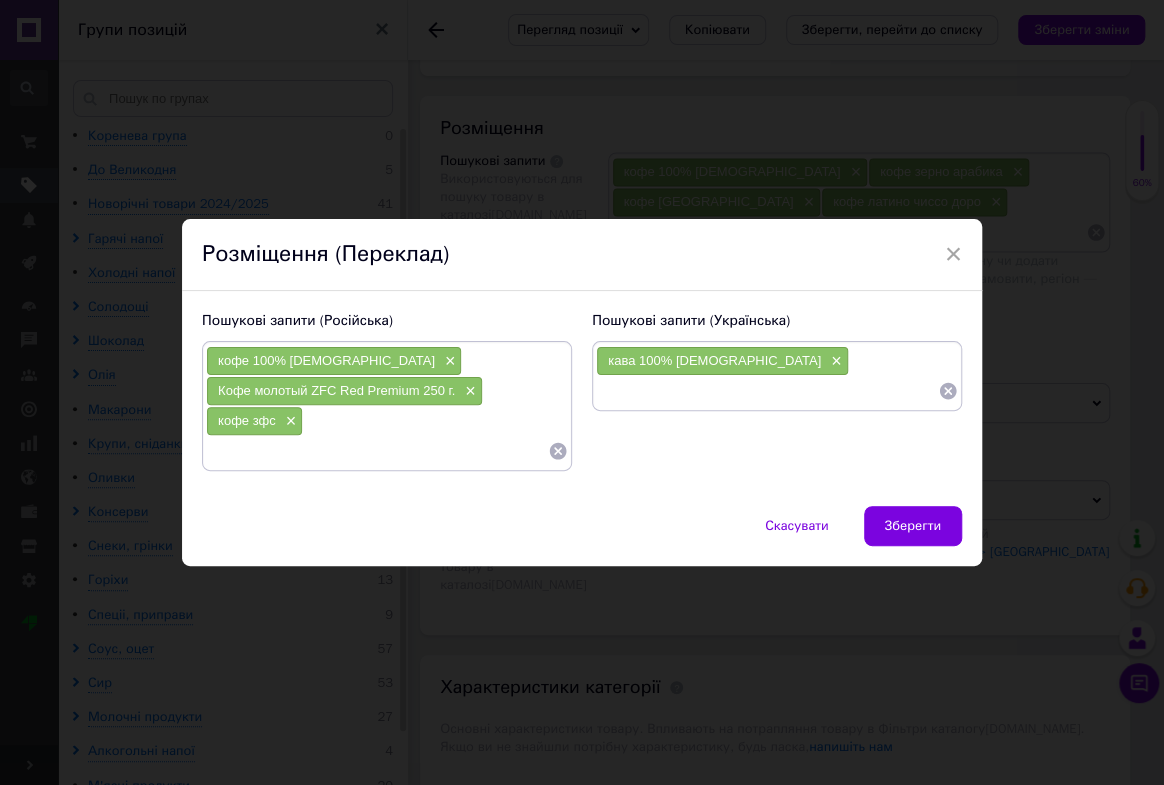 click at bounding box center [767, 391] 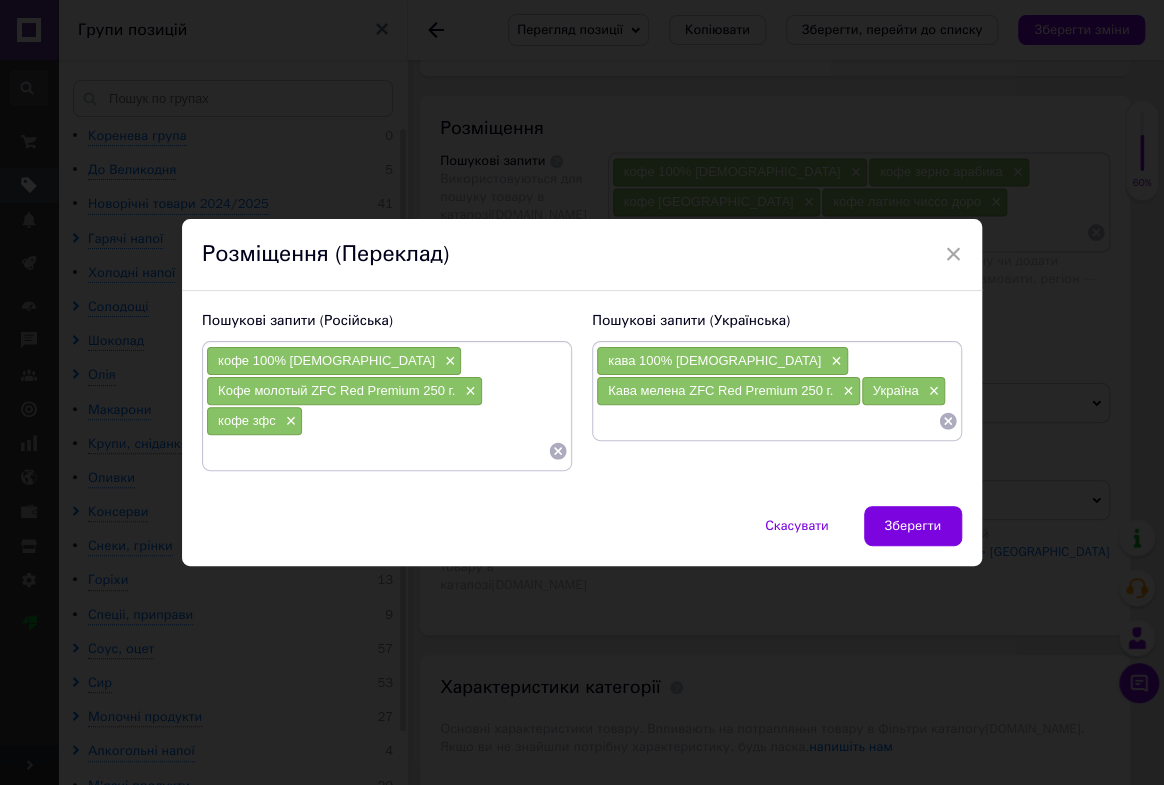 click at bounding box center [767, 421] 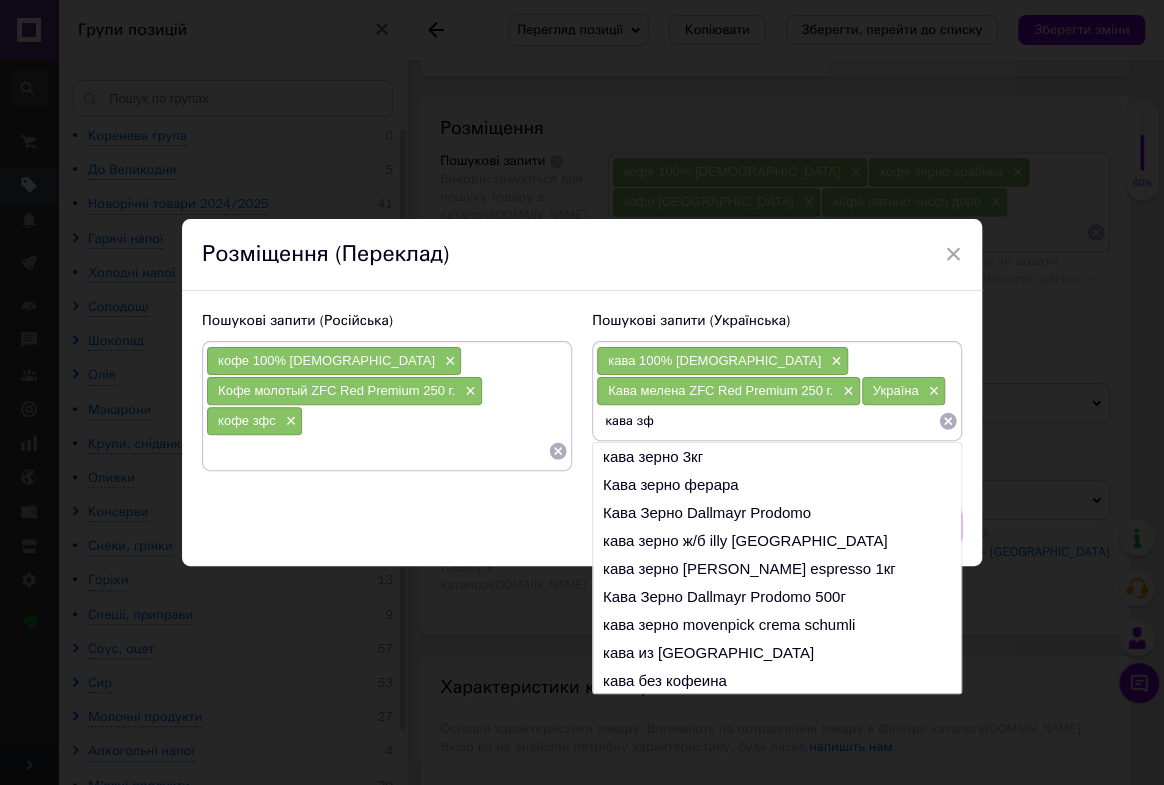 type on "кава зфс" 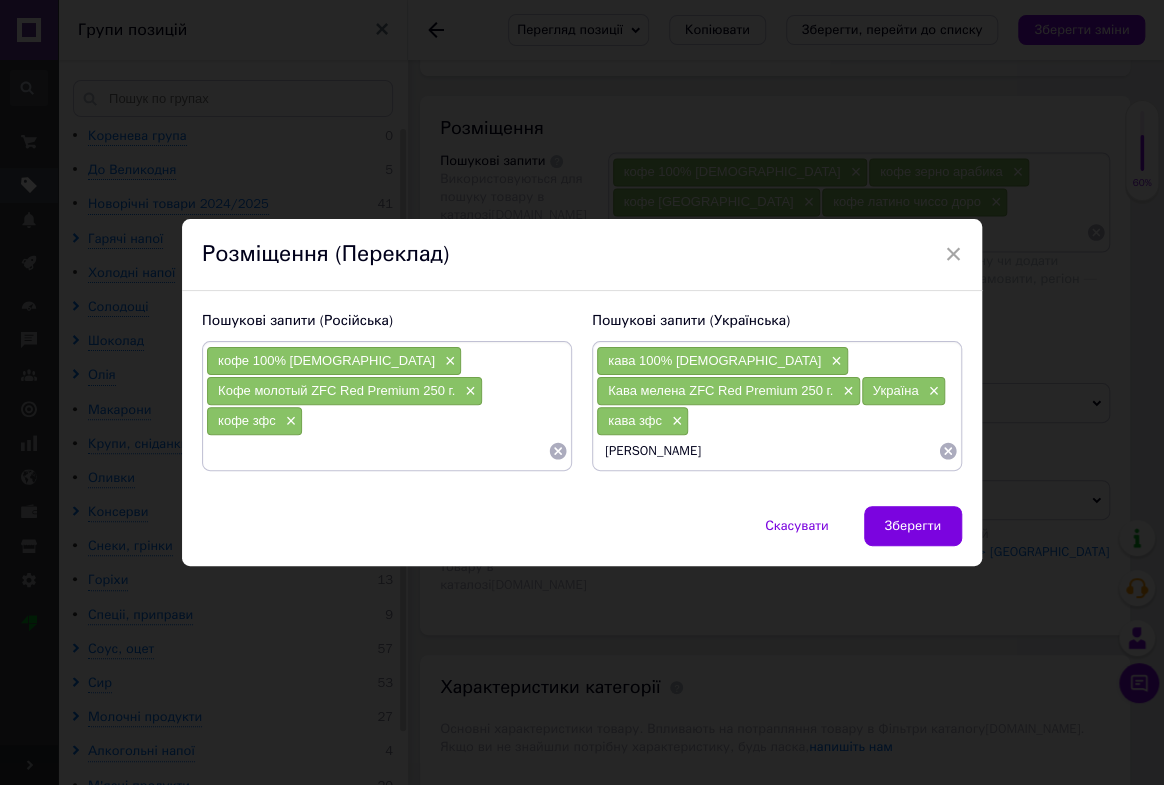 type on "зфс мелена" 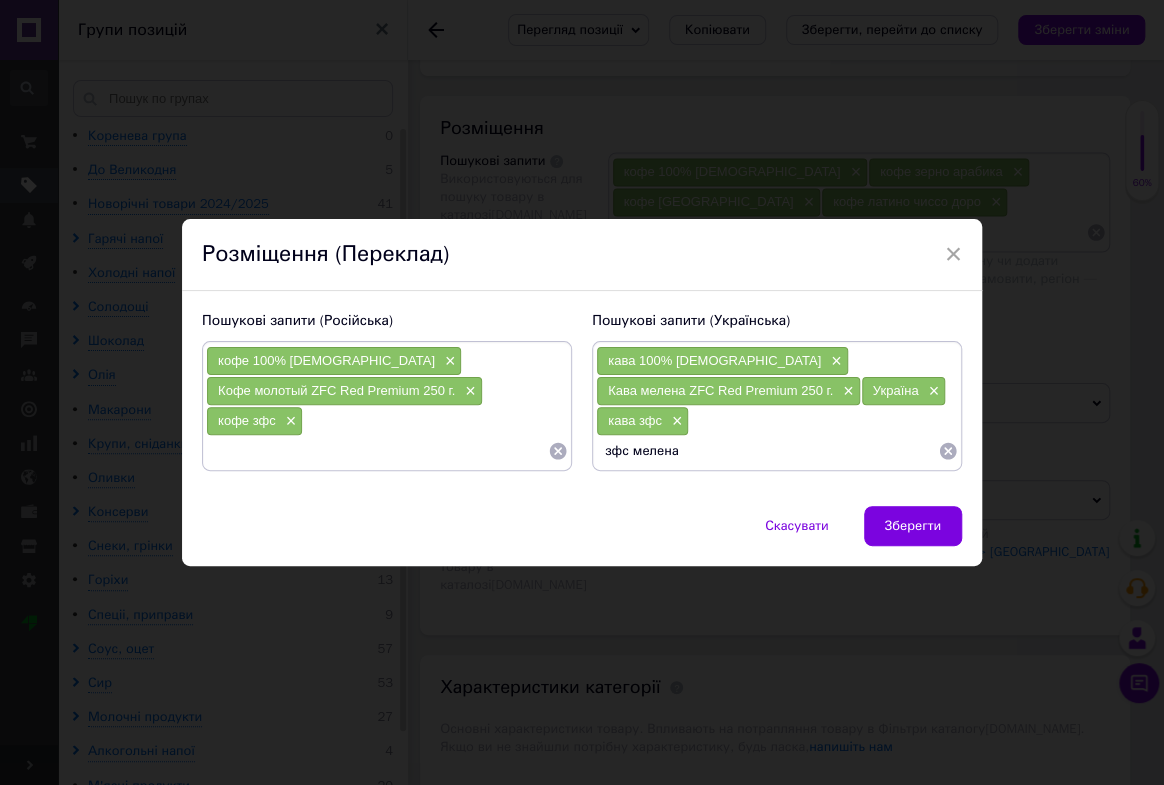 type 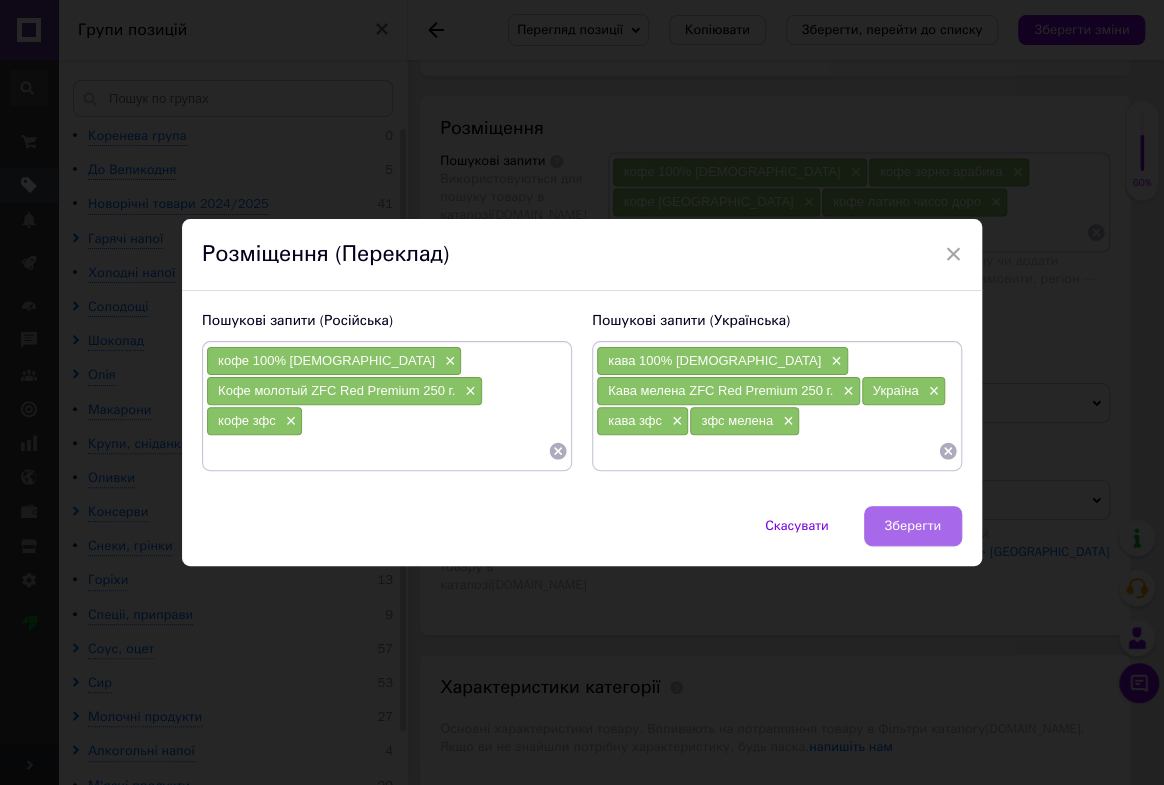 click on "Зберегти" at bounding box center (913, 526) 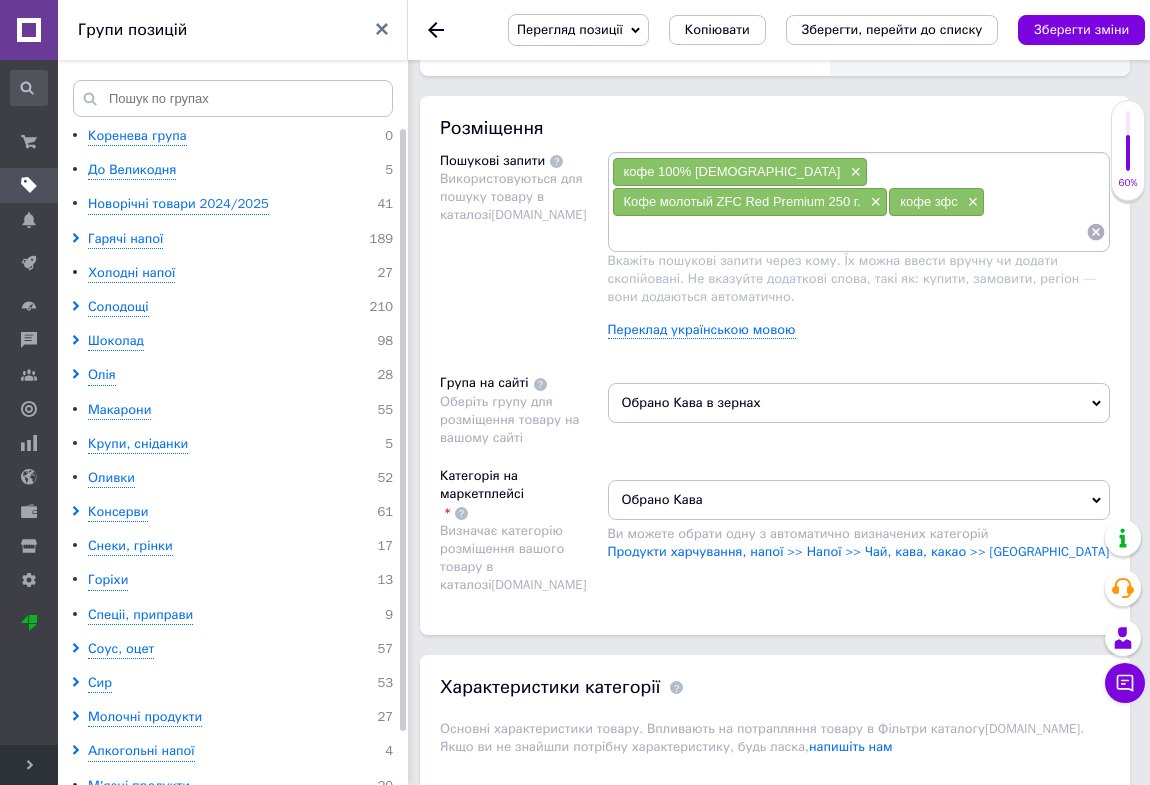 click 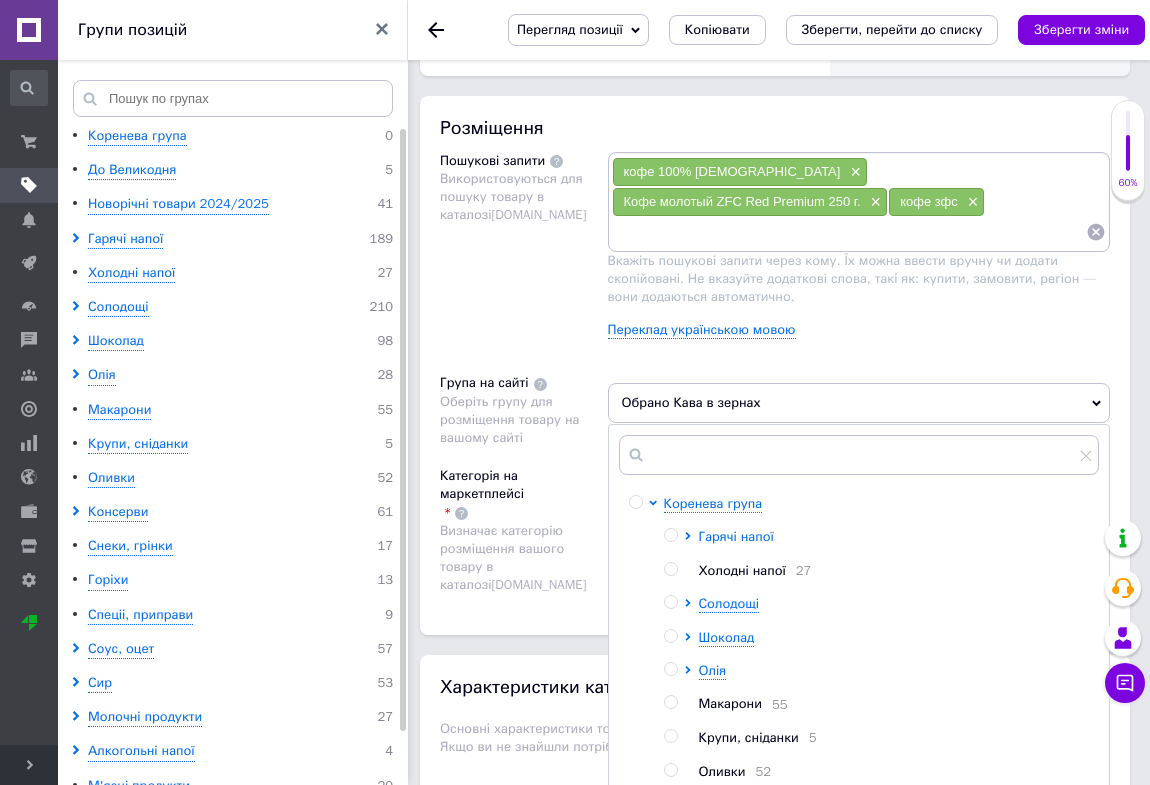 click 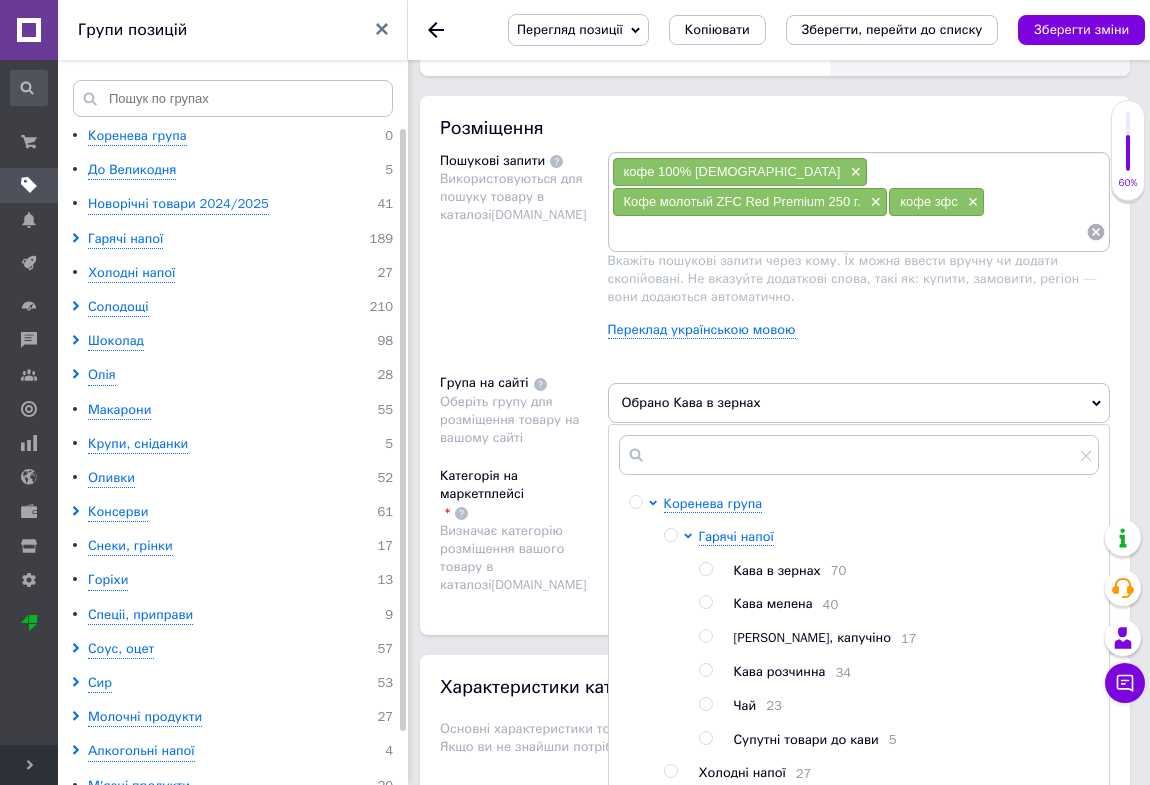 click at bounding box center [705, 602] 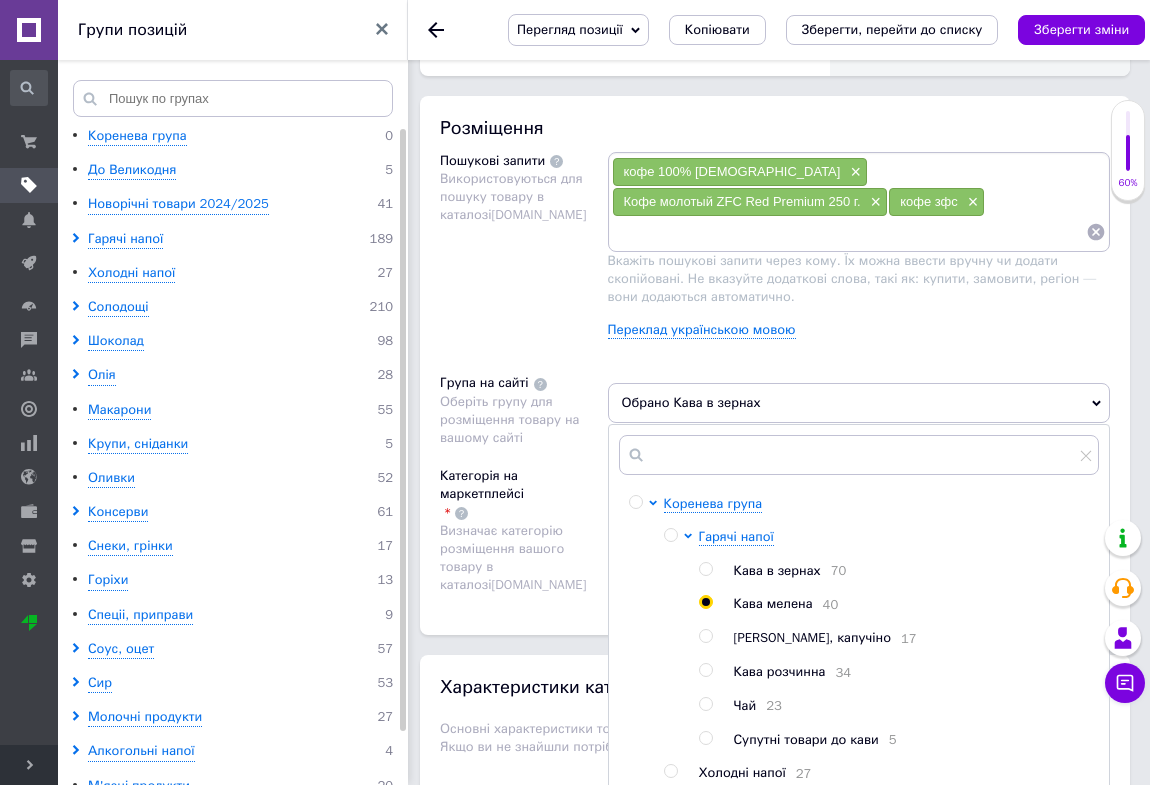 radio on "true" 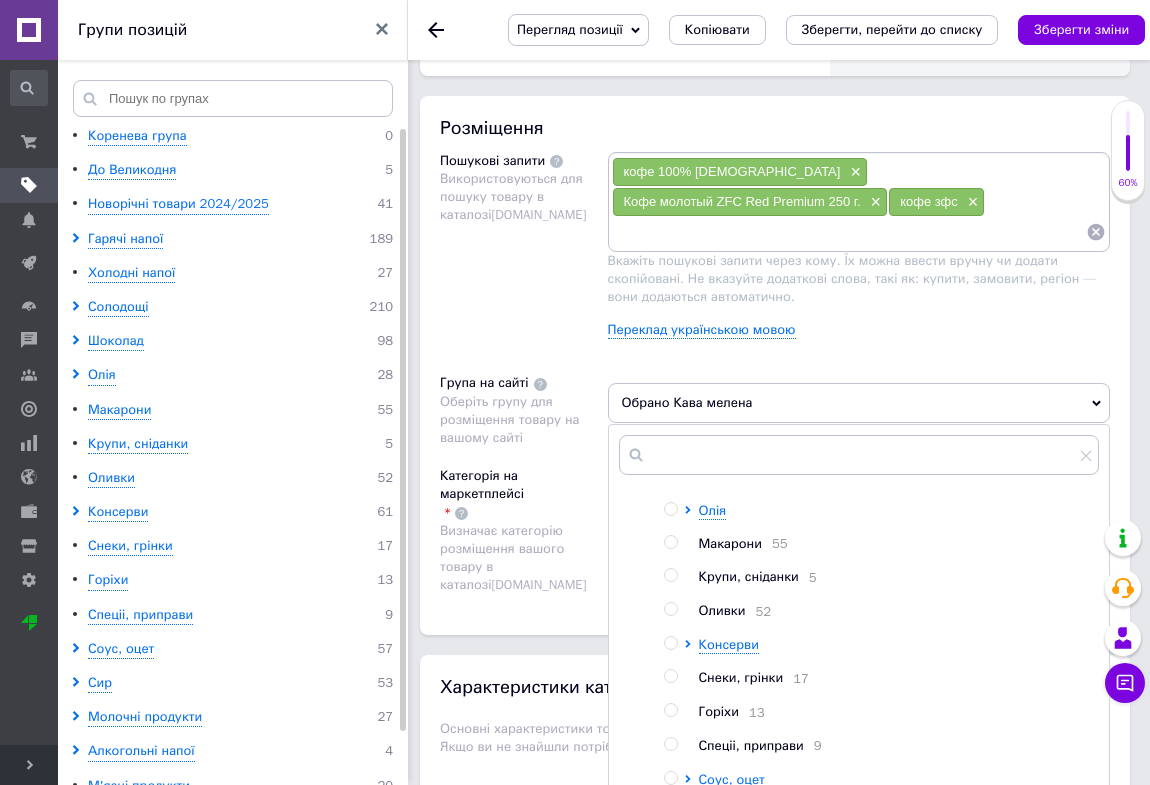scroll, scrollTop: 462, scrollLeft: 0, axis: vertical 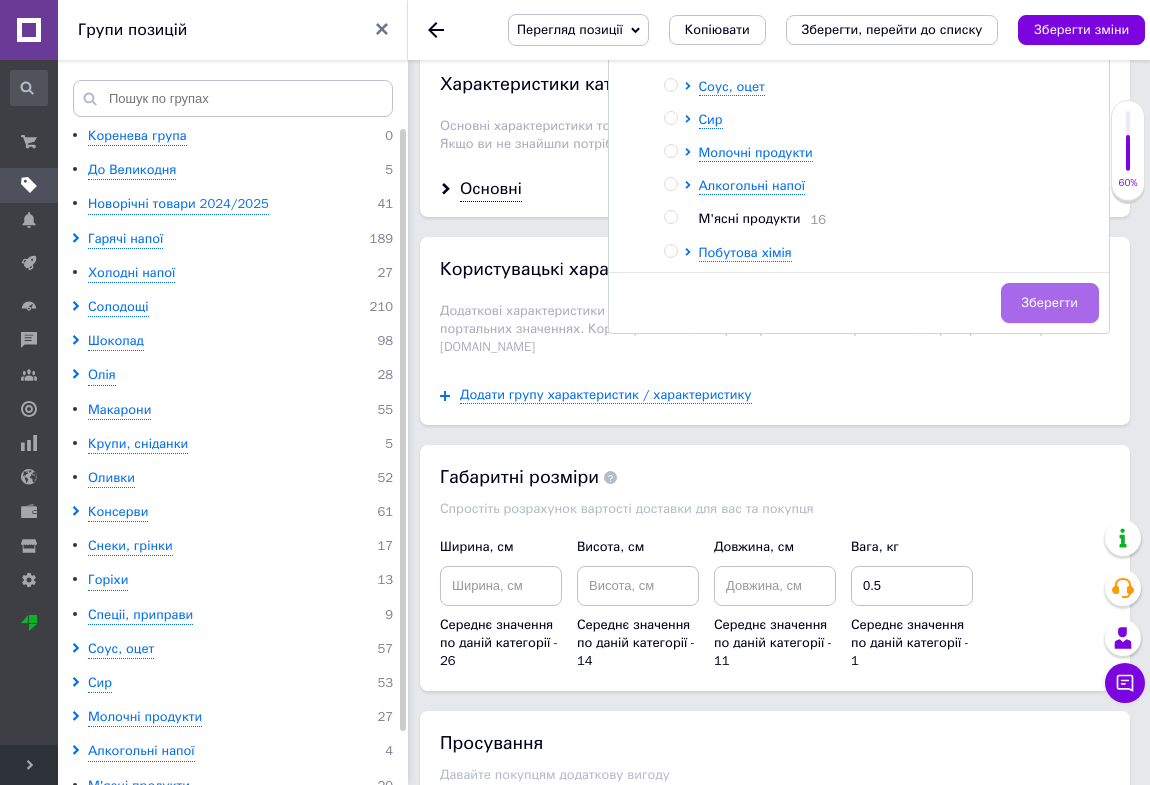 click on "Зберегти" at bounding box center (1050, 303) 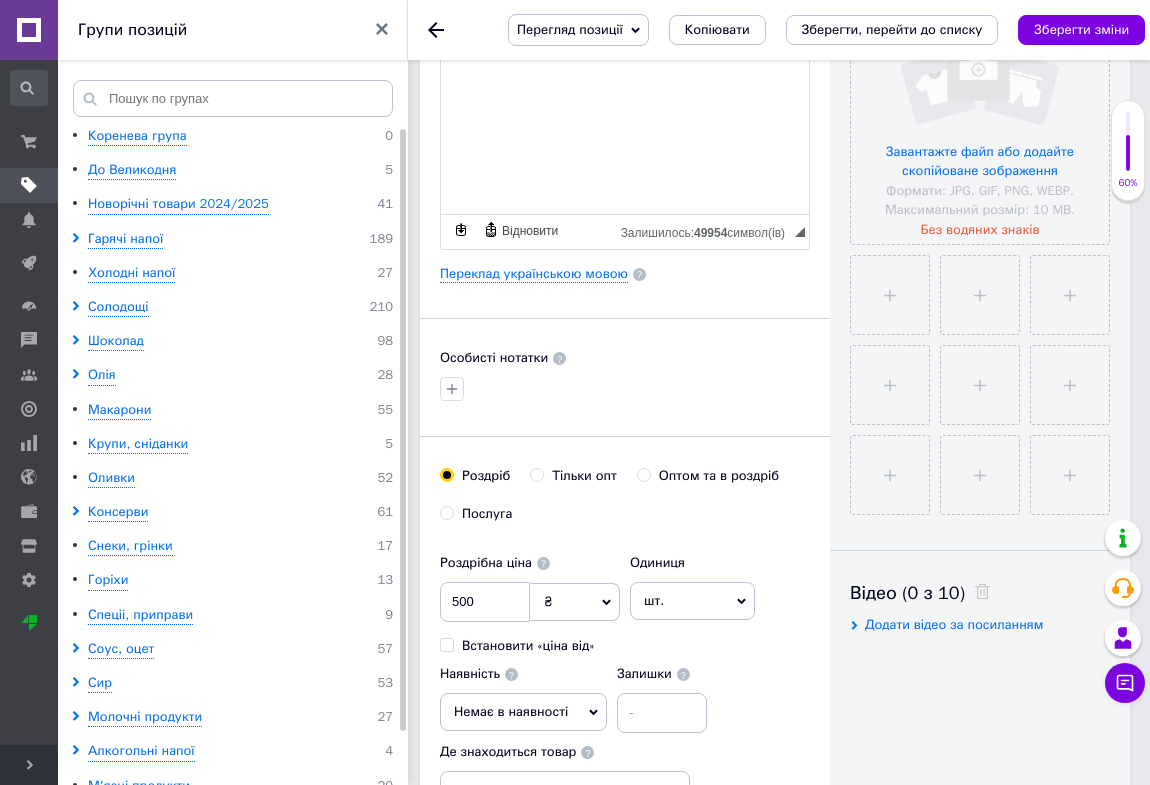 scroll, scrollTop: 511, scrollLeft: 0, axis: vertical 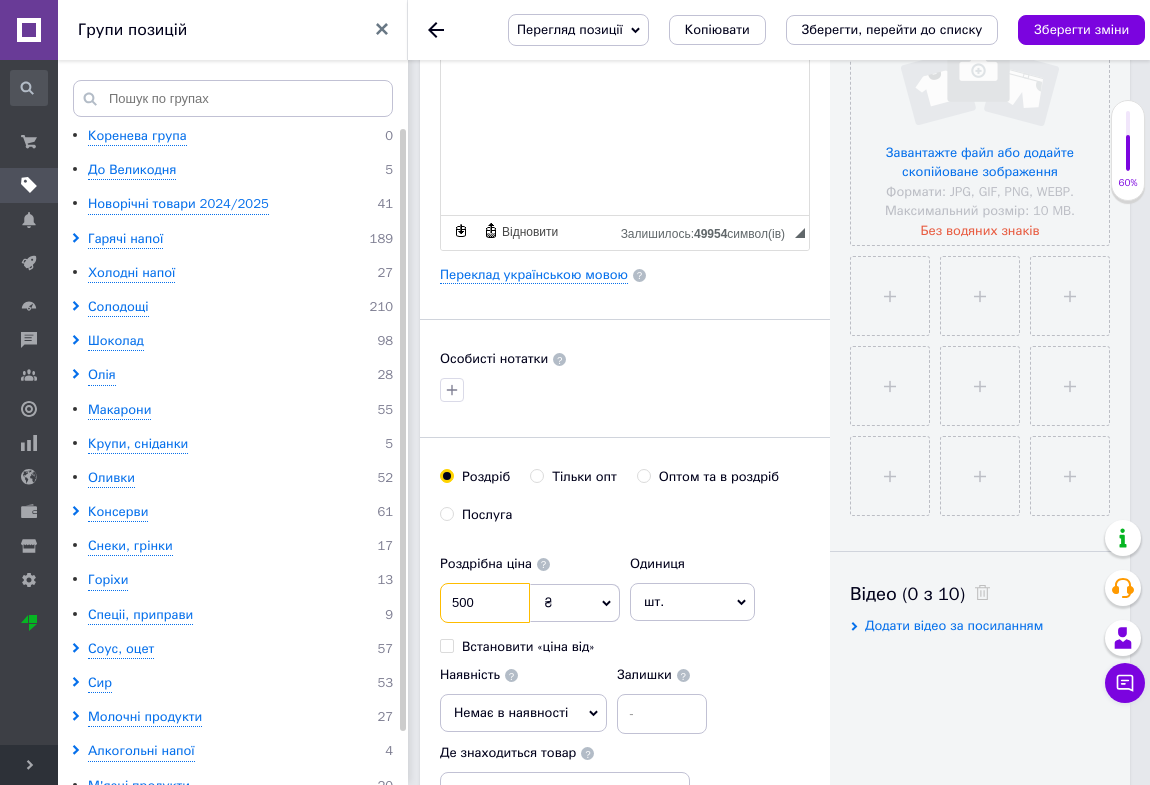 click on "500" at bounding box center [485, 603] 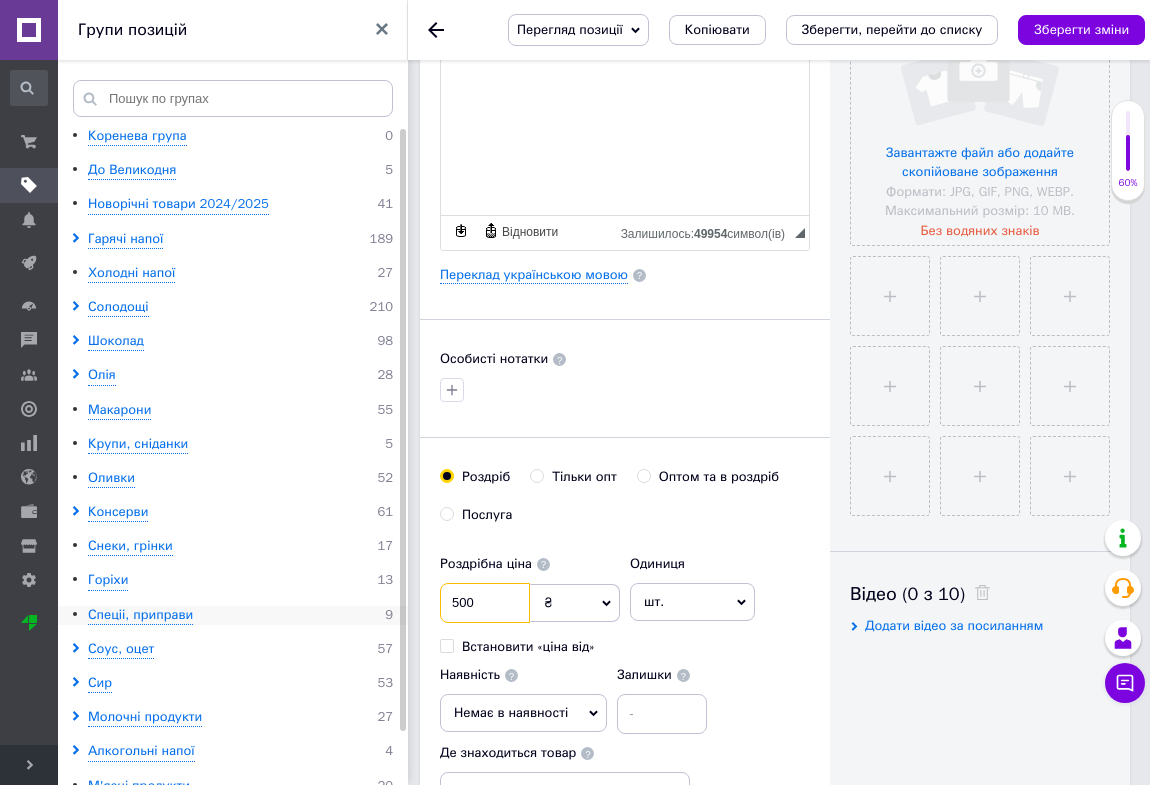 drag, startPoint x: 487, startPoint y: 611, endPoint x: 387, endPoint y: 609, distance: 100.02 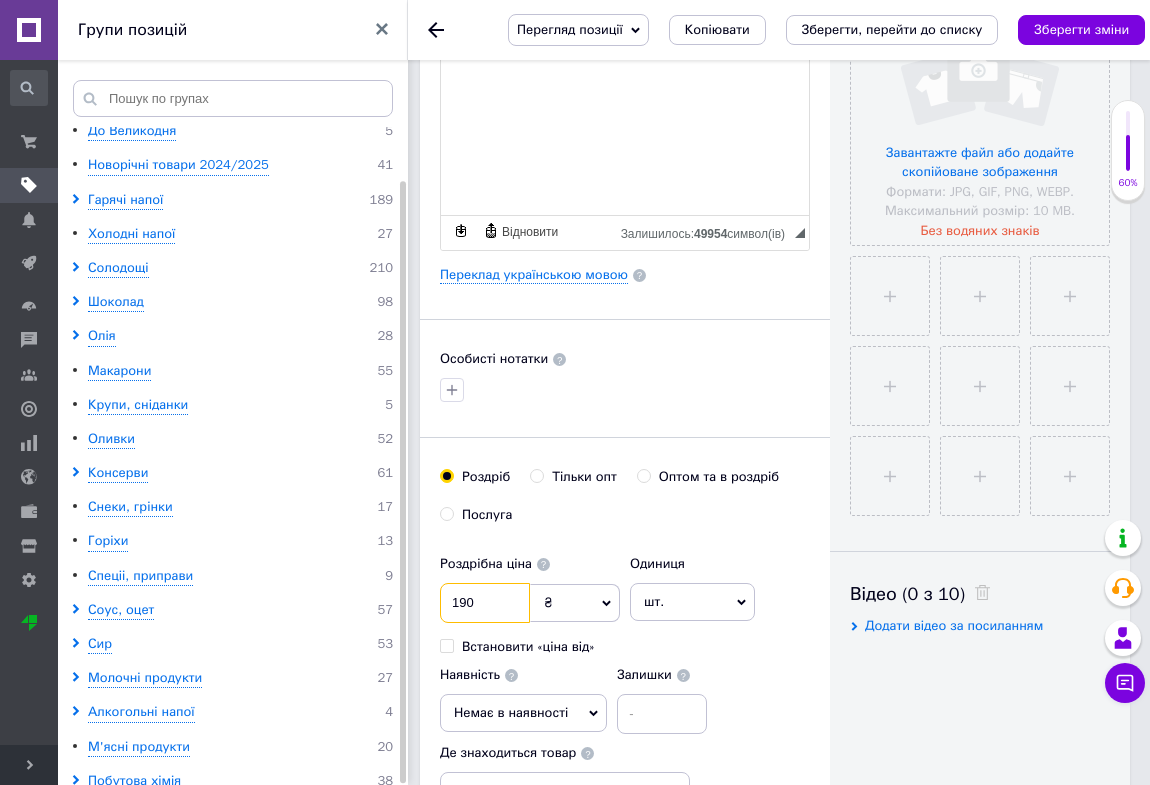scroll, scrollTop: 58, scrollLeft: 0, axis: vertical 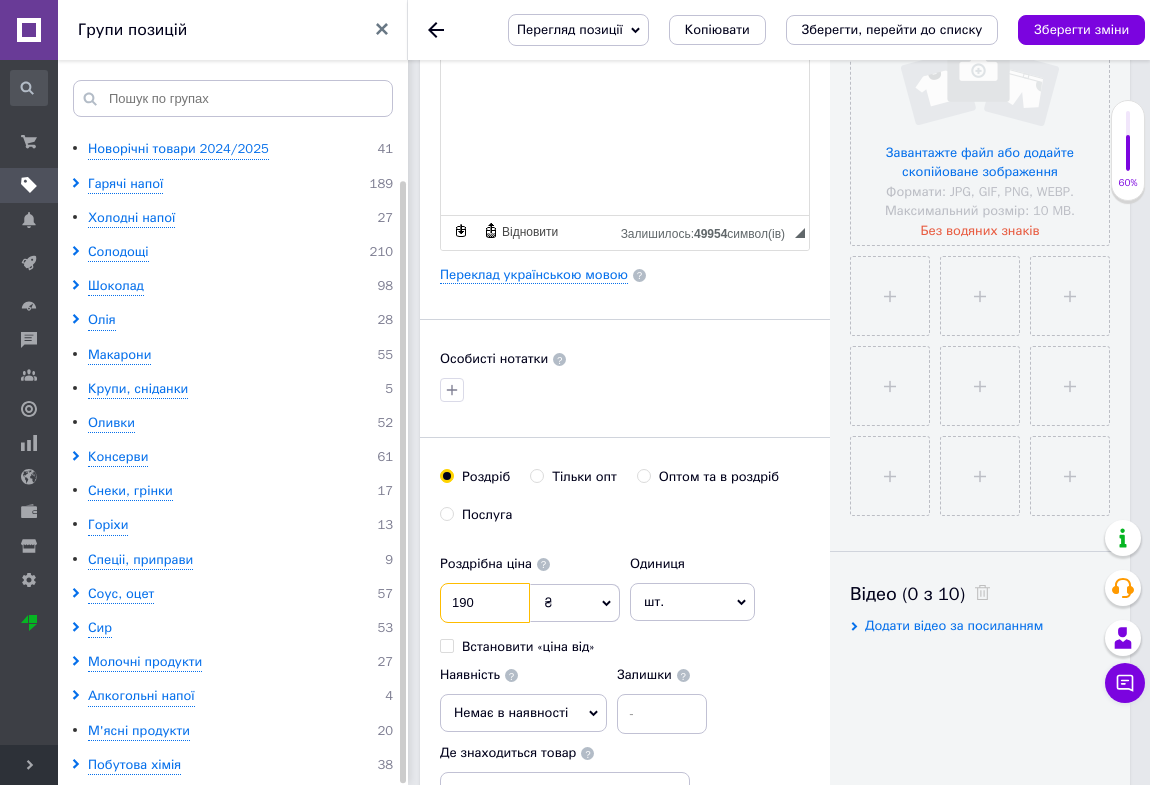 type on "190" 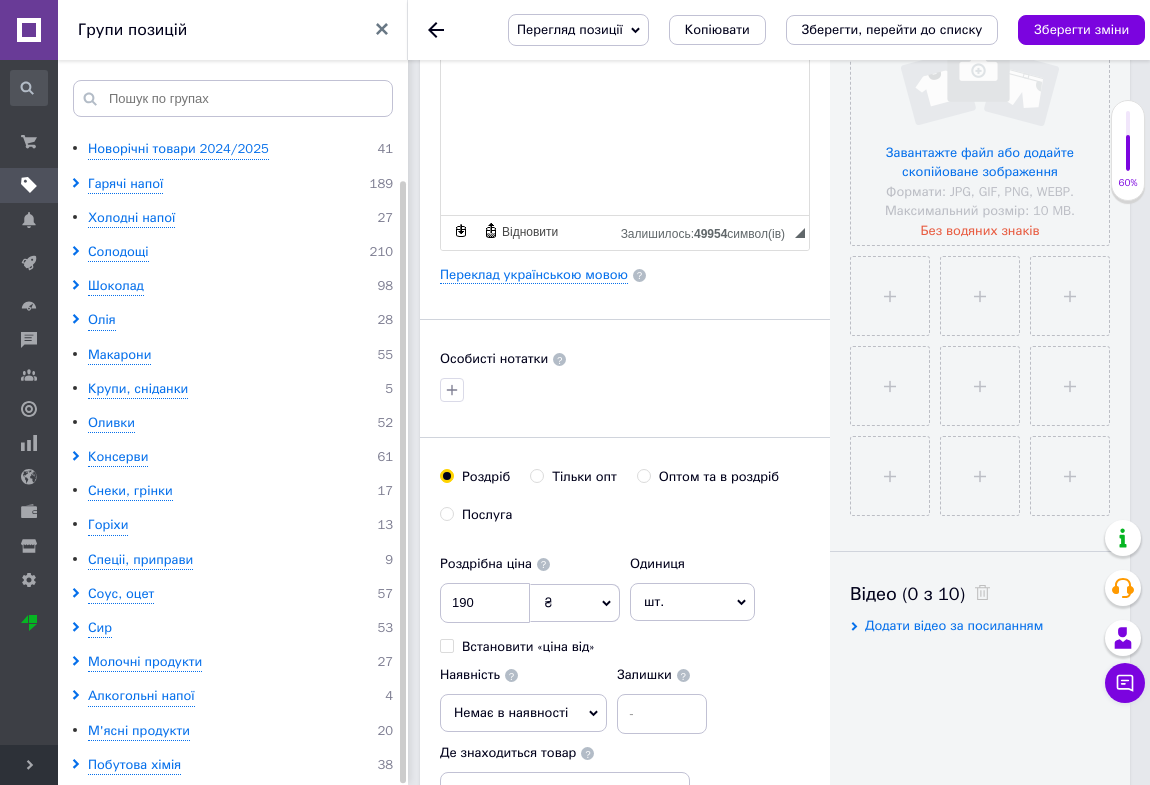 click on "Немає в наявності" at bounding box center (523, 713) 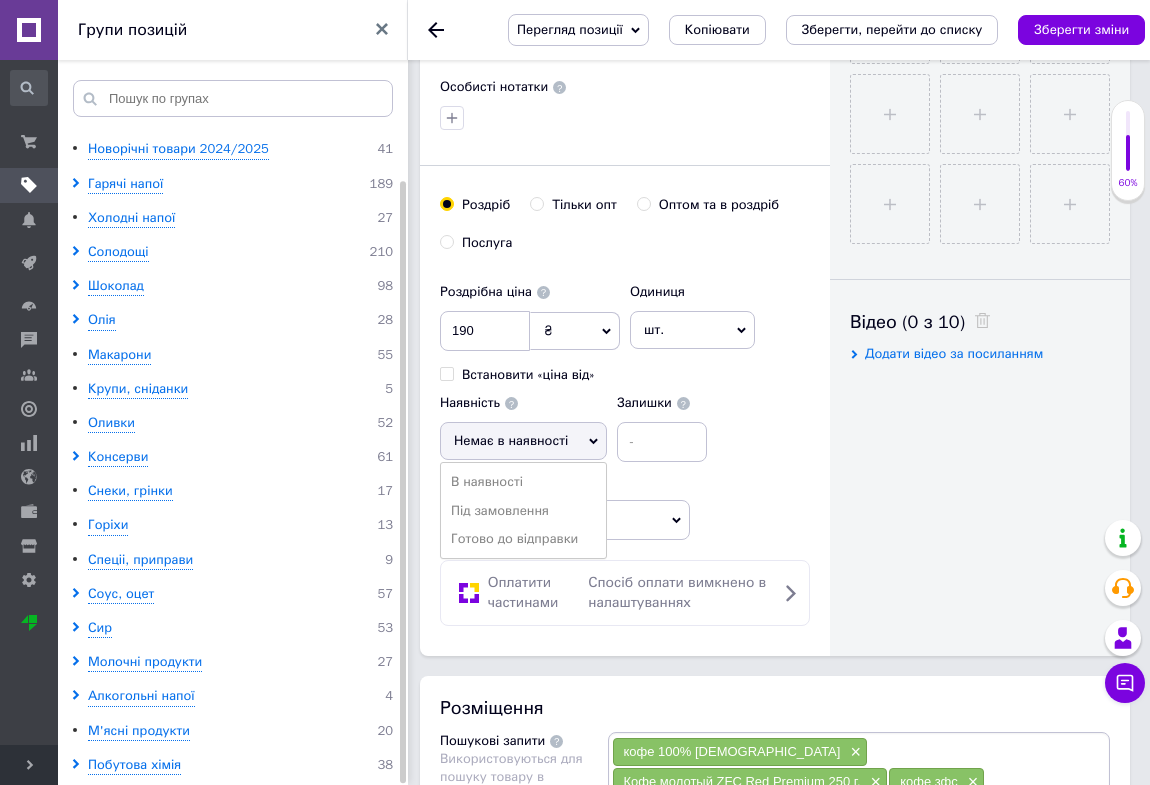 scroll, scrollTop: 784, scrollLeft: 0, axis: vertical 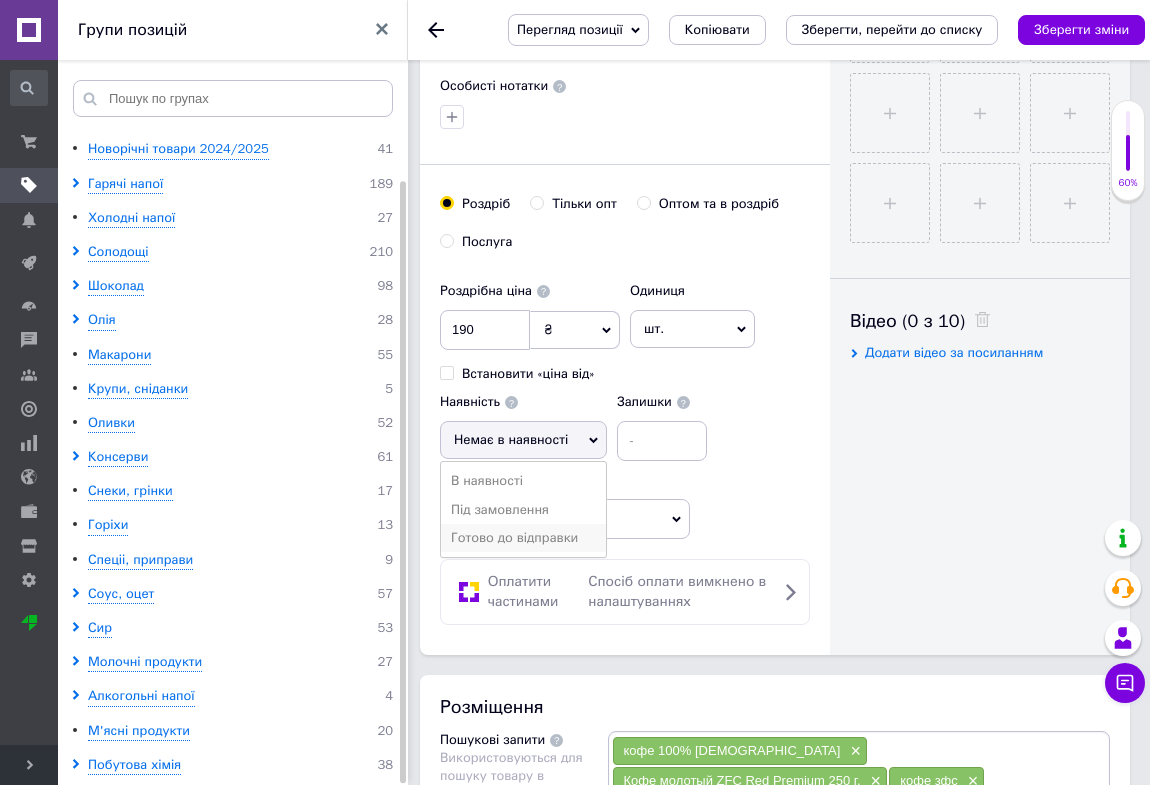 click on "Готово до відправки" at bounding box center [523, 538] 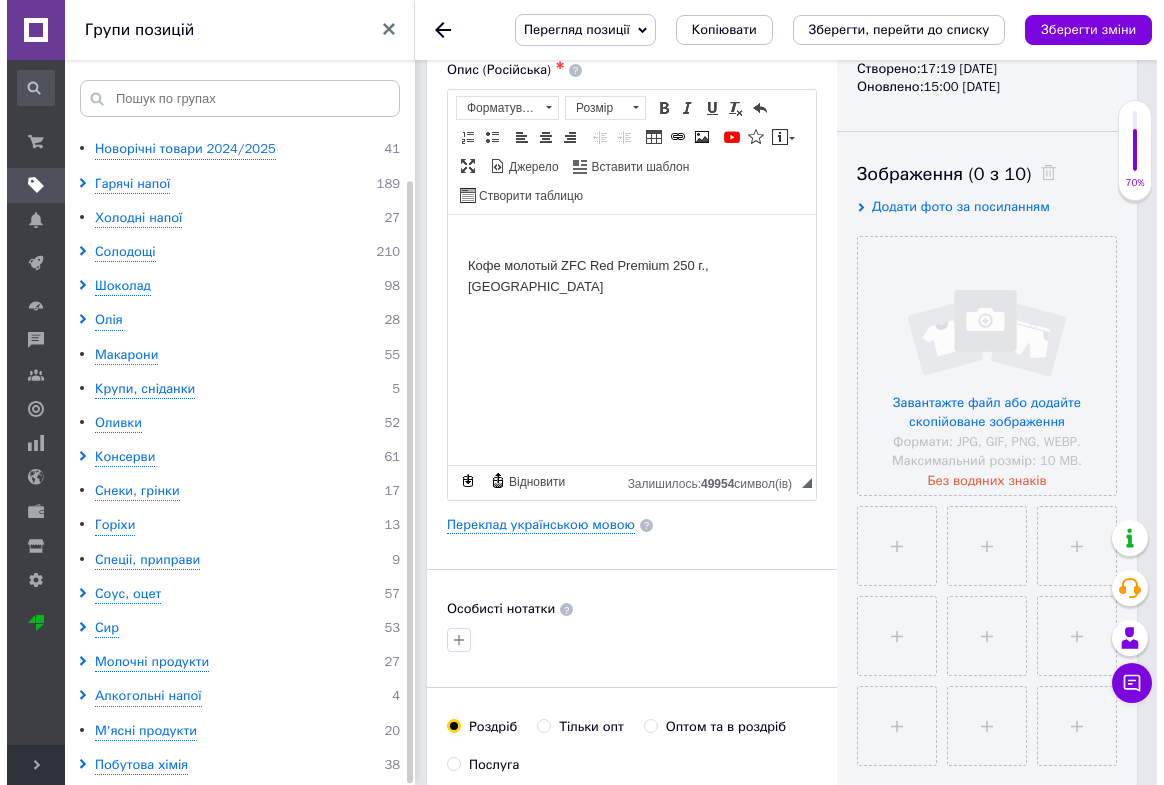 scroll, scrollTop: 272, scrollLeft: 0, axis: vertical 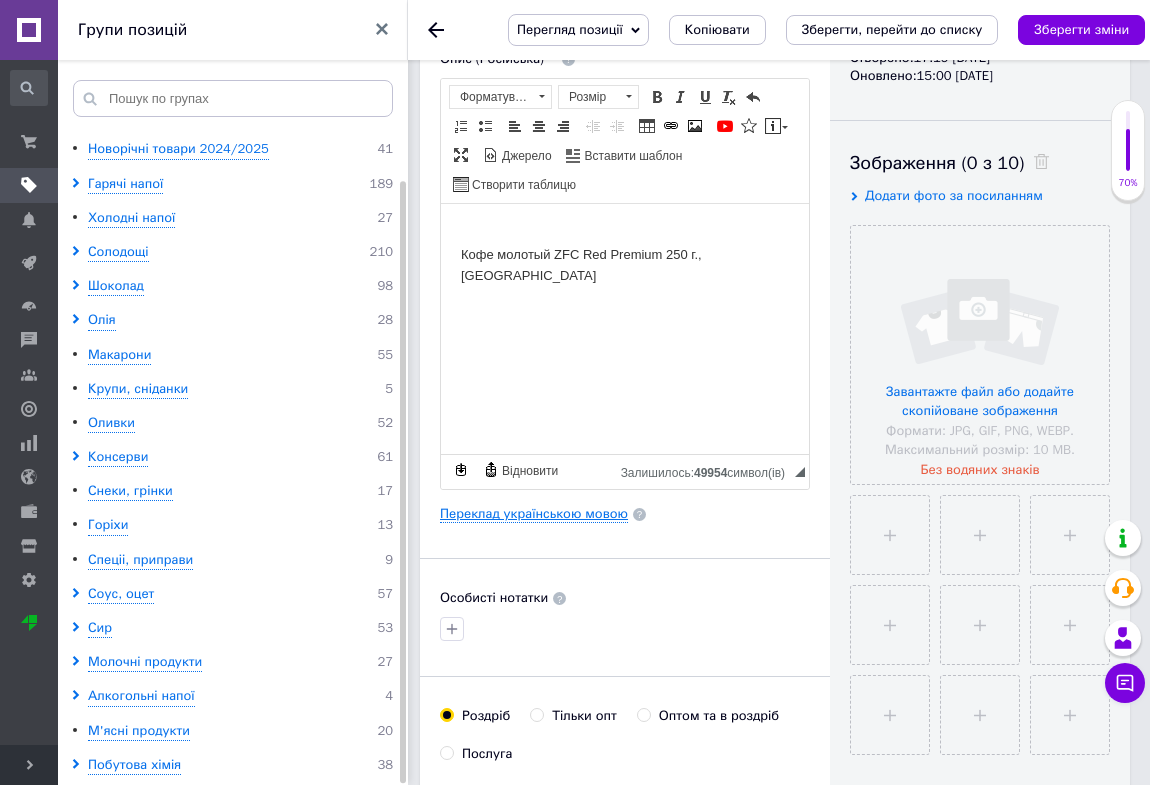 click on "Переклад українською мовою" at bounding box center [534, 514] 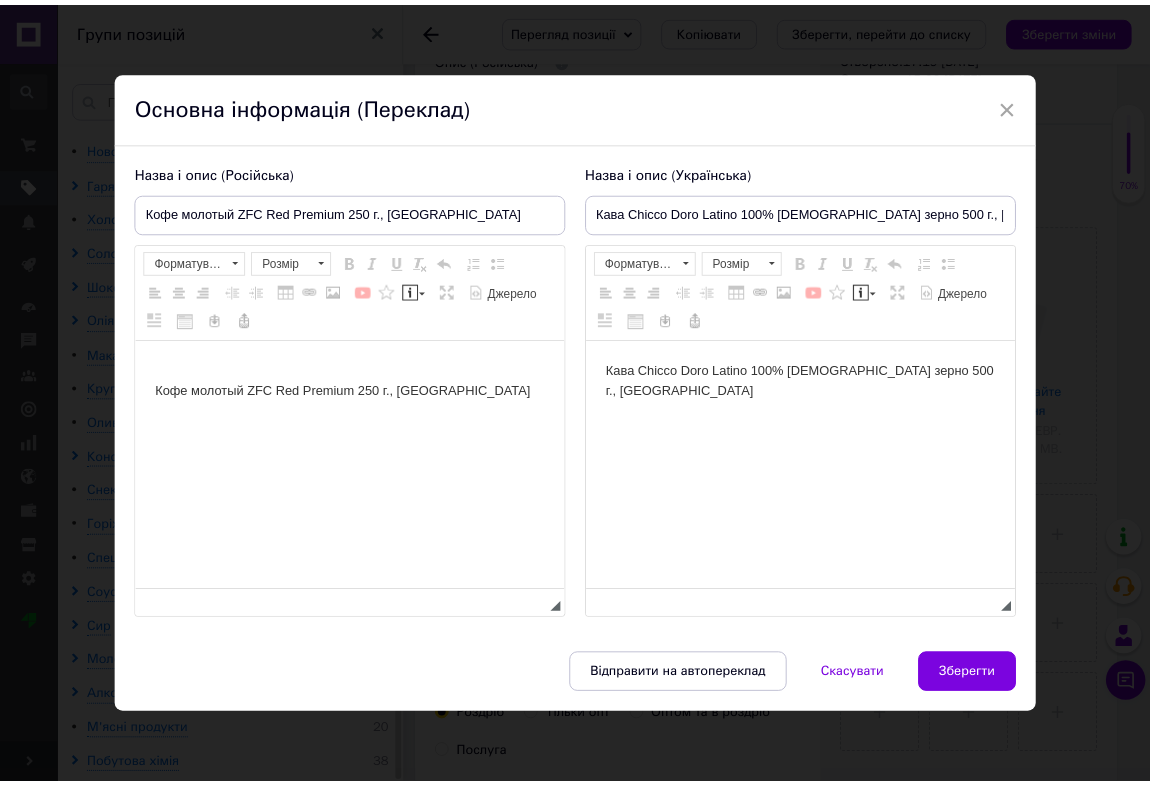 scroll, scrollTop: 0, scrollLeft: 0, axis: both 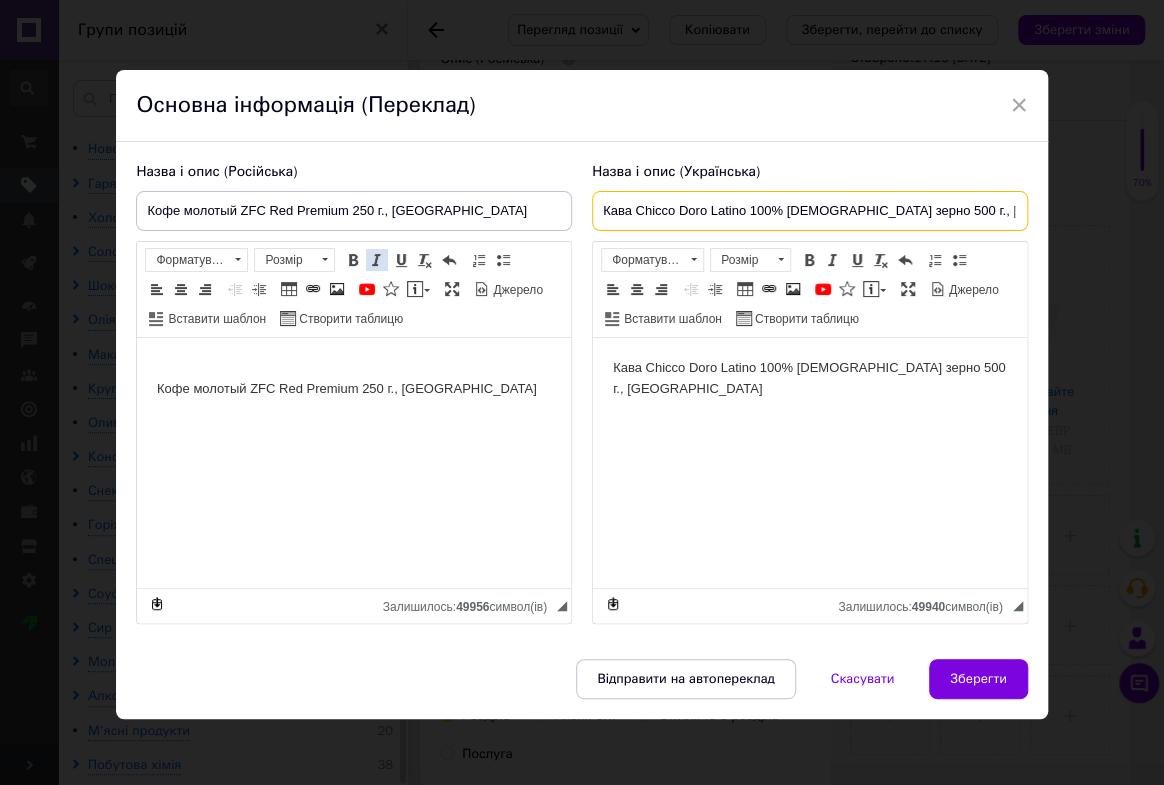 drag, startPoint x: 939, startPoint y: 211, endPoint x: 377, endPoint y: 267, distance: 564.78314 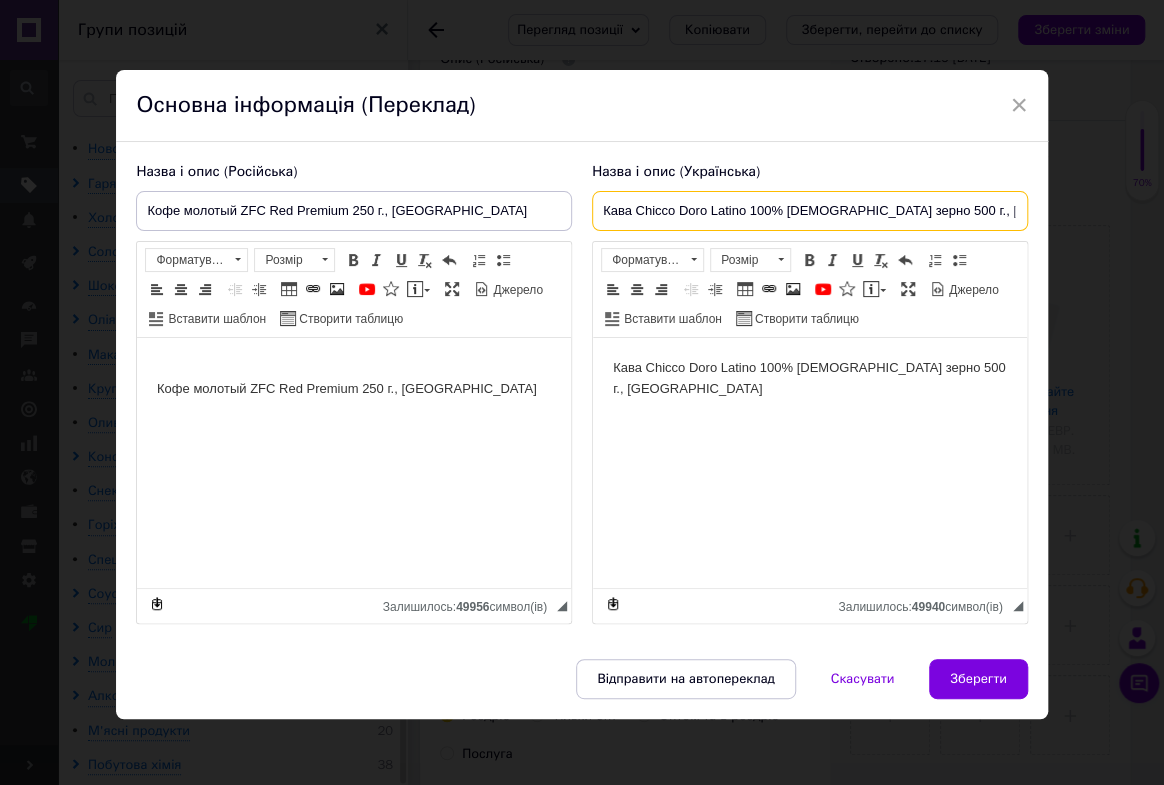 paste on "мелена ZFC Red Premium 250 г., [GEOGRAPHIC_DATA]" 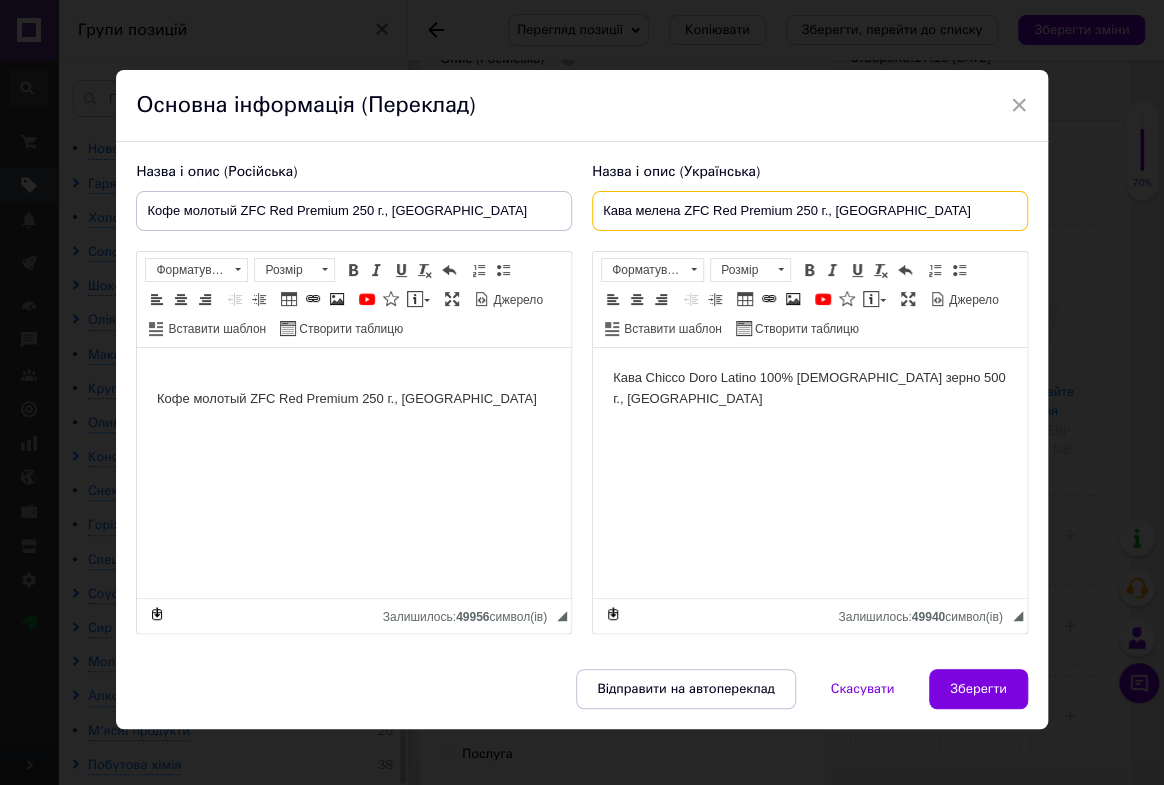 type on "Кава мелена ZFC Red Premium 250 г., [GEOGRAPHIC_DATA]" 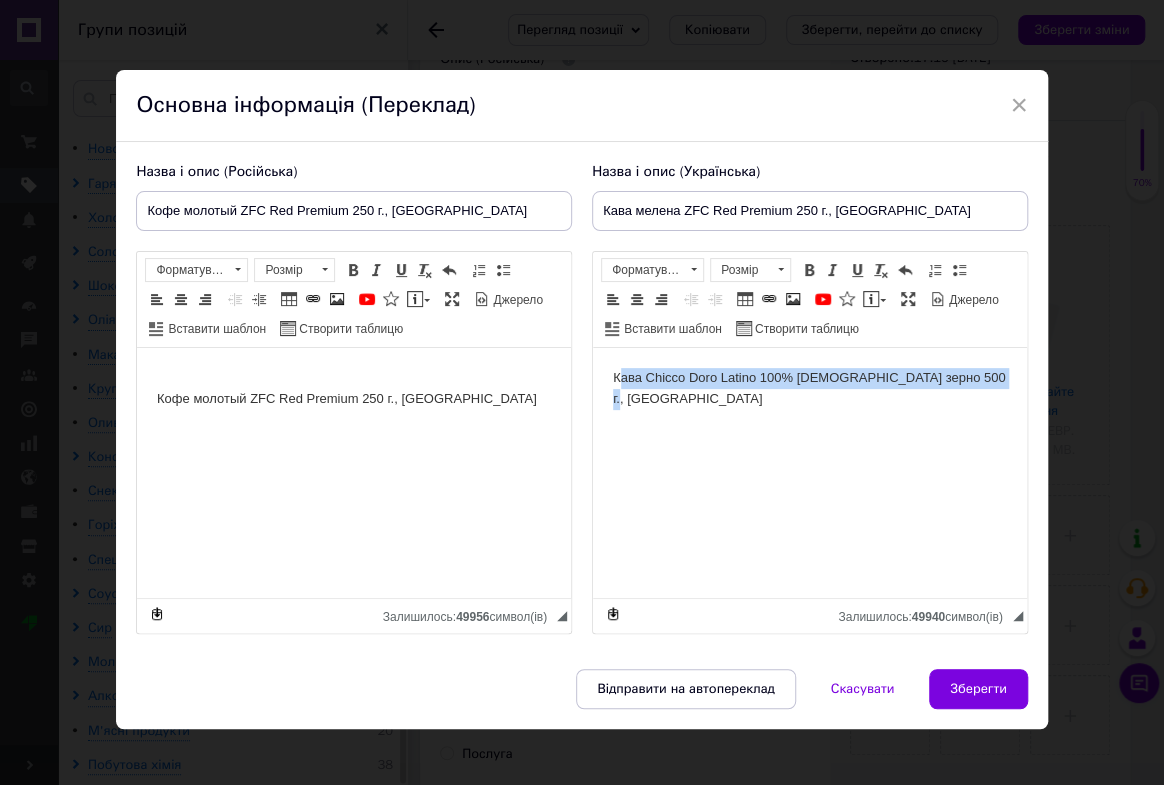 drag, startPoint x: 990, startPoint y: 387, endPoint x: 614, endPoint y: 428, distance: 378.22876 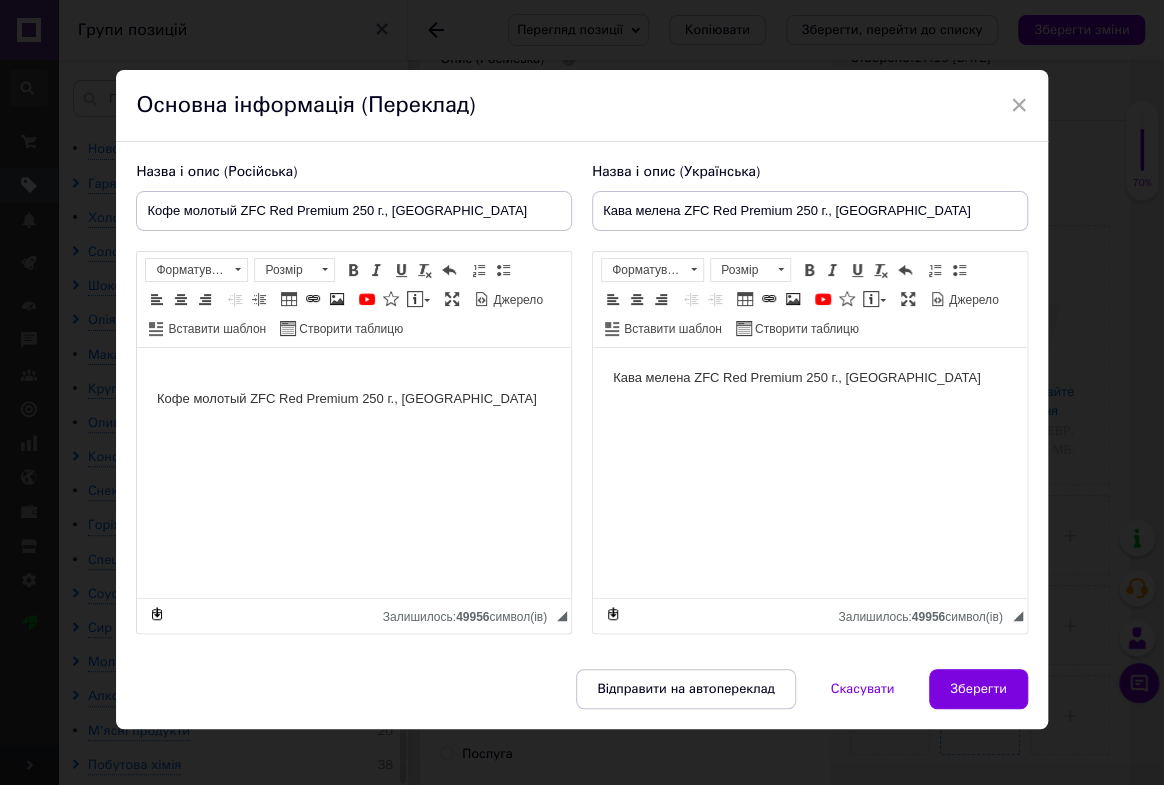 click on "Зберегти" at bounding box center (978, 689) 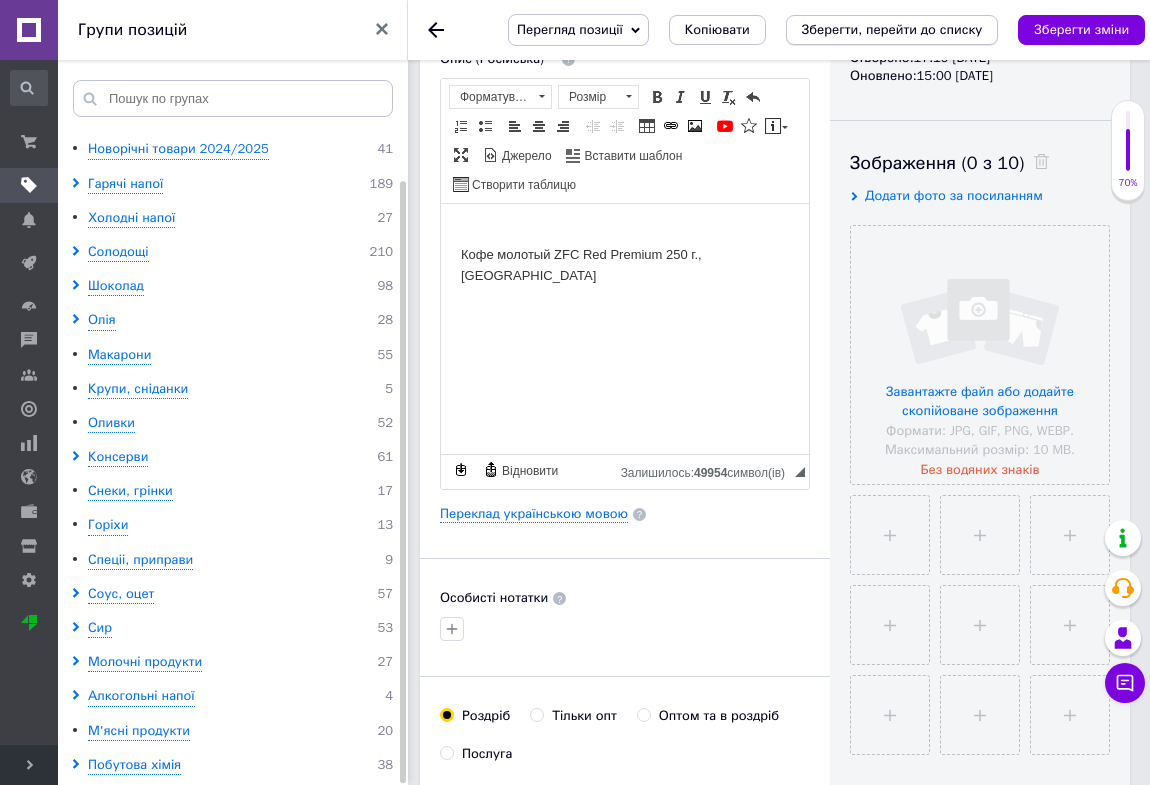 click on "Зберегти, перейти до списку" at bounding box center (892, 29) 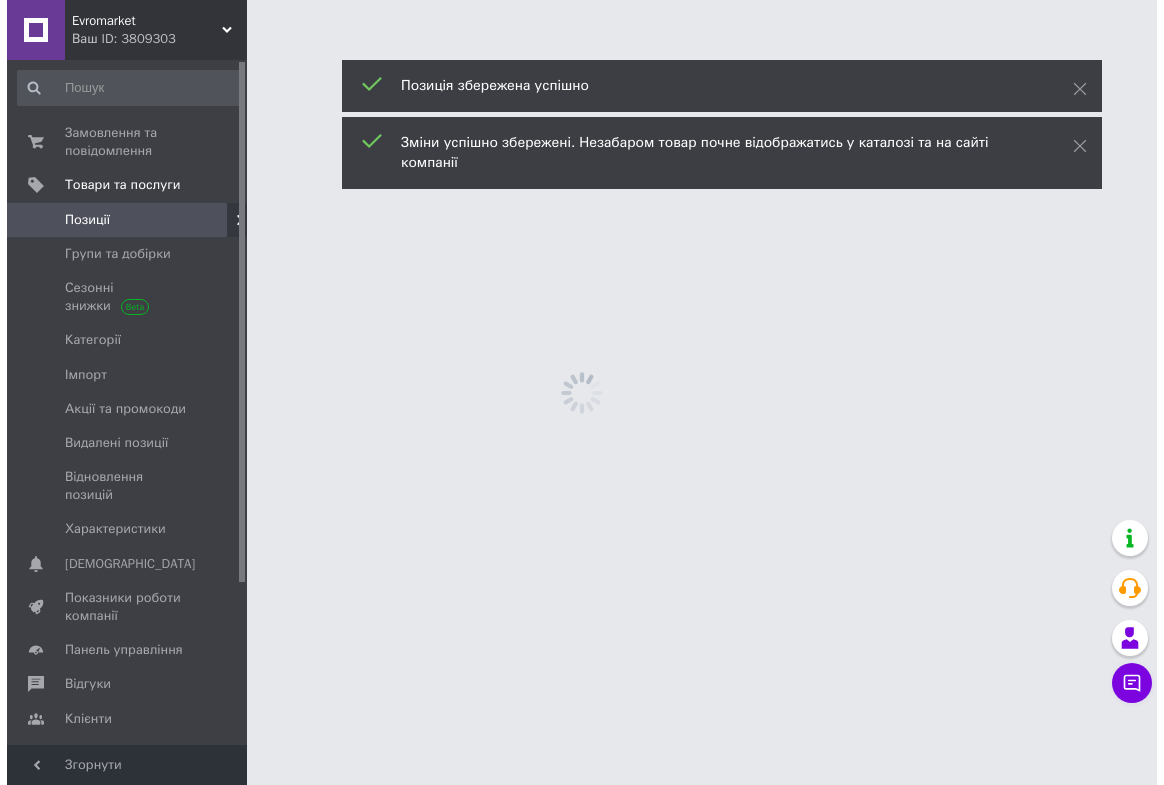 scroll, scrollTop: 0, scrollLeft: 0, axis: both 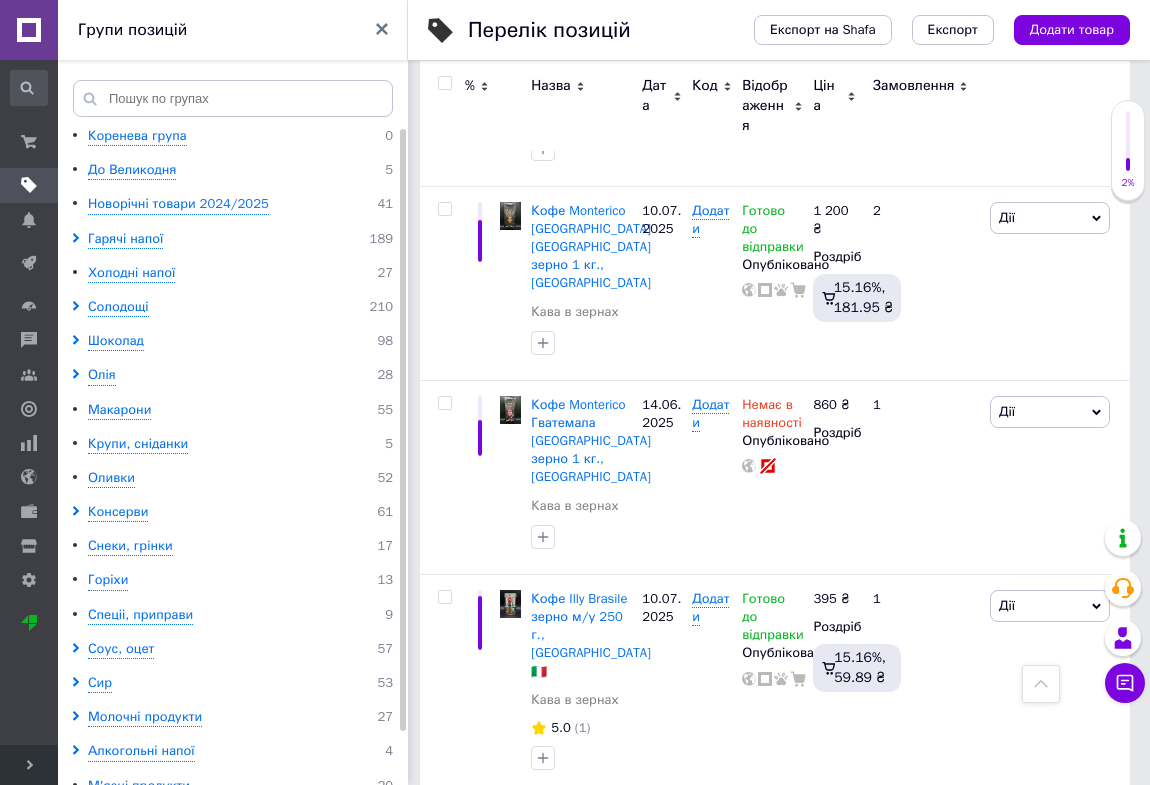 click on "[PERSON_NAME] Qualita Oro зерно 1 кг без перевода, [GEOGRAPHIC_DATA] 🇮🇹" at bounding box center (591, 1908) 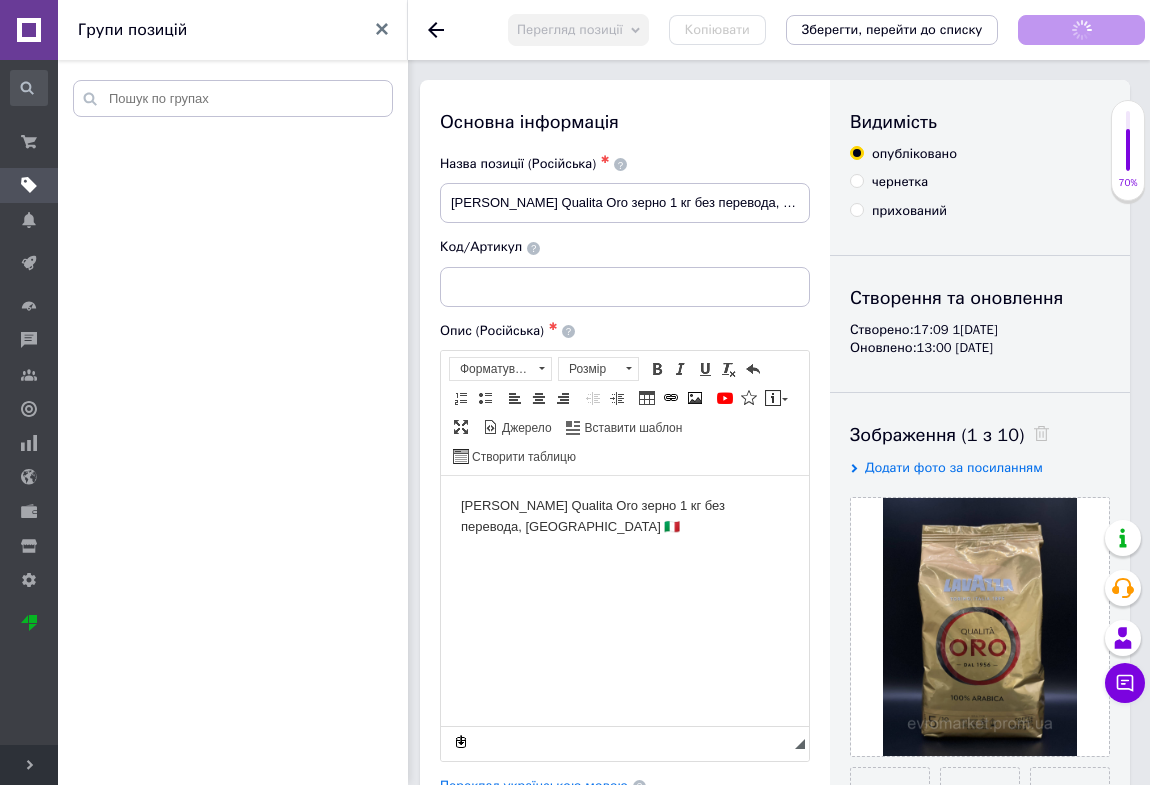 scroll, scrollTop: 0, scrollLeft: 0, axis: both 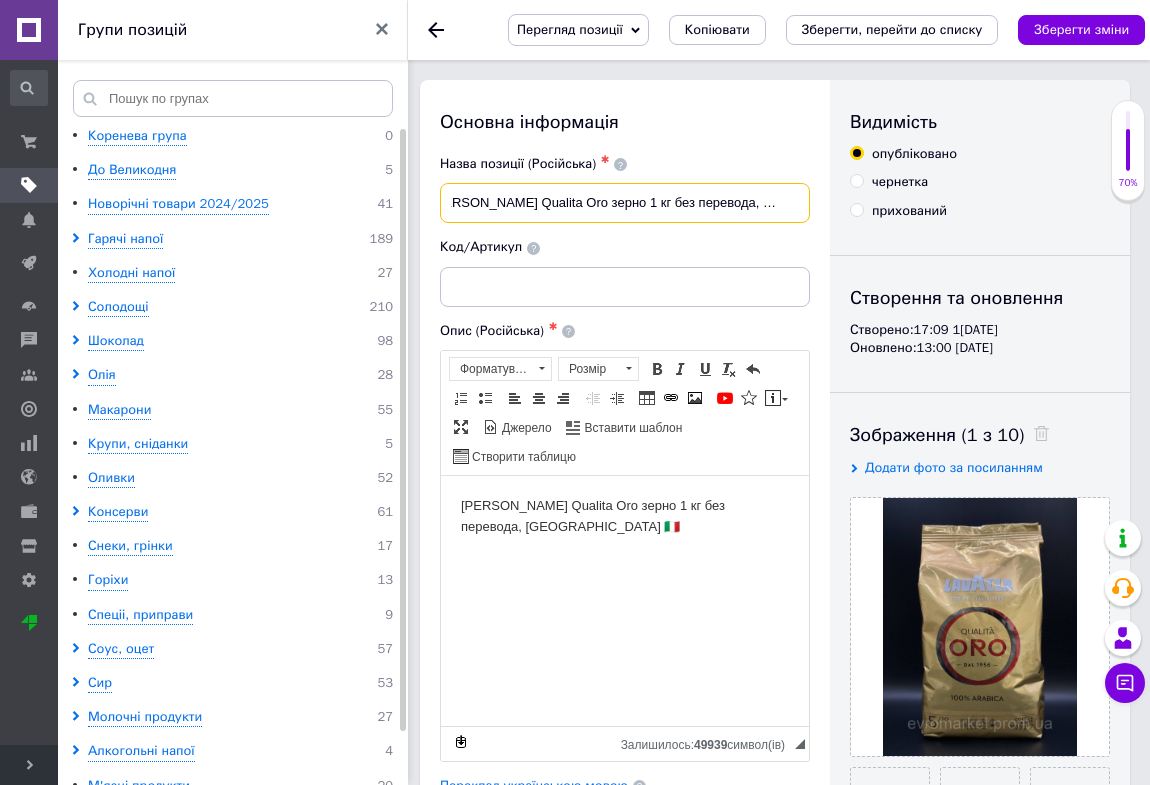 drag, startPoint x: 449, startPoint y: 196, endPoint x: 865, endPoint y: 215, distance: 416.43365 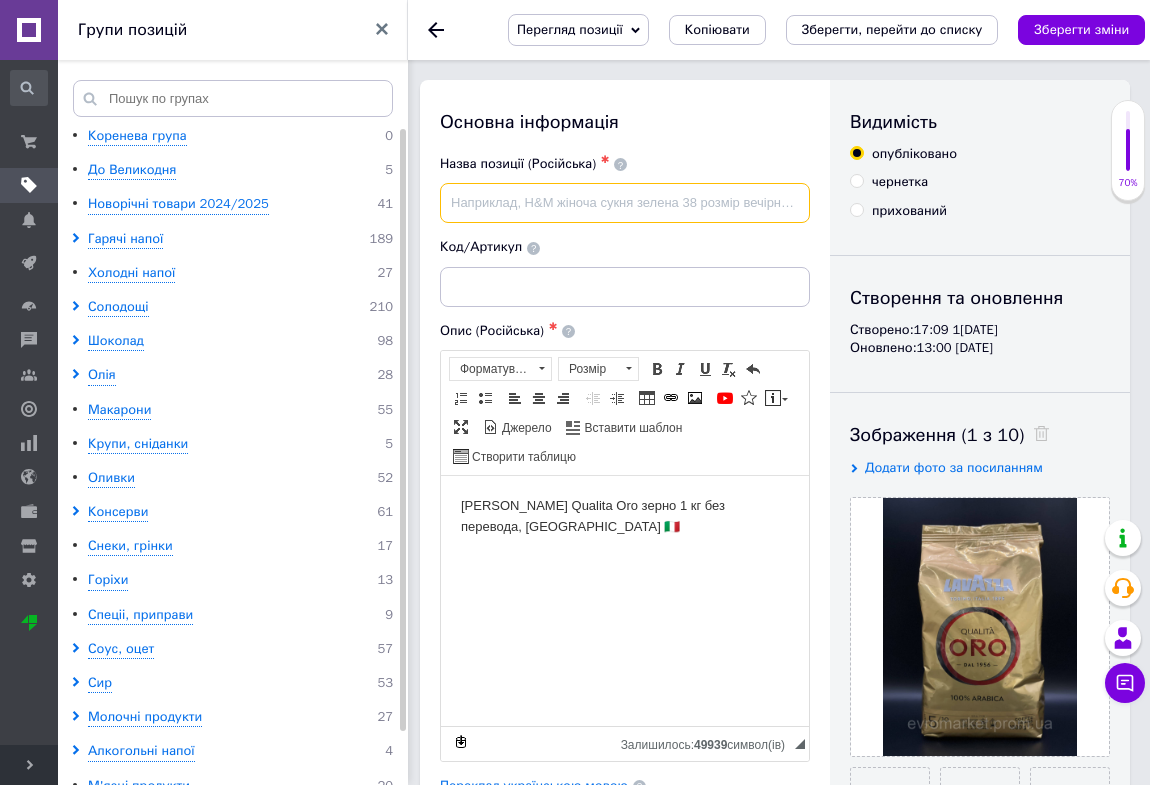 scroll, scrollTop: 0, scrollLeft: 0, axis: both 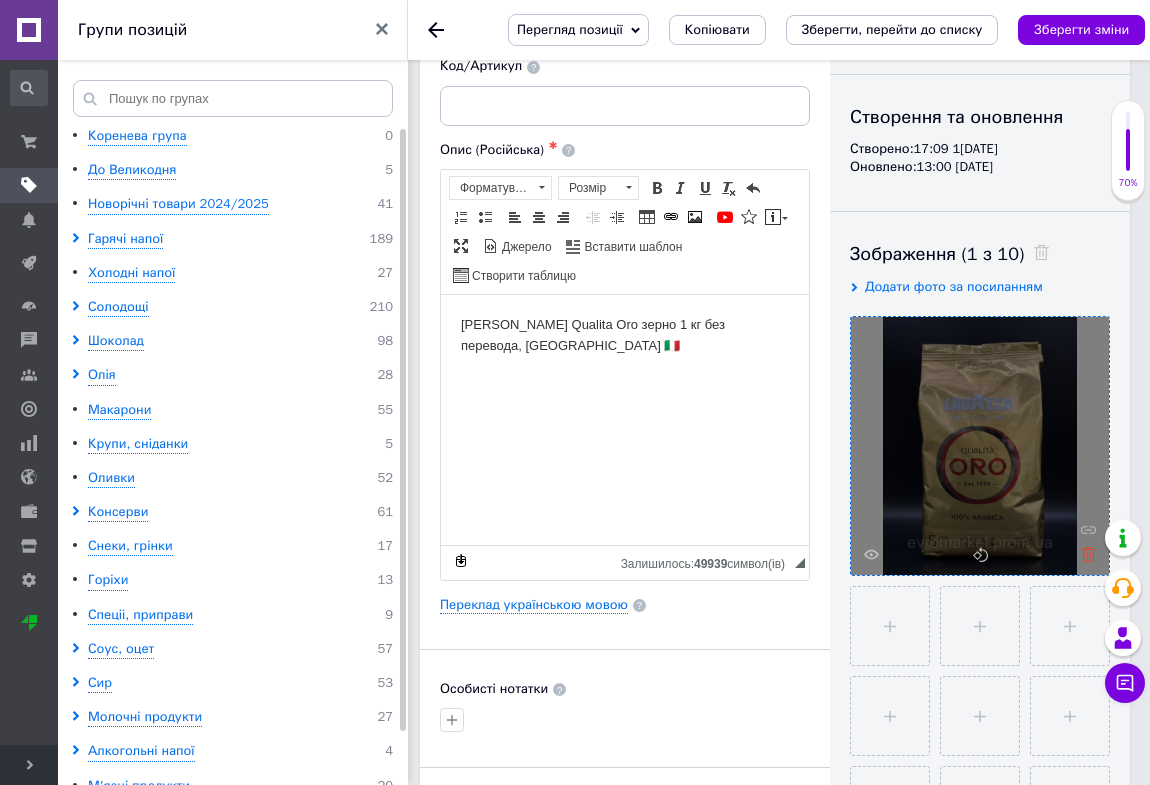 type 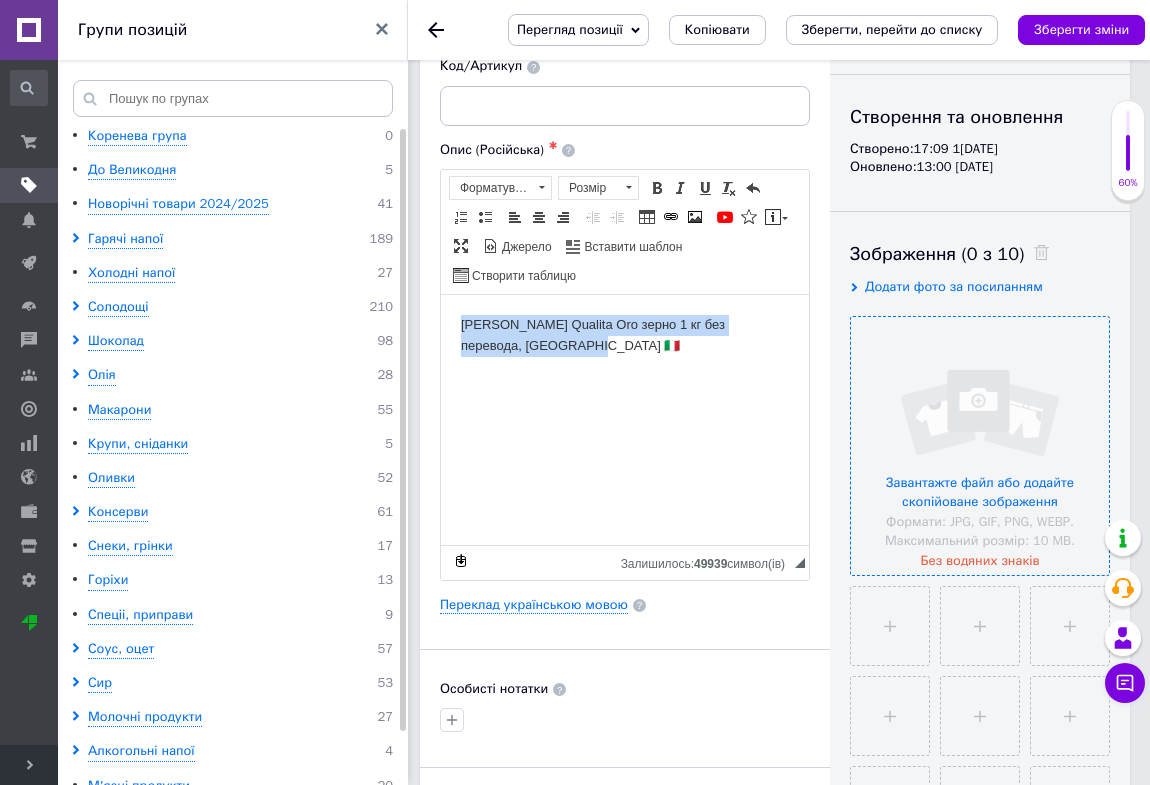 drag, startPoint x: 539, startPoint y: 347, endPoint x: 455, endPoint y: 308, distance: 92.61209 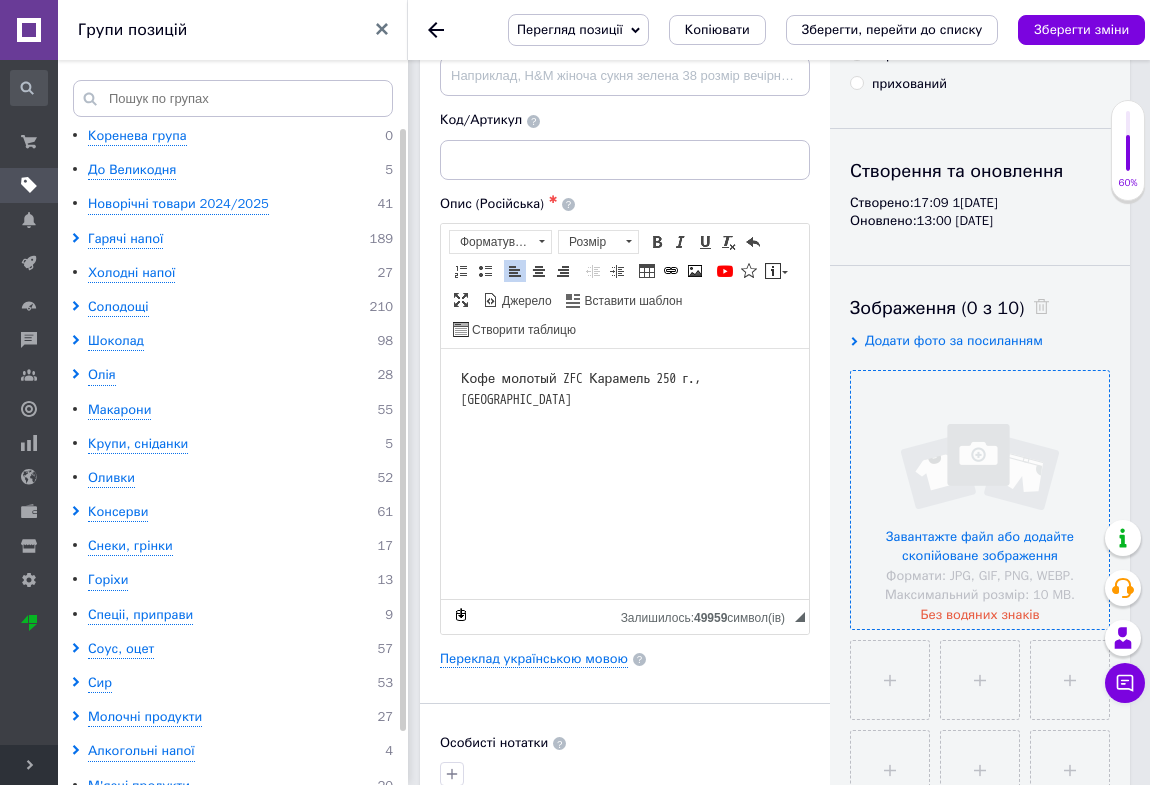 scroll, scrollTop: 0, scrollLeft: 0, axis: both 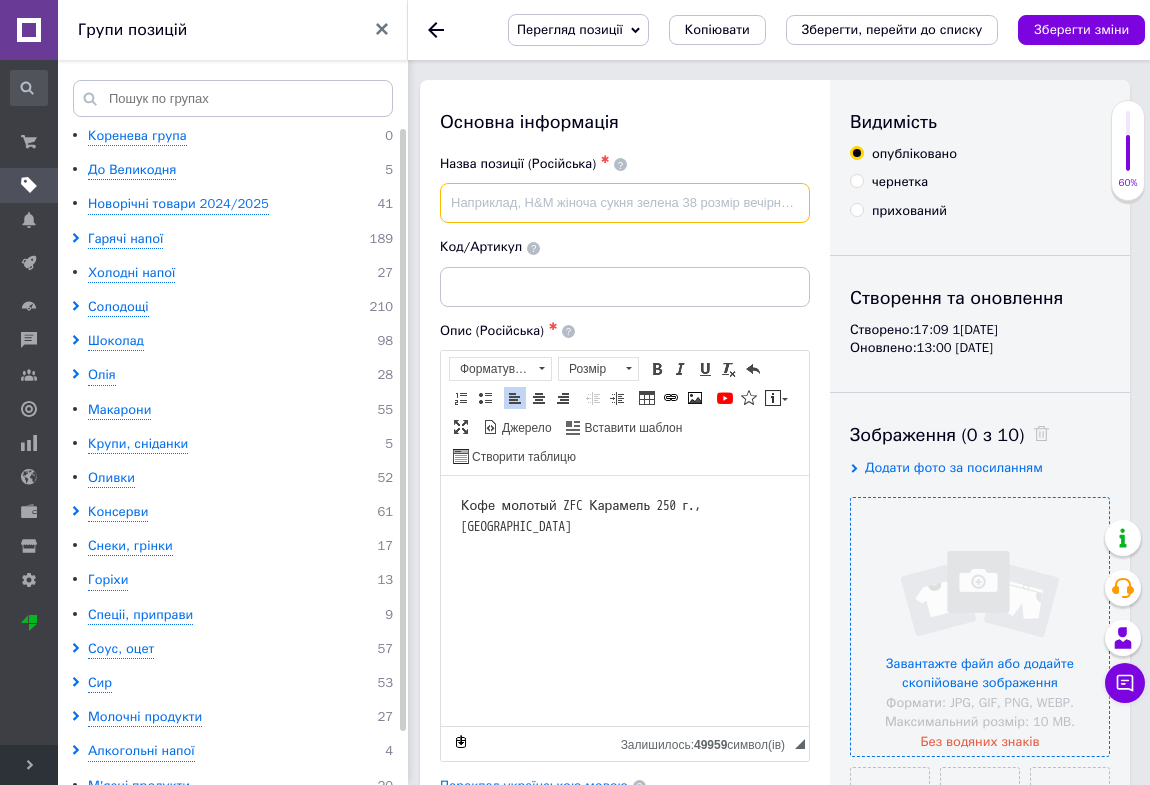 click at bounding box center [625, 203] 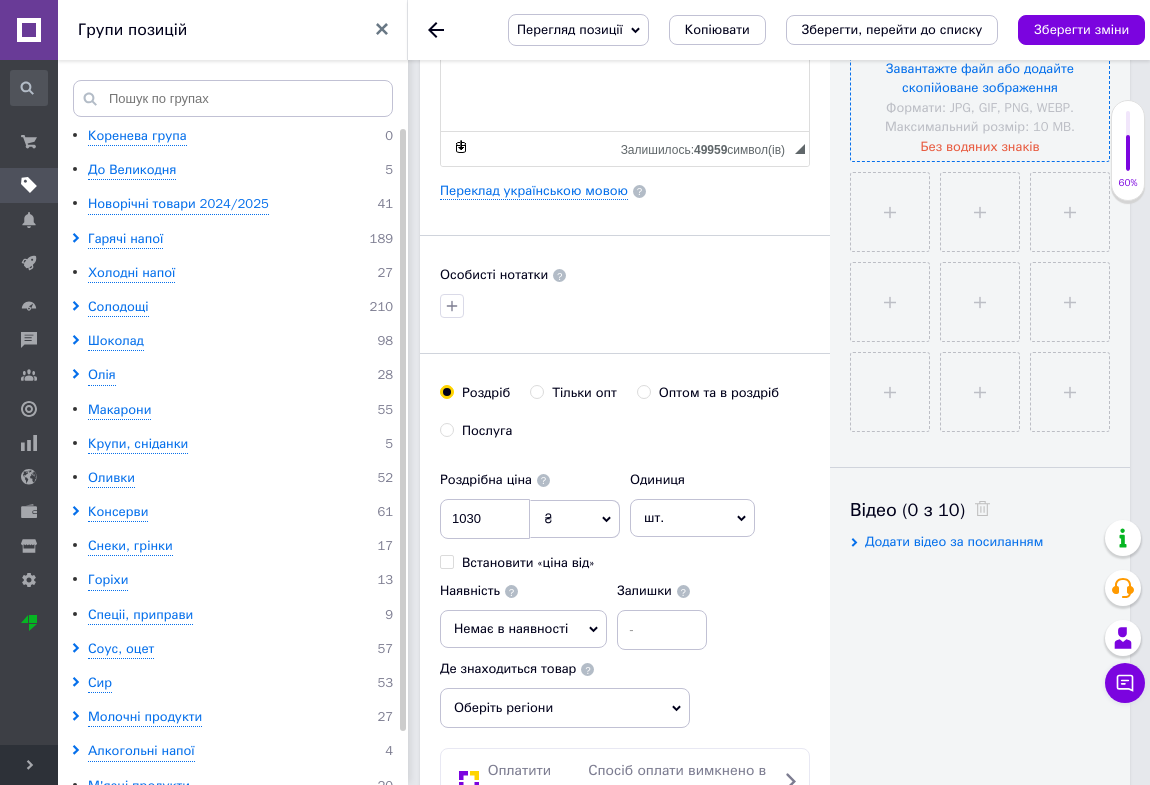 scroll, scrollTop: 818, scrollLeft: 0, axis: vertical 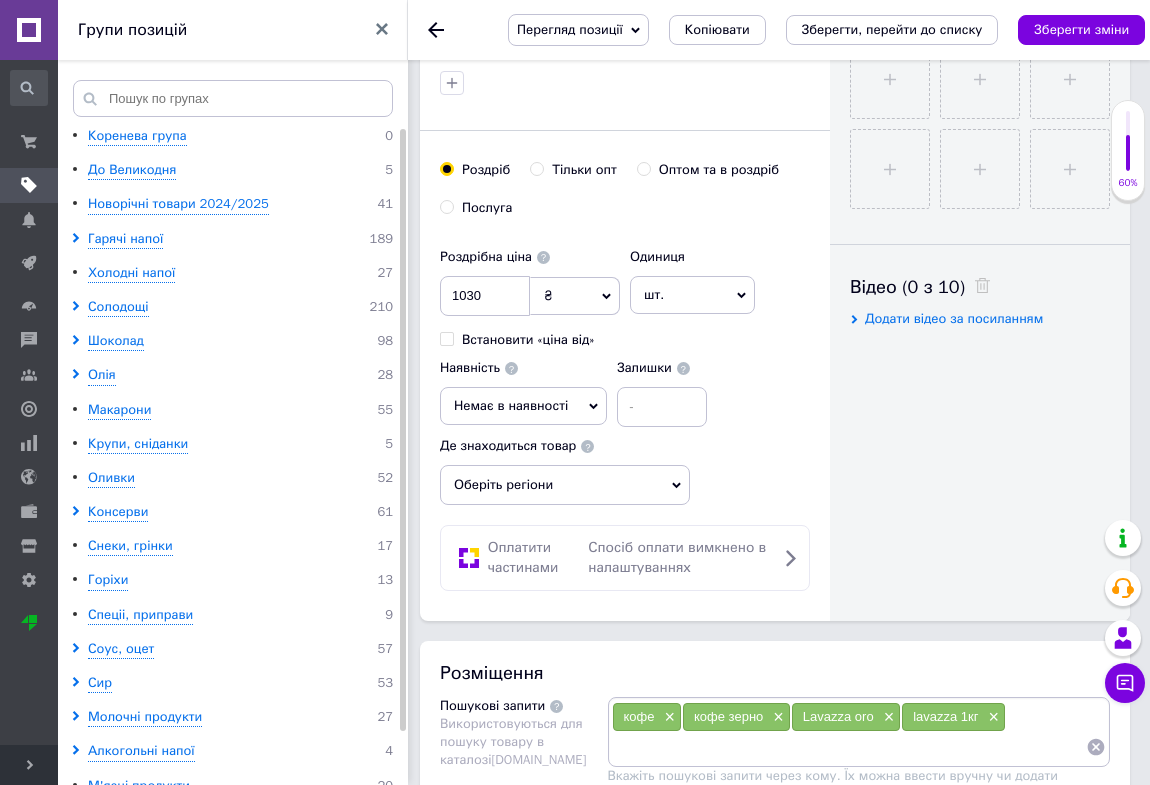 type on "Кофе молотый ZFC Карамель 250 г., [GEOGRAPHIC_DATA]" 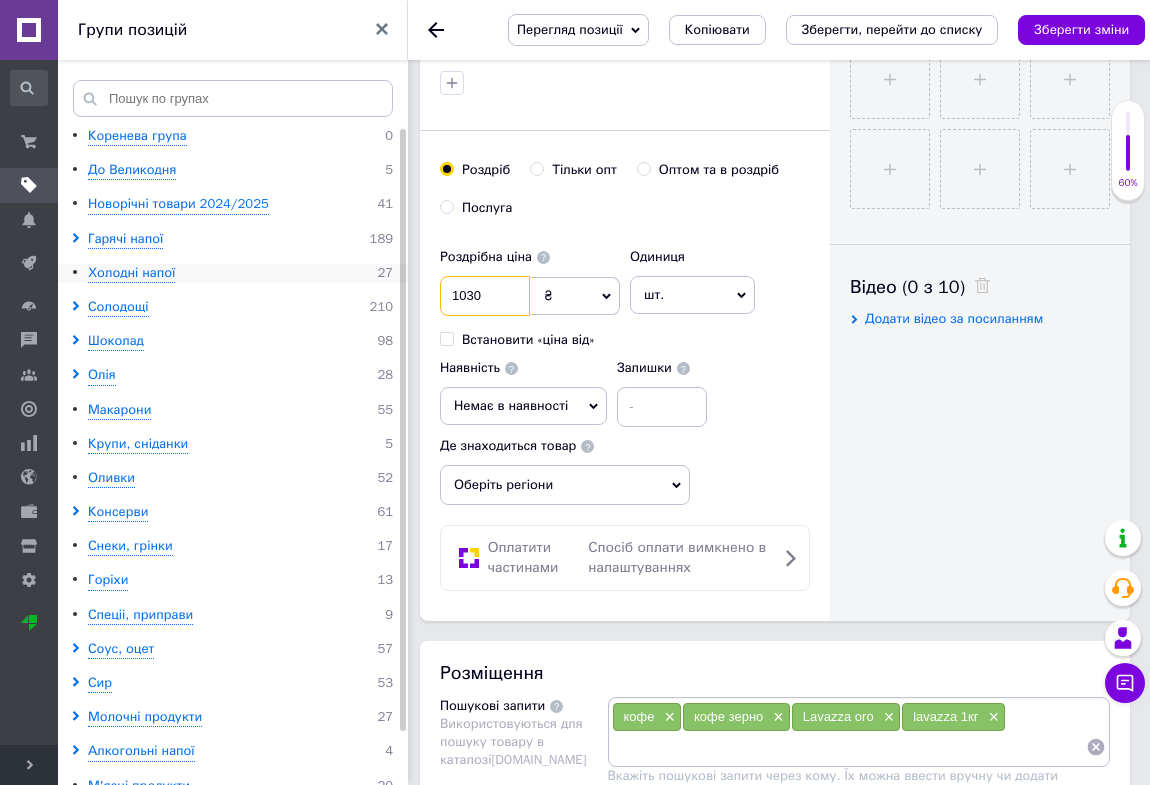 drag, startPoint x: 499, startPoint y: 298, endPoint x: 251, endPoint y: 270, distance: 249.57564 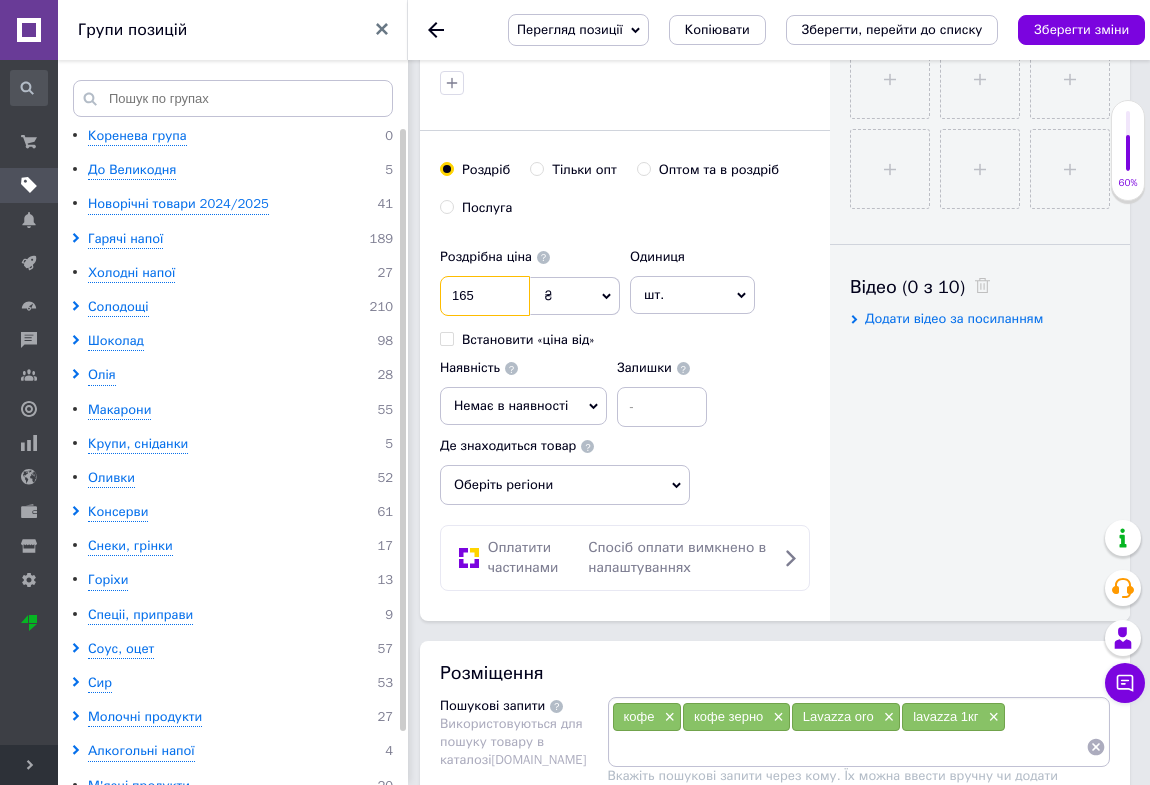 type on "165" 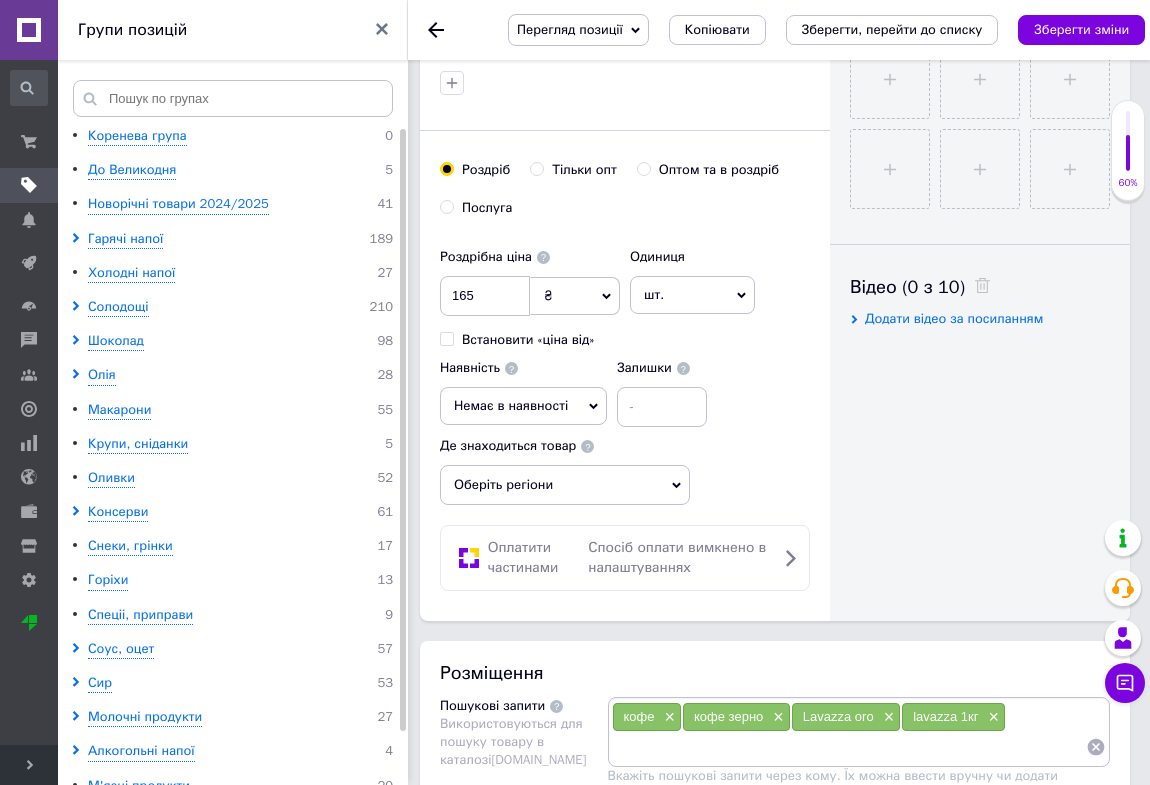 click on "Немає в наявності" at bounding box center (511, 405) 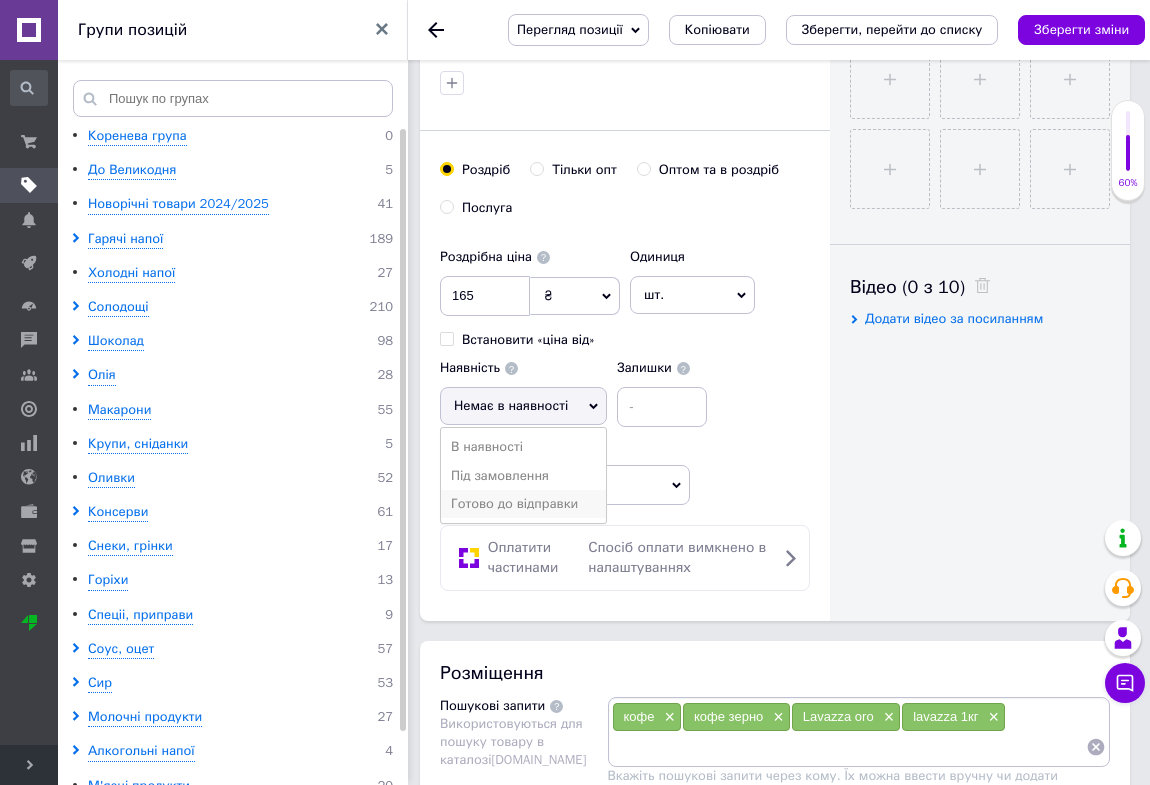 click on "Готово до відправки" at bounding box center (523, 504) 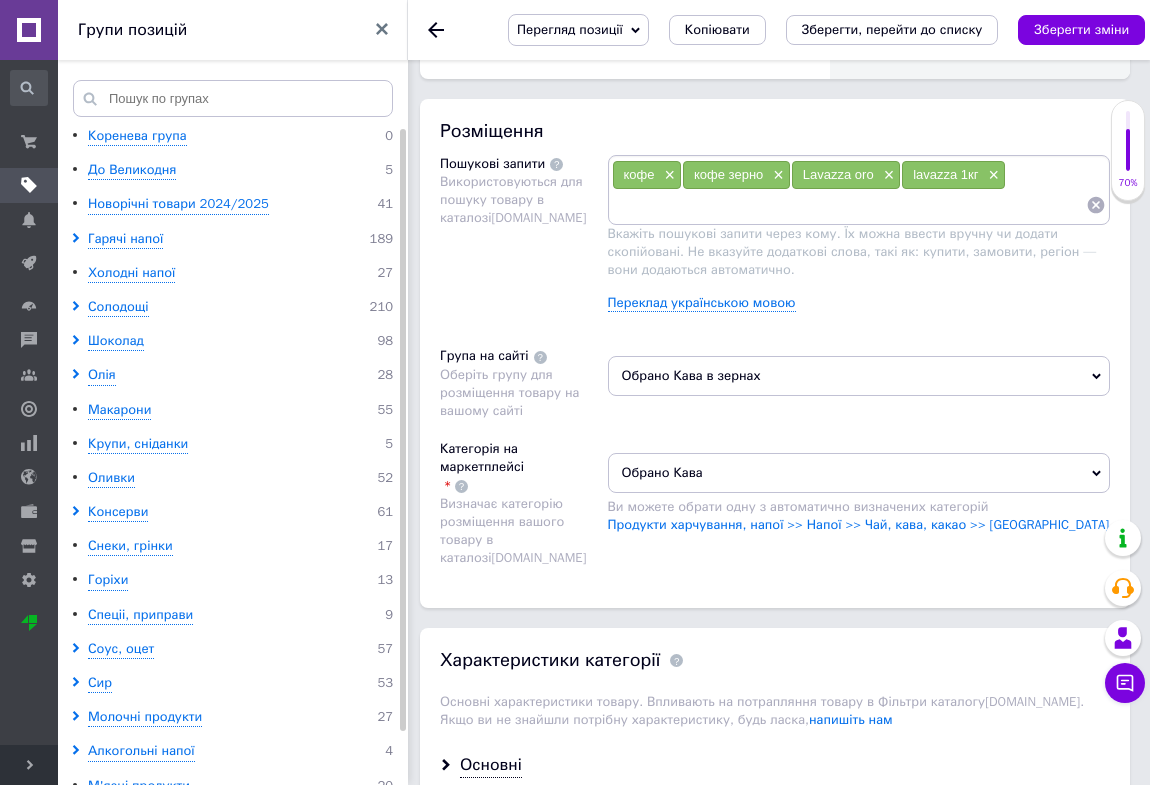 scroll, scrollTop: 1181, scrollLeft: 0, axis: vertical 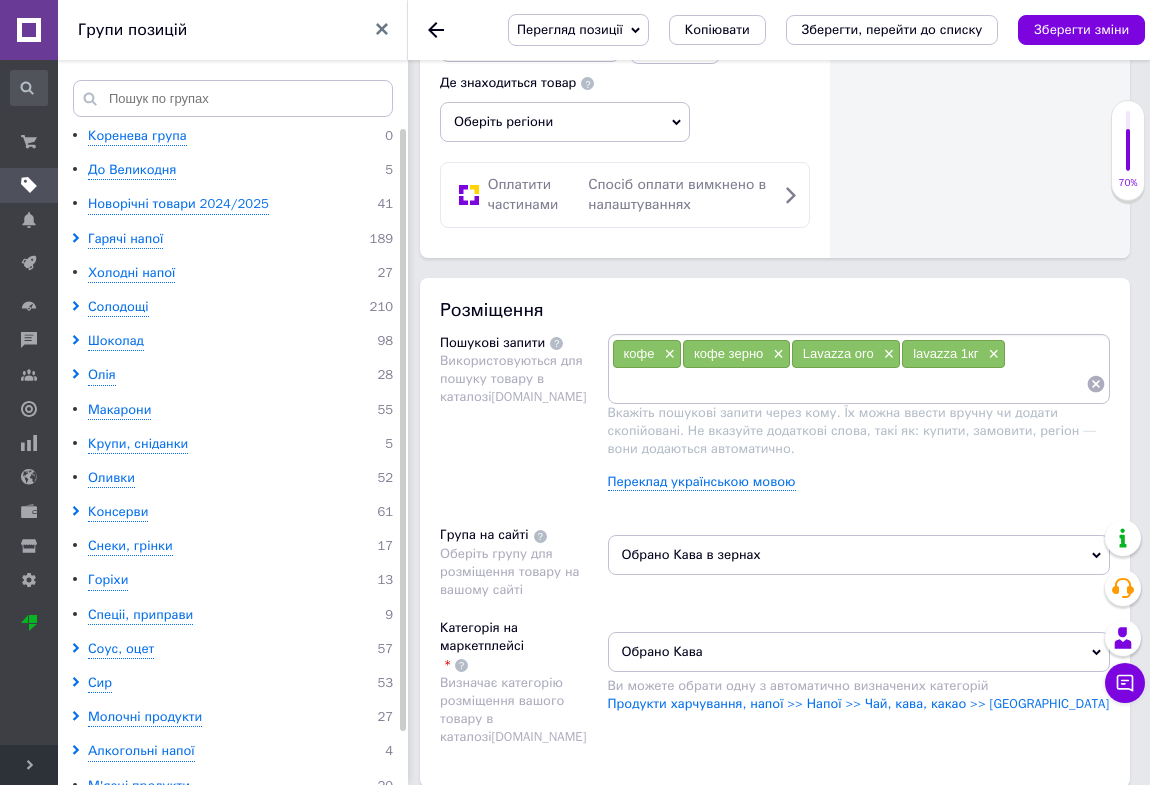 drag, startPoint x: 972, startPoint y: 555, endPoint x: 961, endPoint y: 561, distance: 12.529964 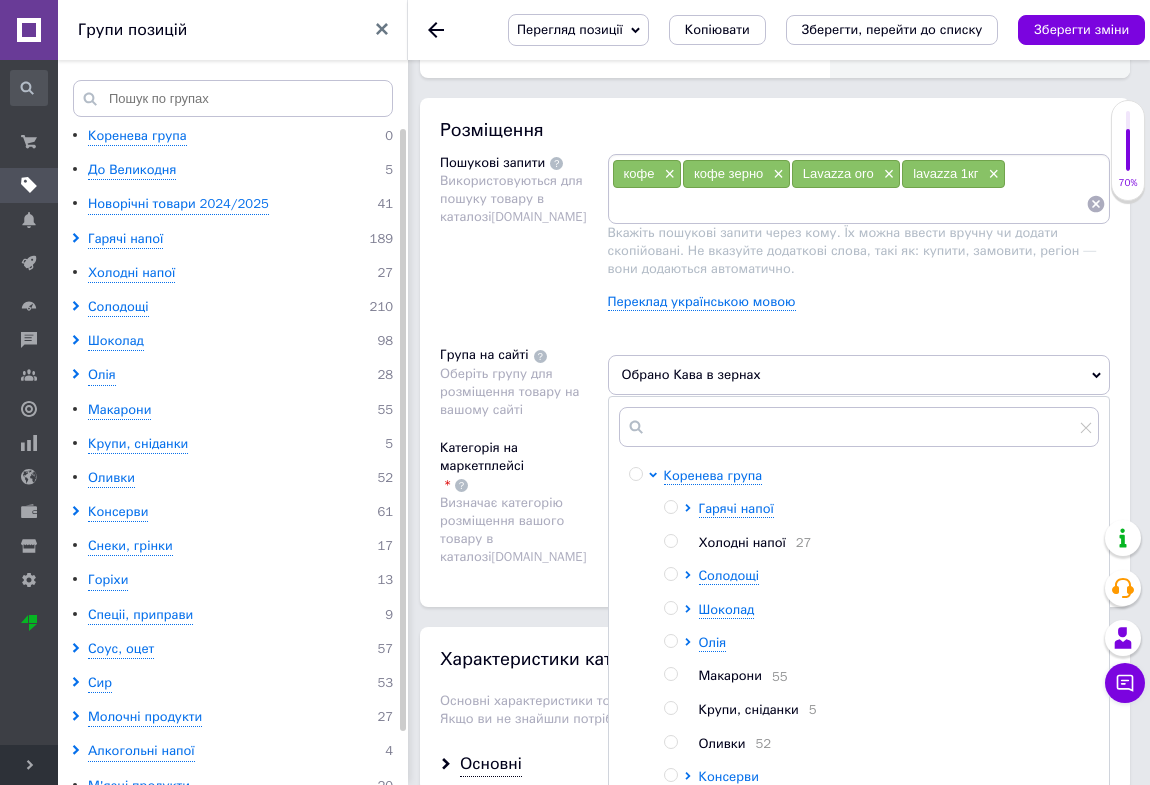 scroll, scrollTop: 1363, scrollLeft: 0, axis: vertical 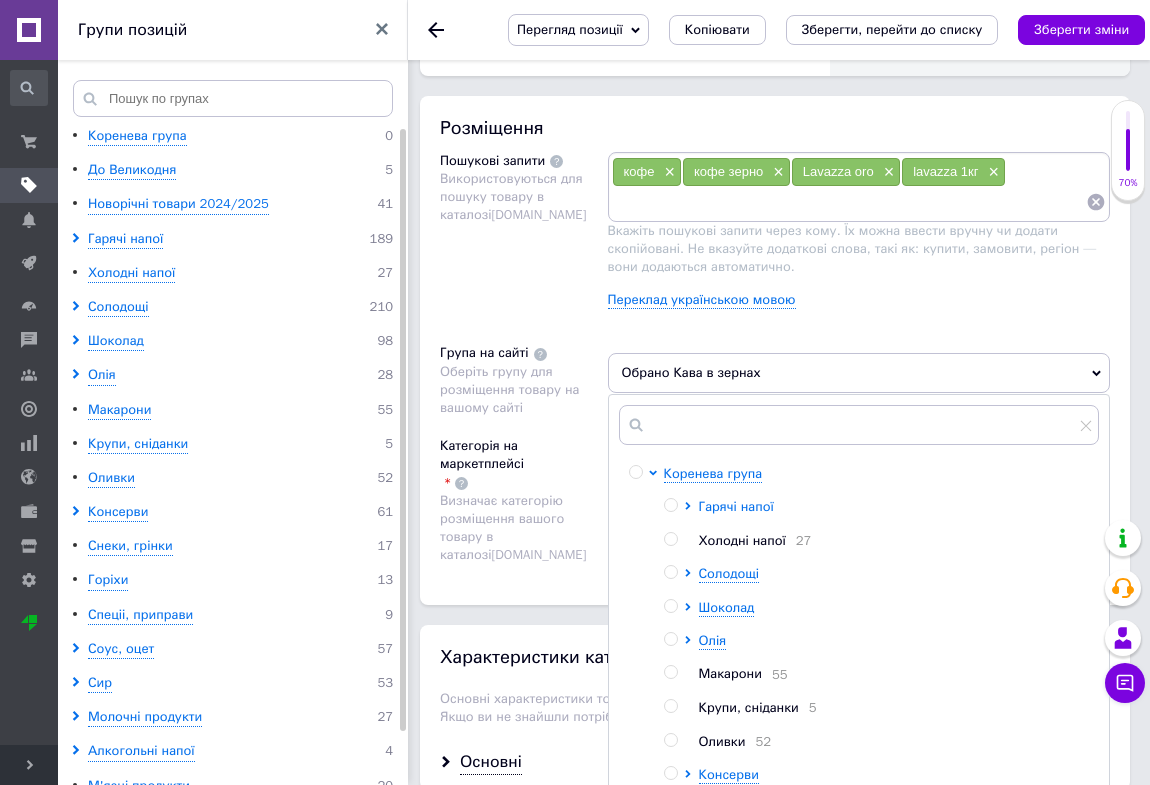 click 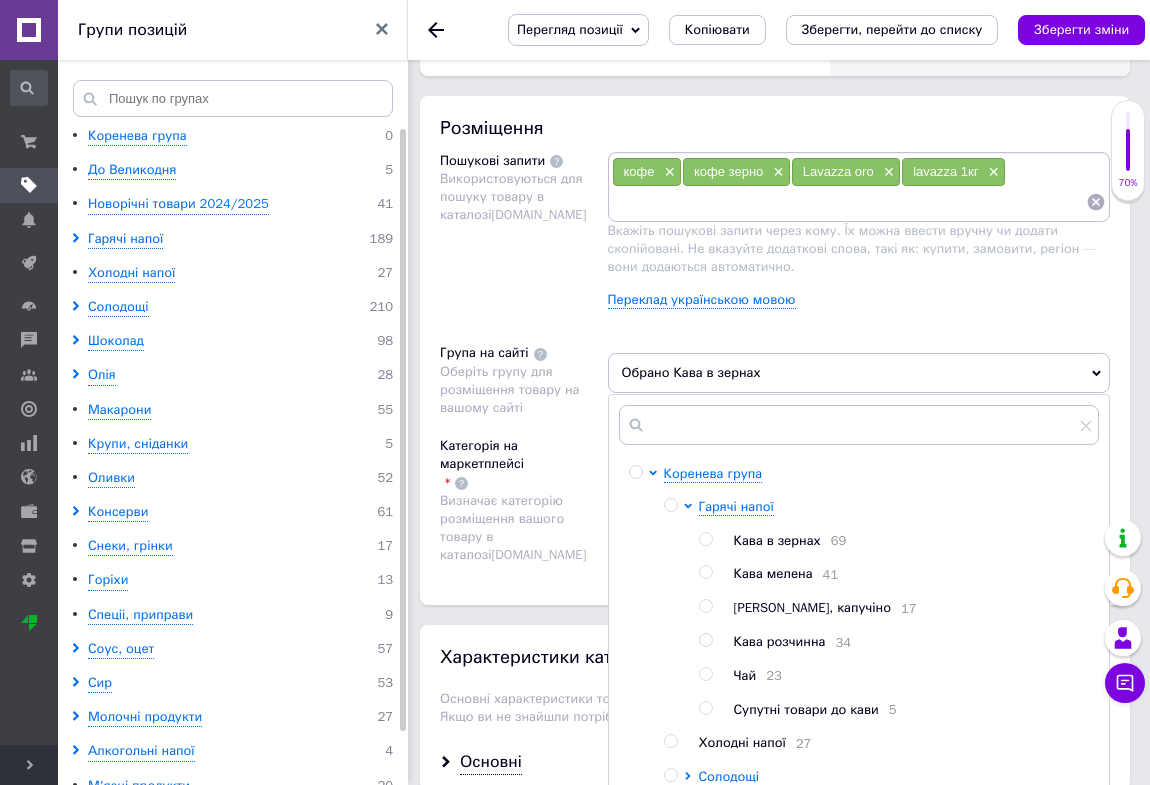 click at bounding box center (726, 574) 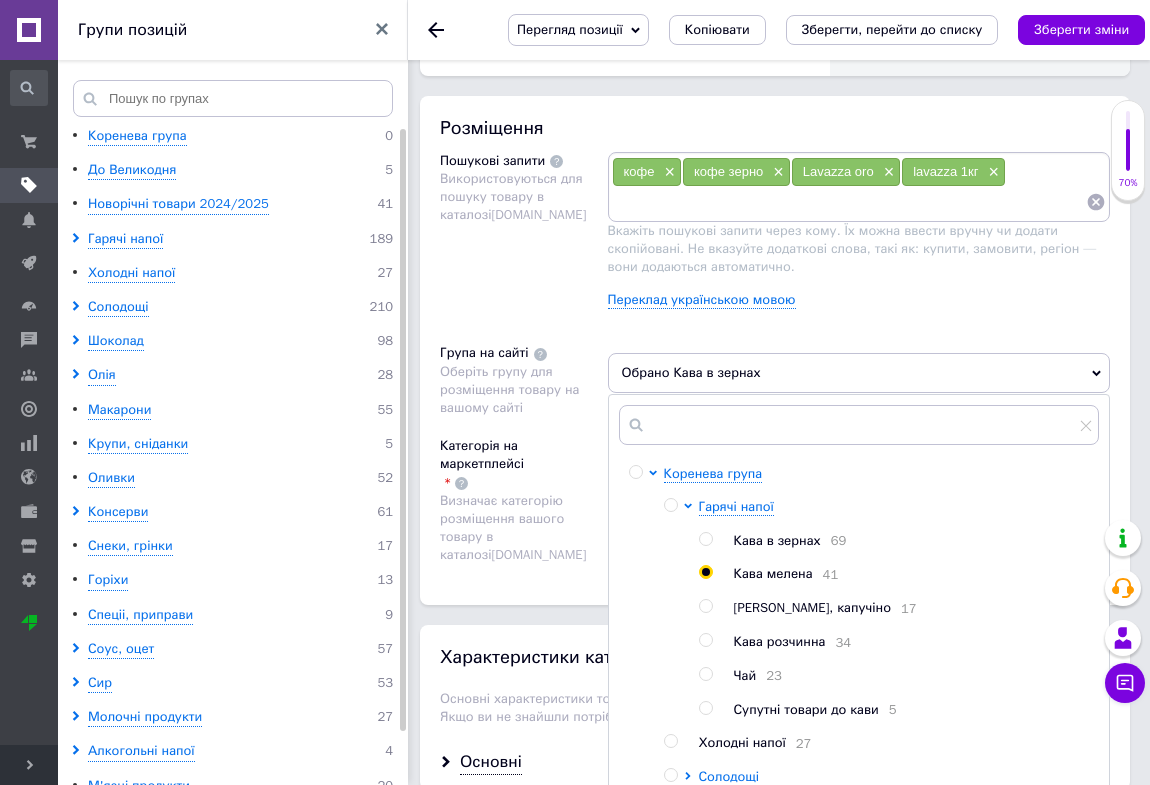 radio on "true" 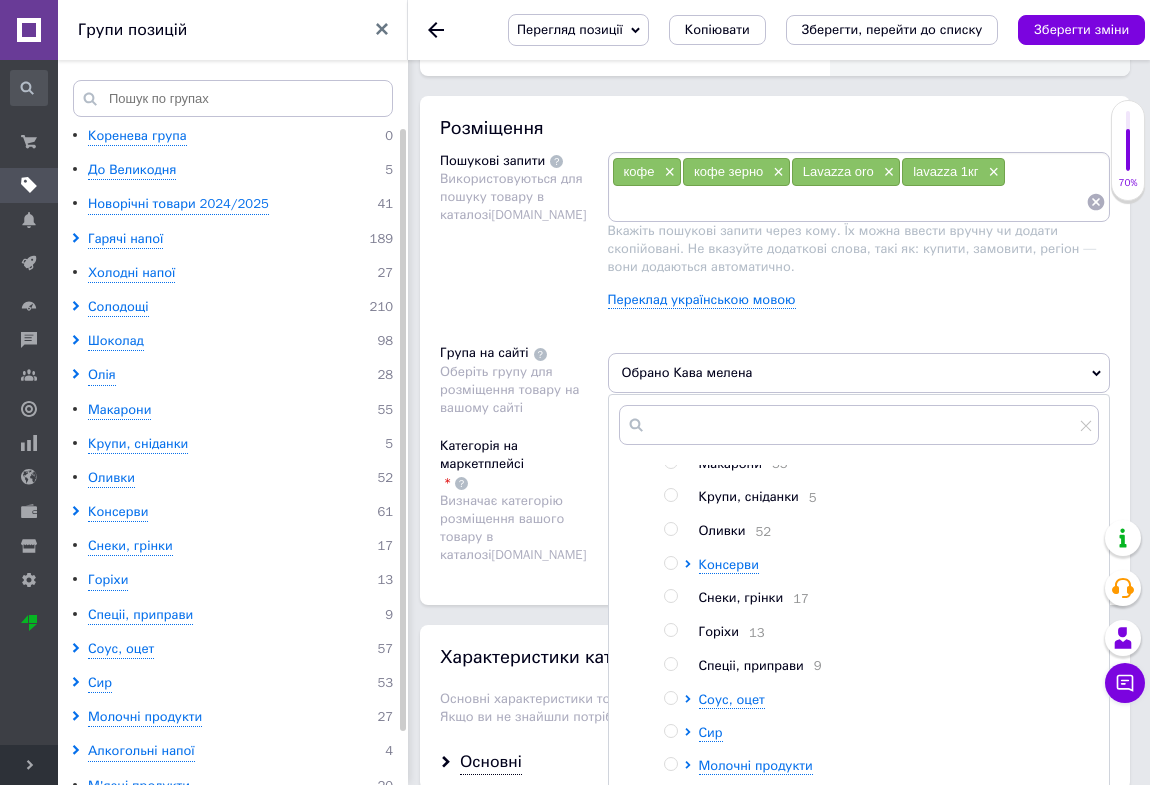 scroll, scrollTop: 462, scrollLeft: 0, axis: vertical 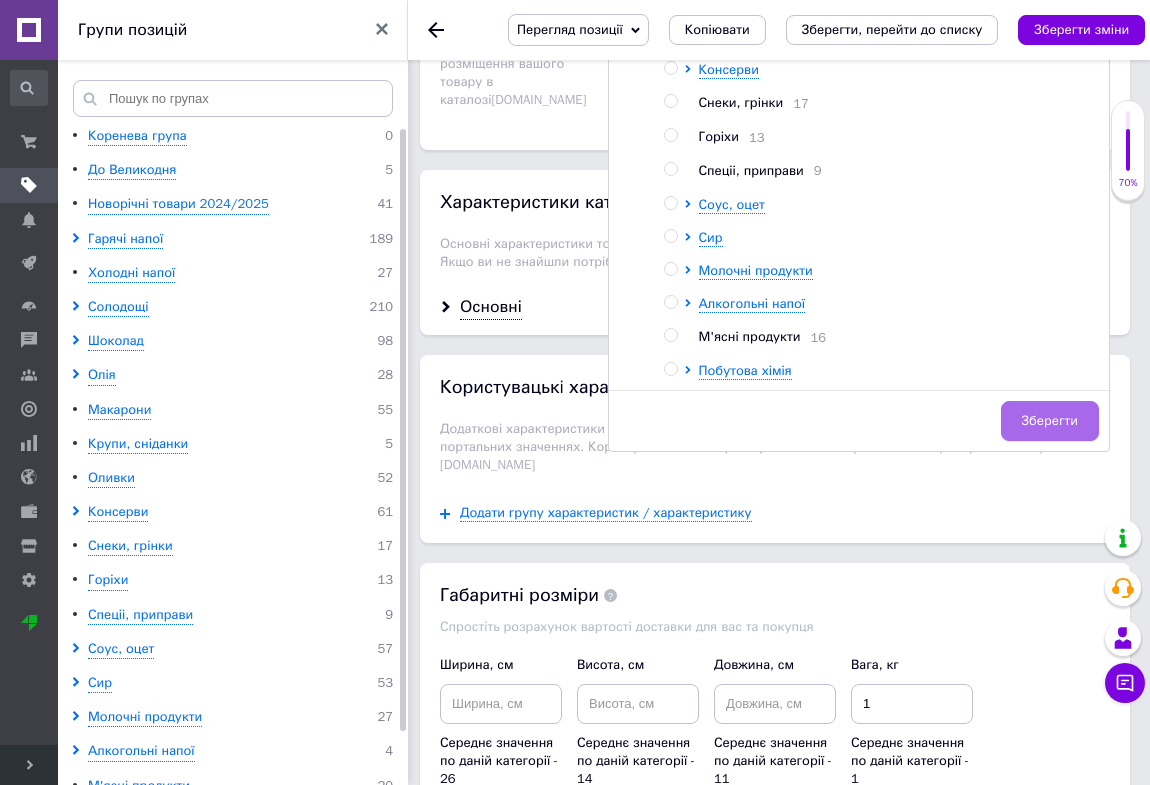 click on "Зберегти" at bounding box center (1050, 421) 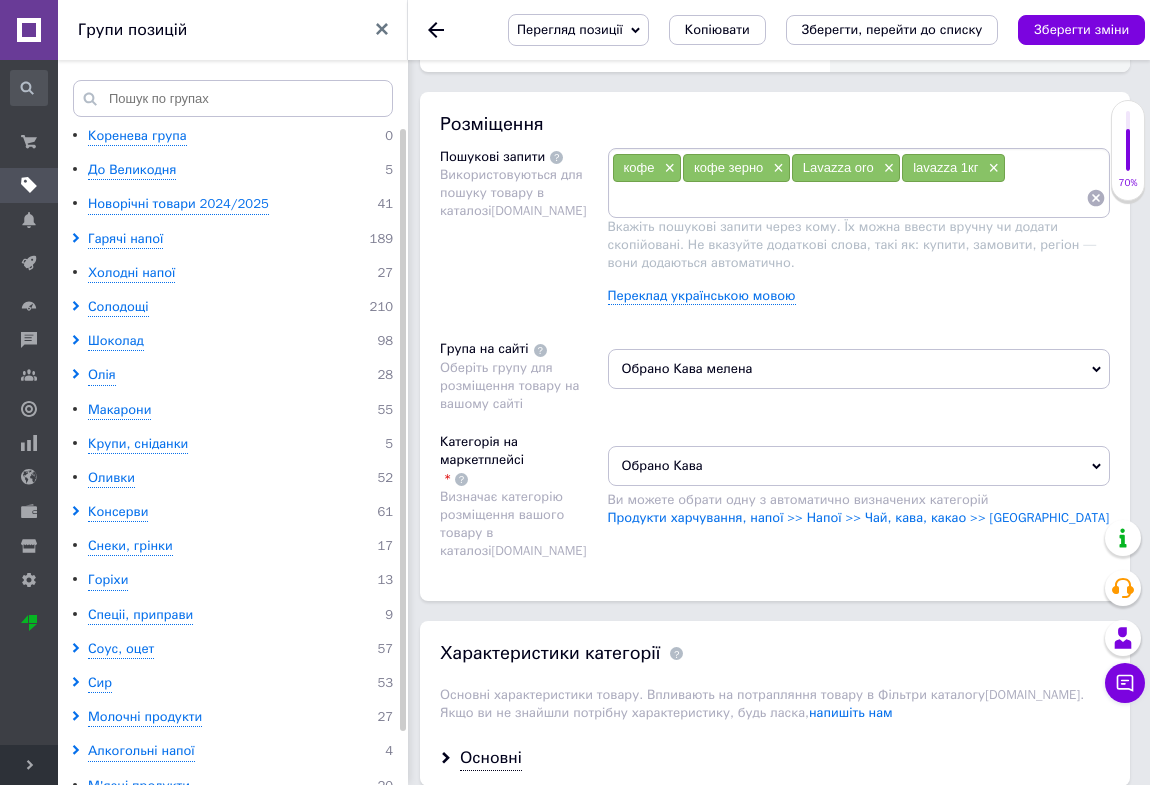 scroll, scrollTop: 1181, scrollLeft: 0, axis: vertical 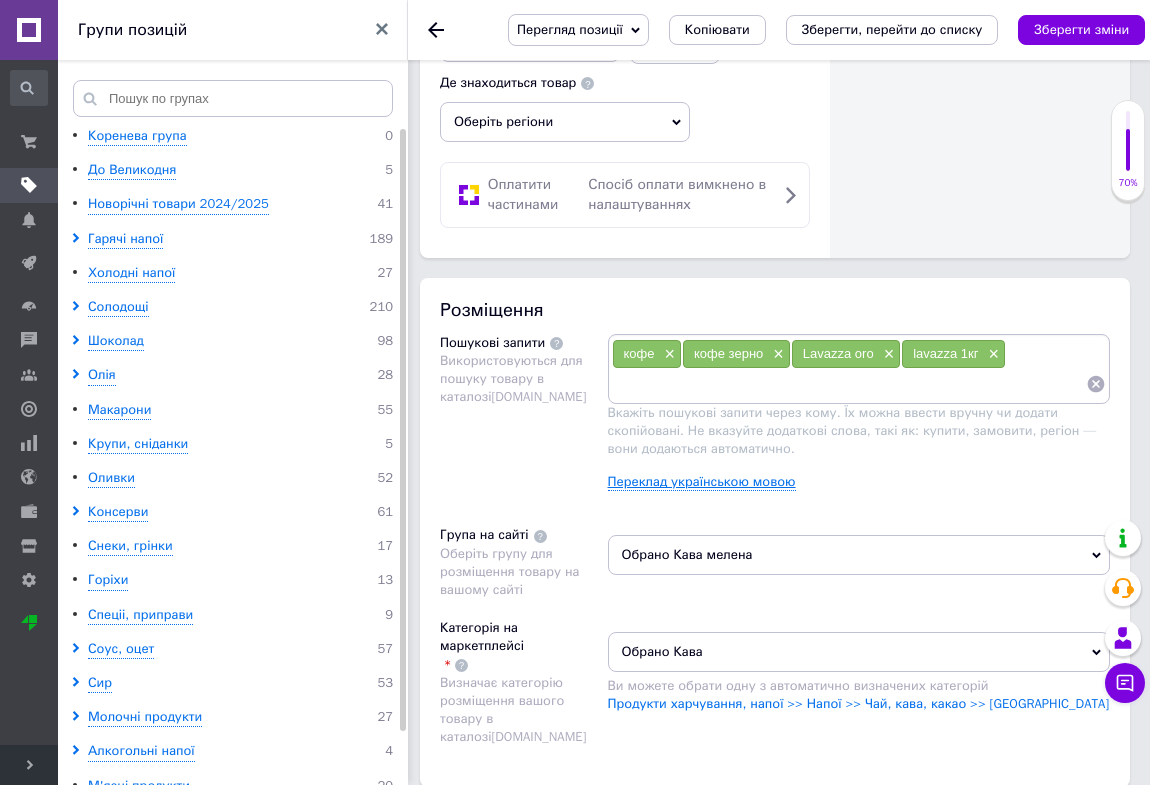 click on "Переклад українською мовою" at bounding box center [702, 482] 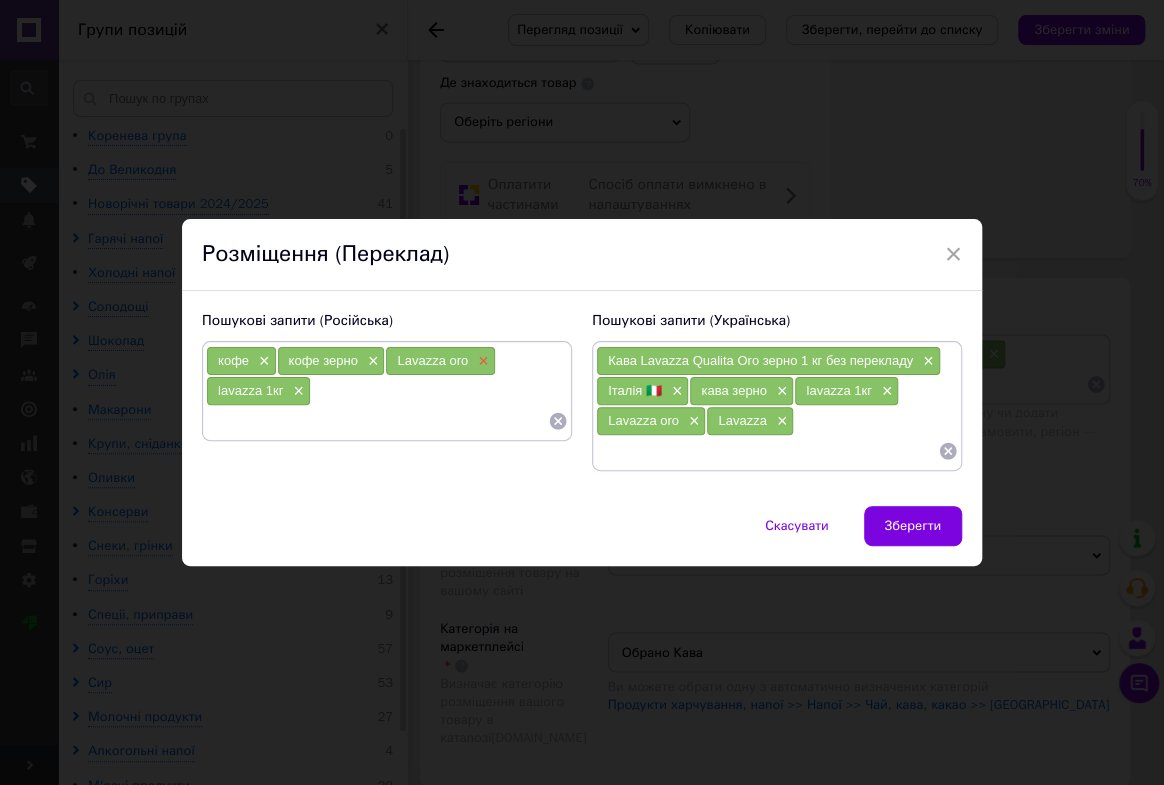 click on "×" at bounding box center [481, 361] 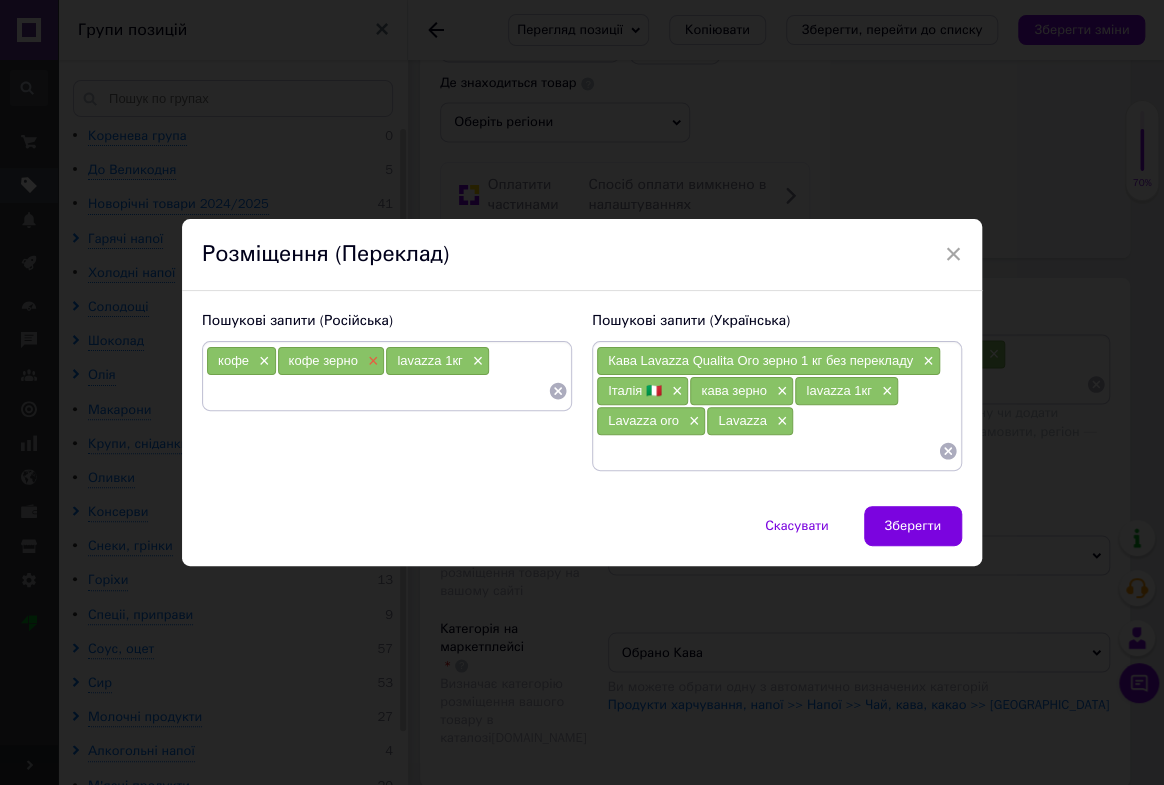 click on "×" at bounding box center (371, 361) 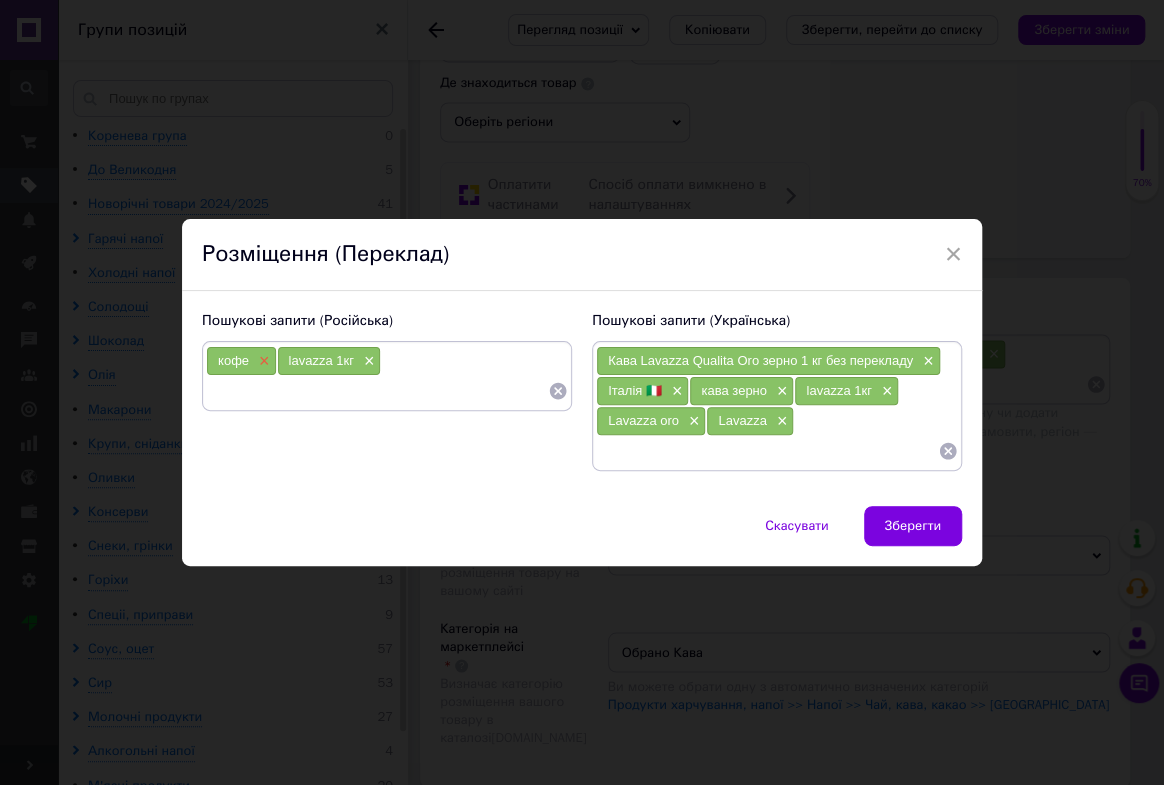 click on "×" at bounding box center (262, 361) 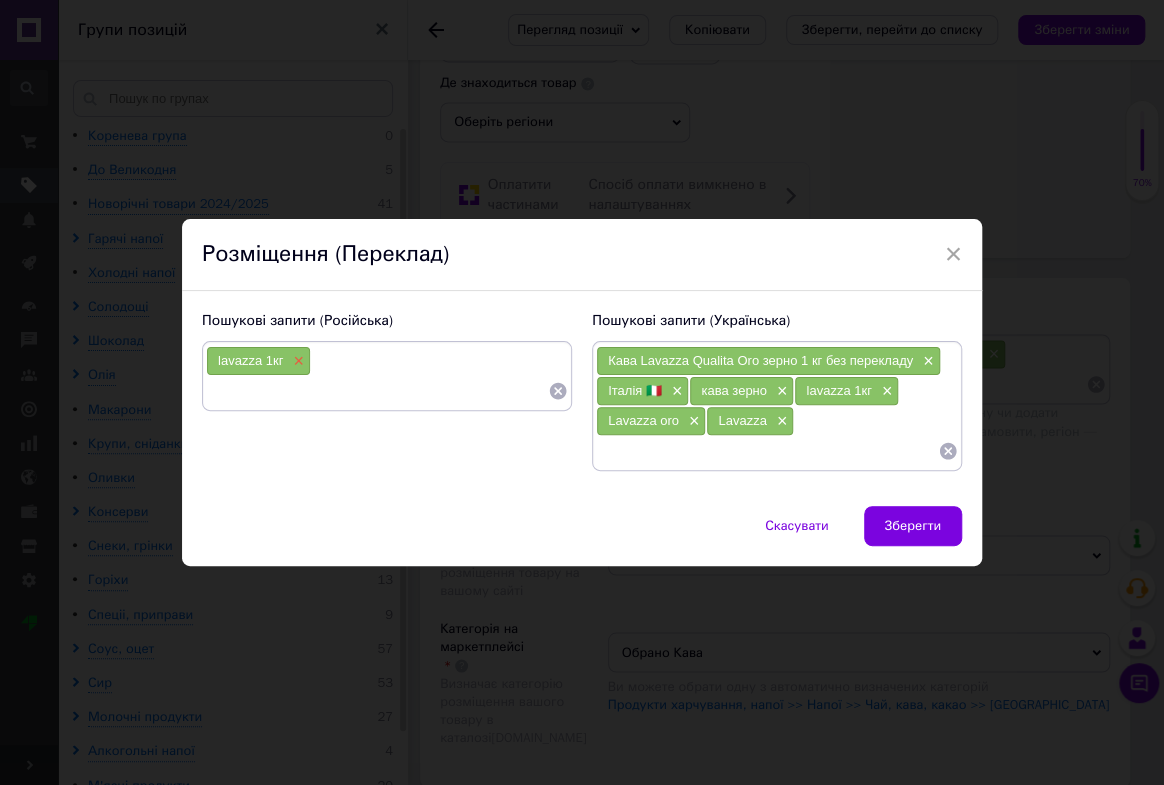 click on "×" at bounding box center (296, 361) 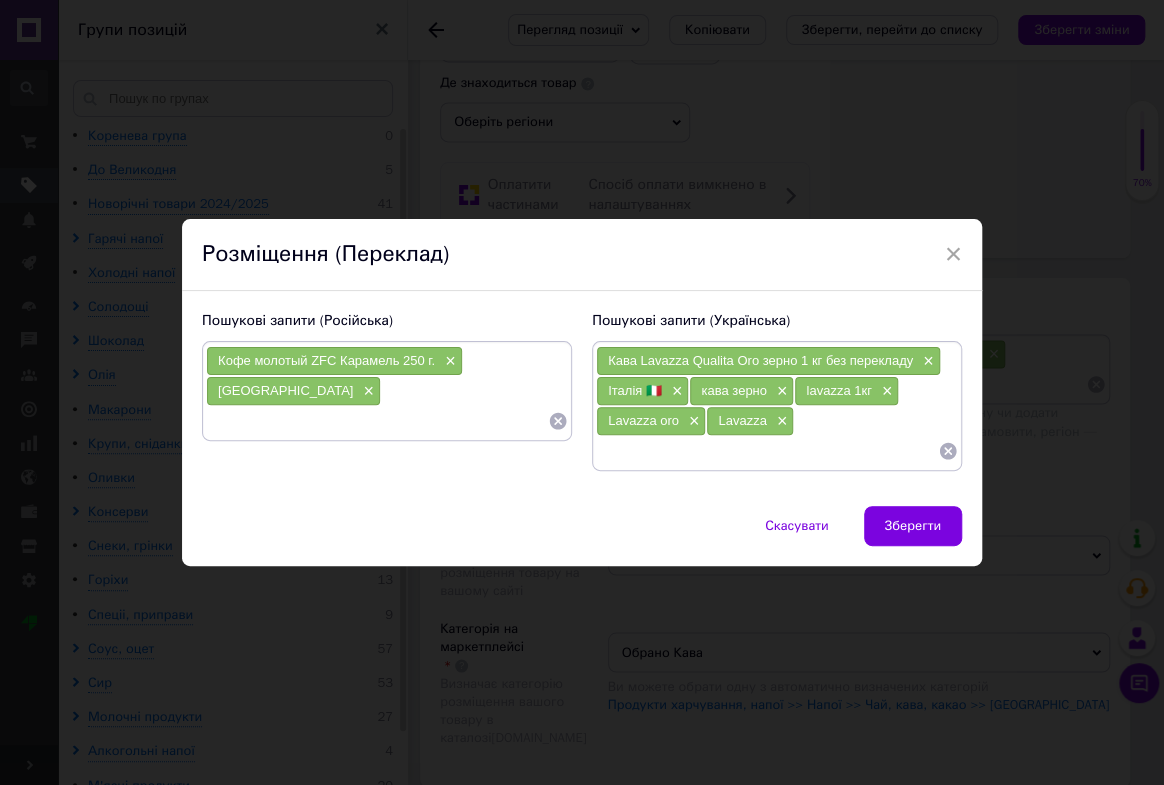 drag, startPoint x: 531, startPoint y: 352, endPoint x: 560, endPoint y: 371, distance: 34.669872 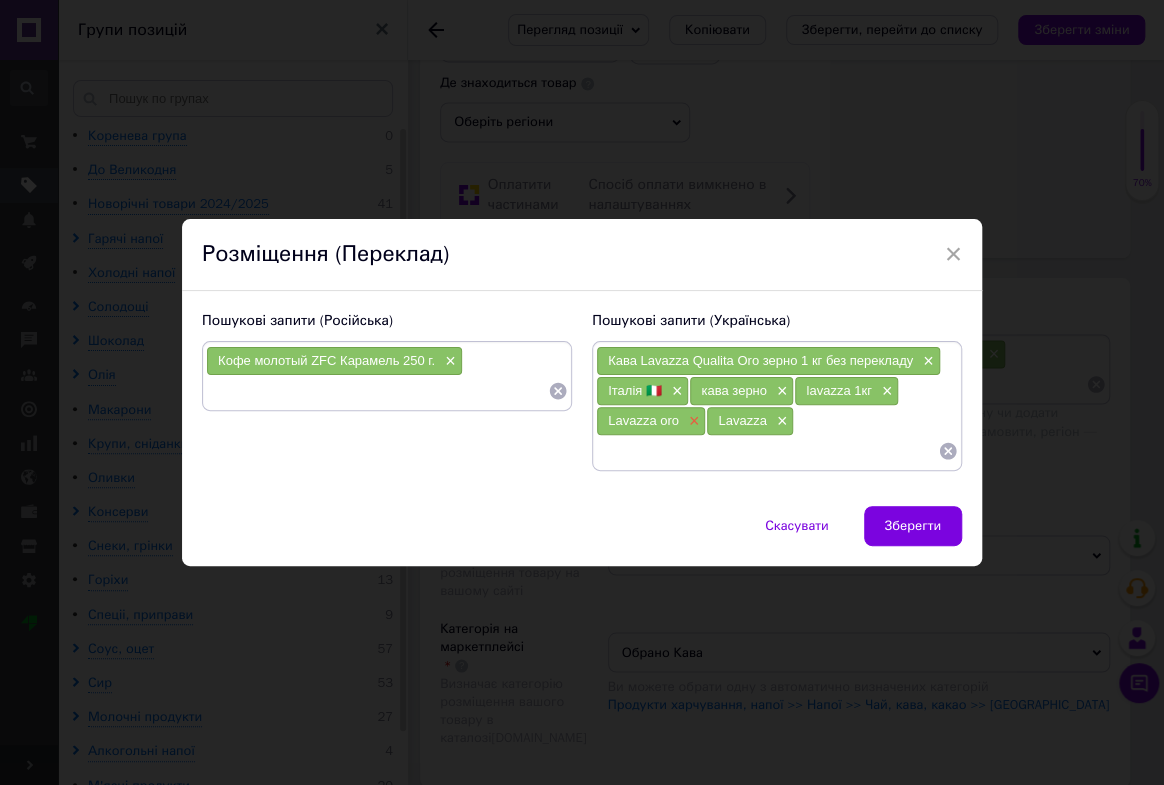click on "×" at bounding box center [692, 421] 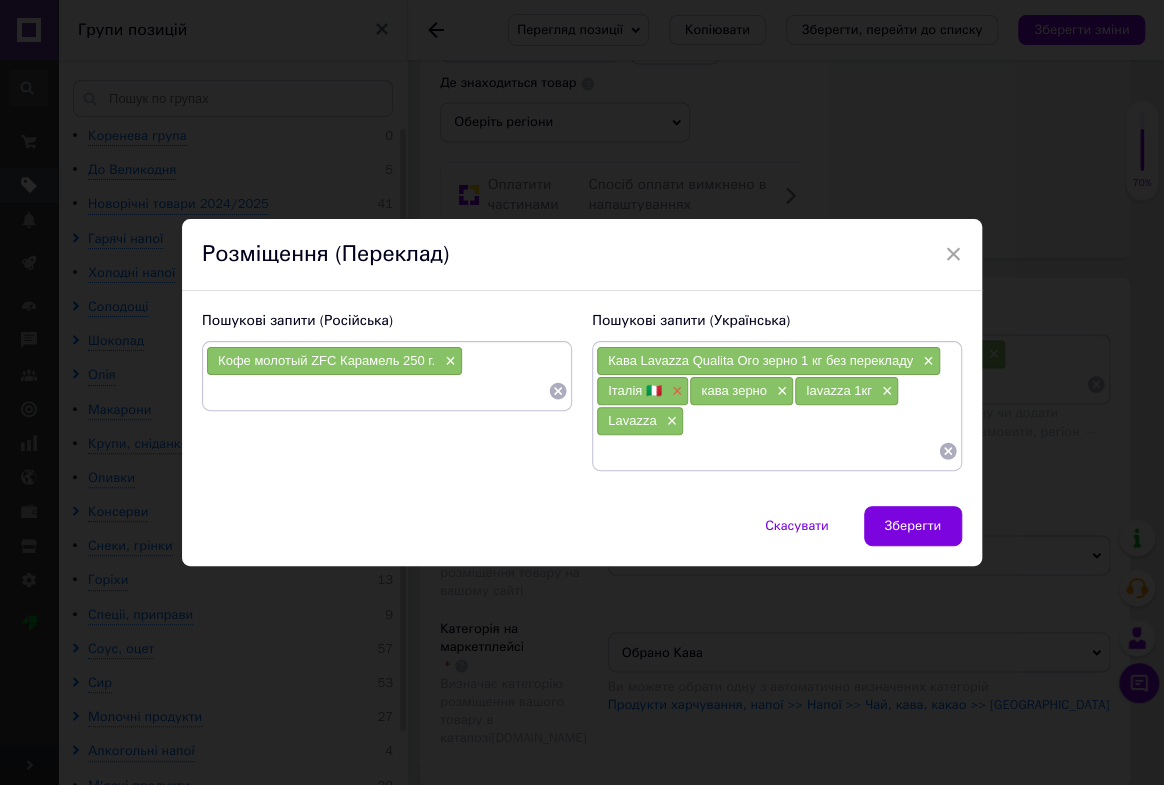 click on "×" at bounding box center (675, 391) 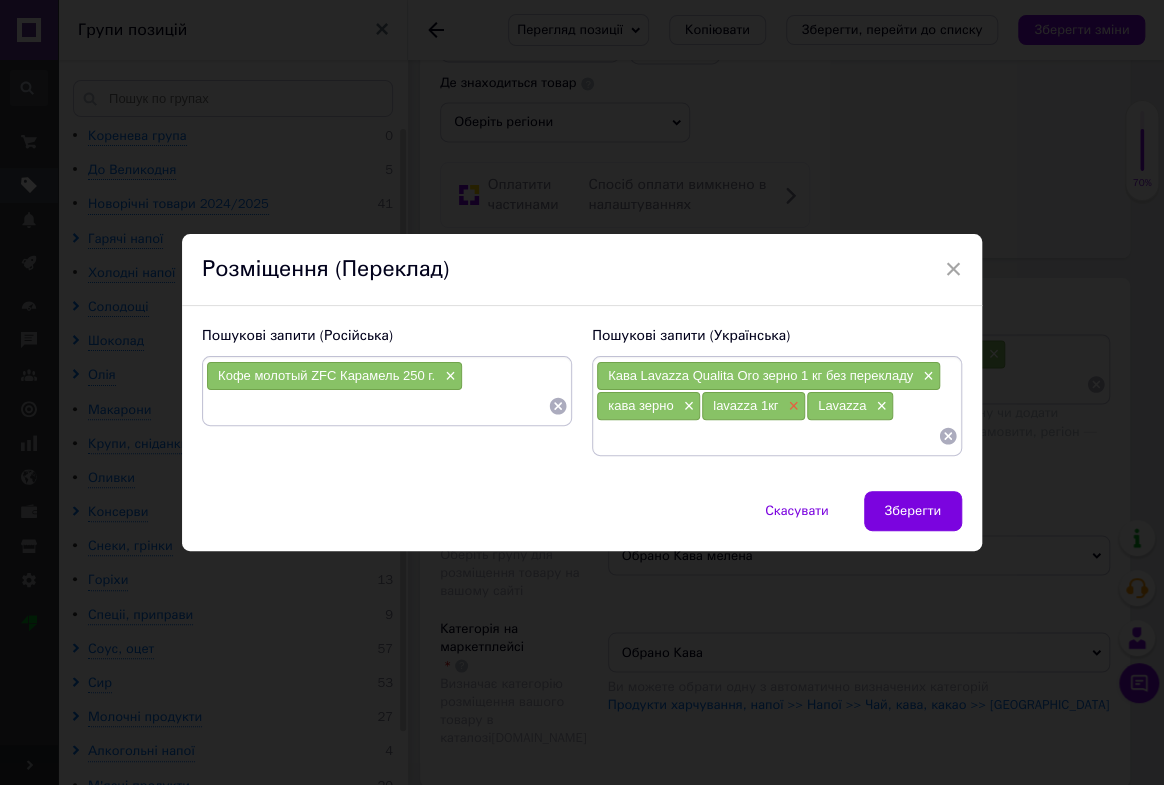 click on "×" at bounding box center (791, 406) 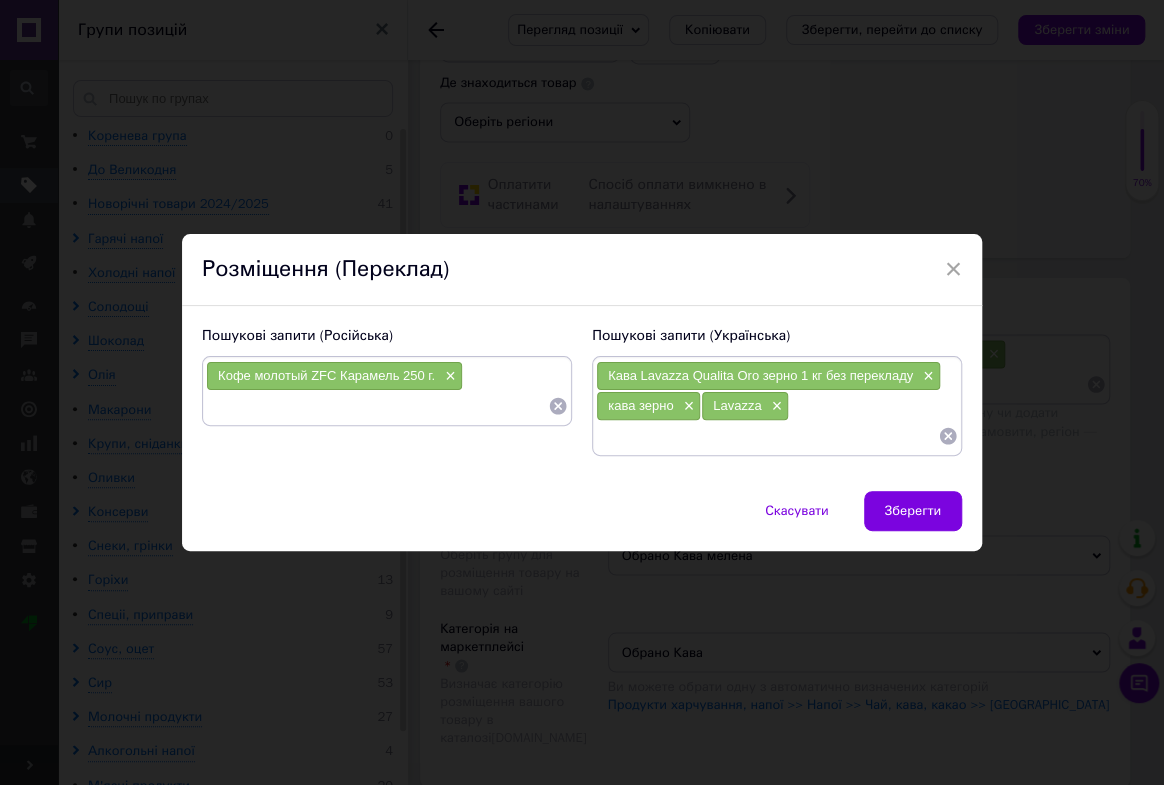 click on "×" at bounding box center (774, 406) 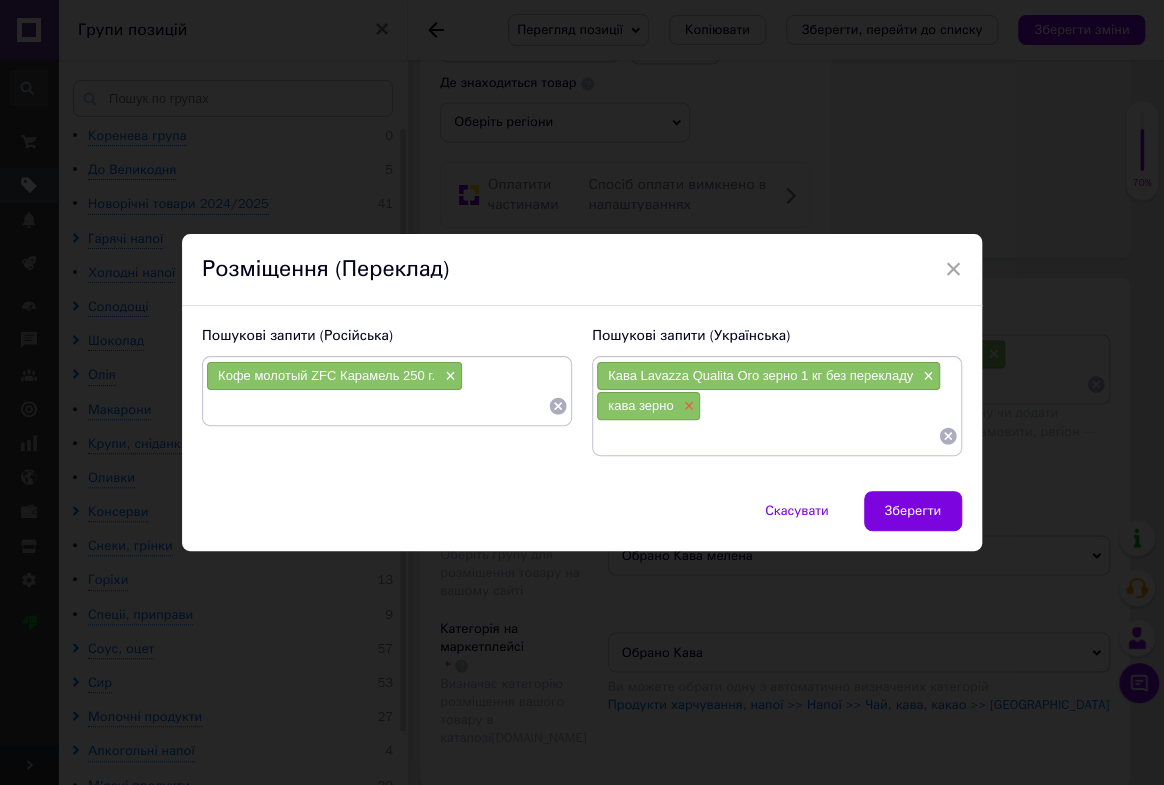 click on "×" at bounding box center [687, 406] 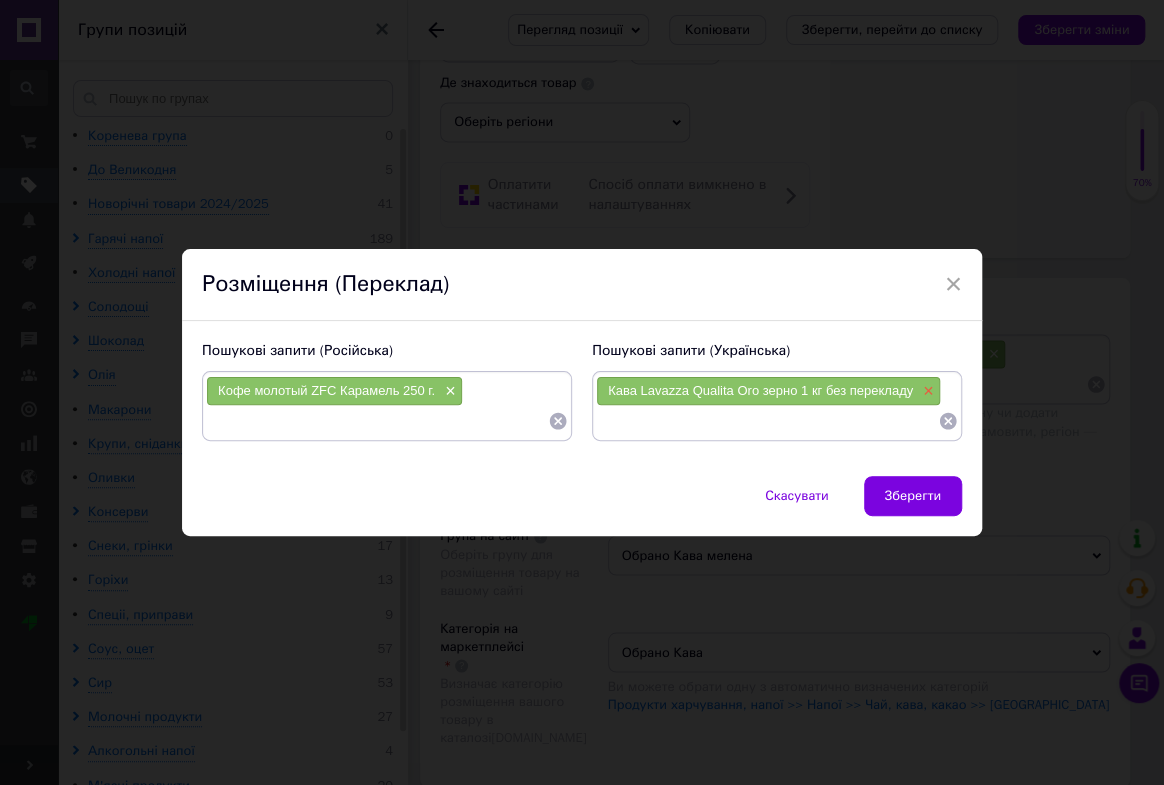 click on "×" at bounding box center [926, 391] 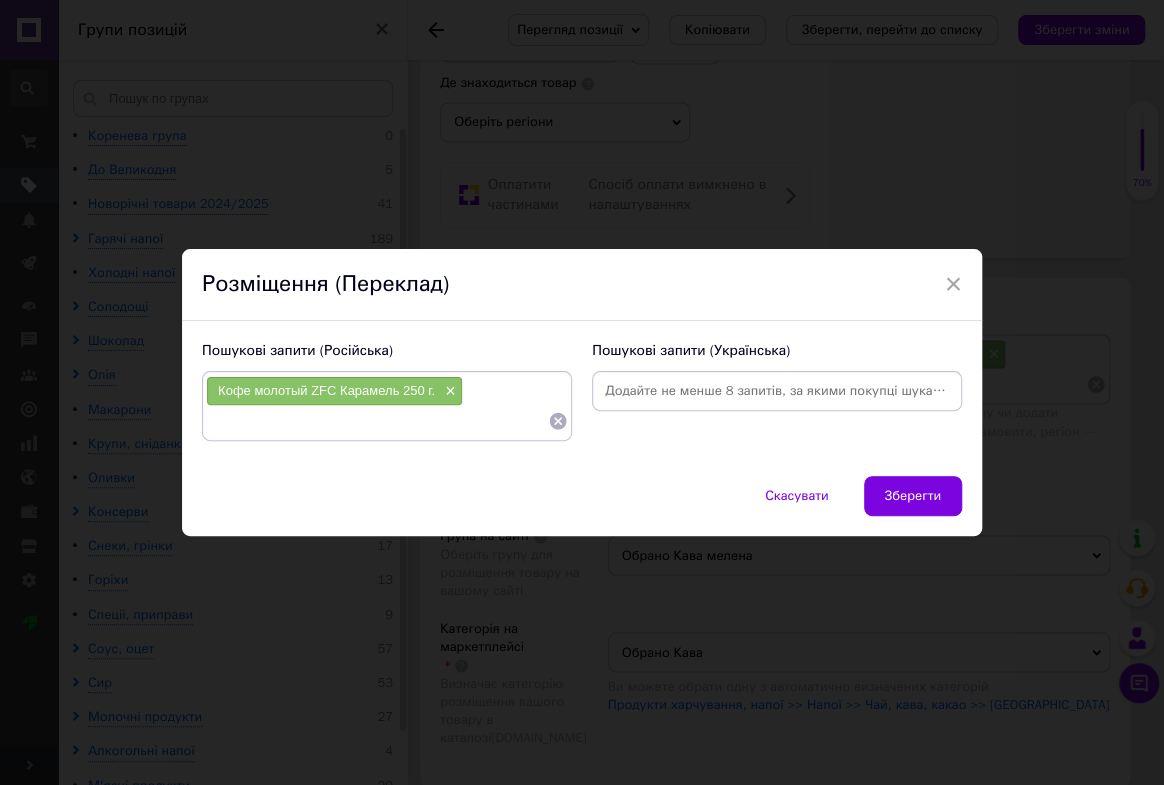 click at bounding box center (377, 421) 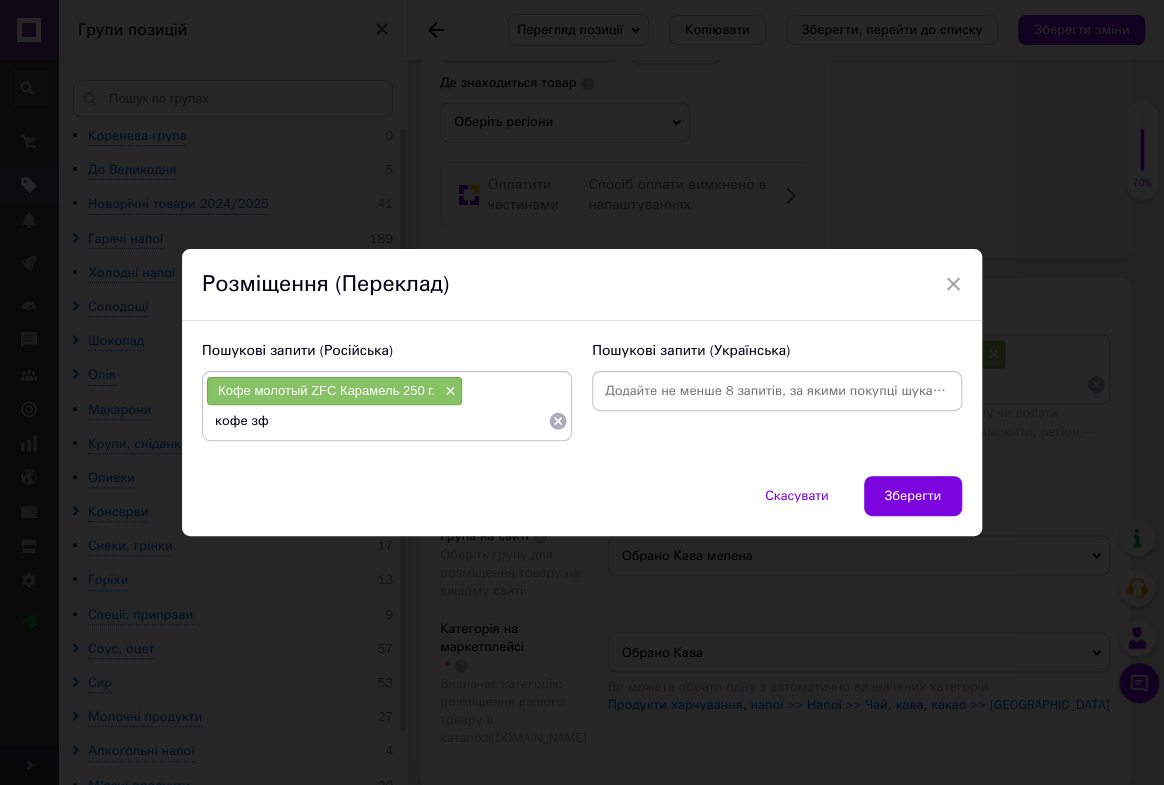type on "кофе зфс" 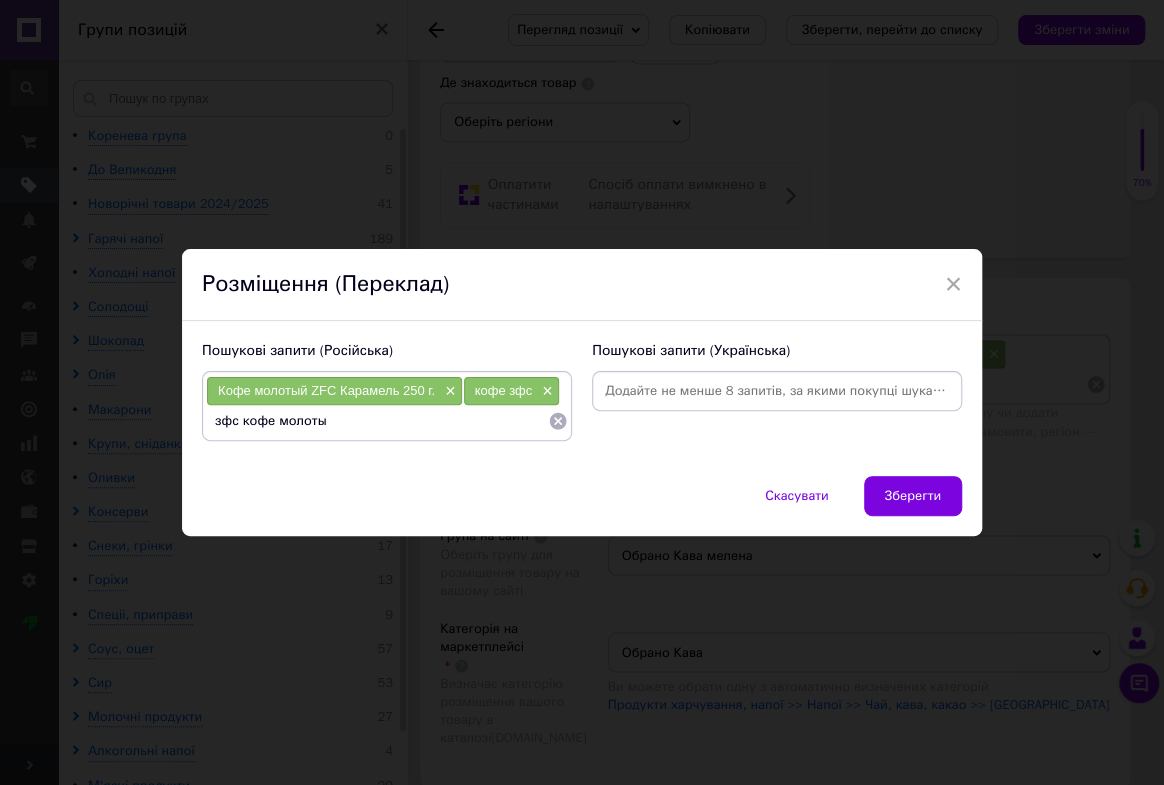 type on "зфс кофе молотый" 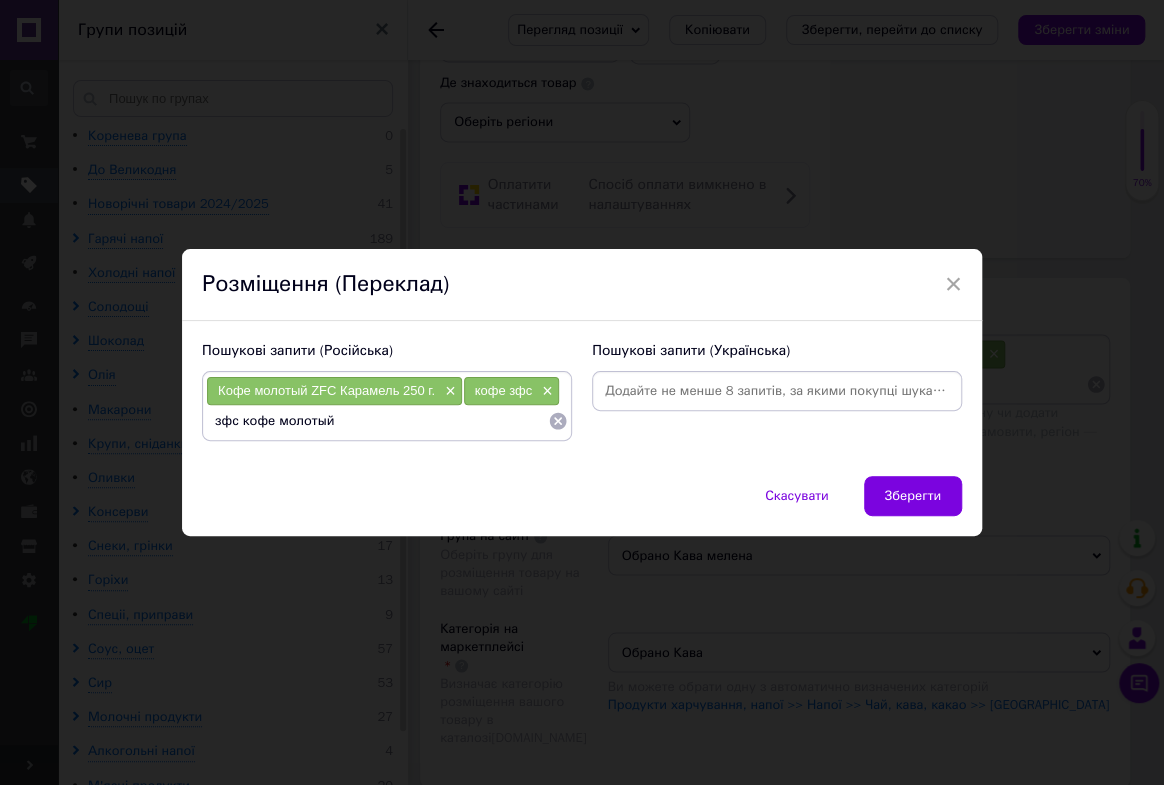 type 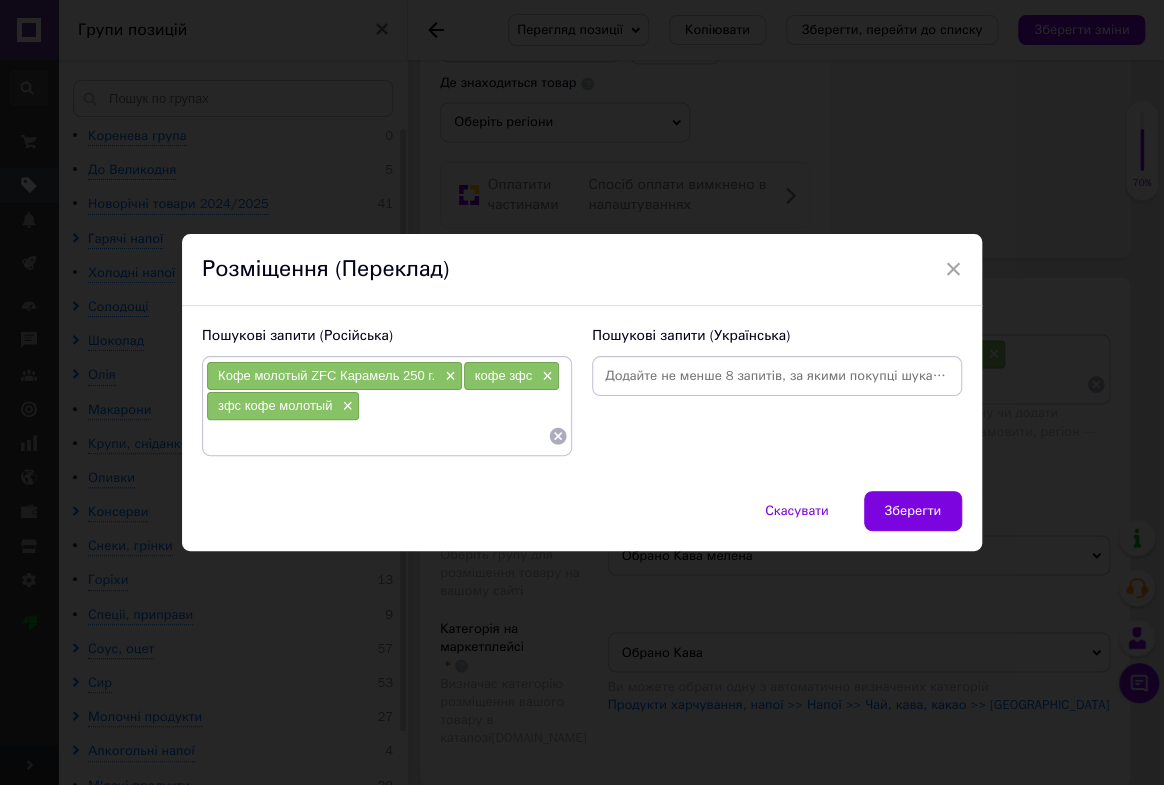 click at bounding box center (777, 376) 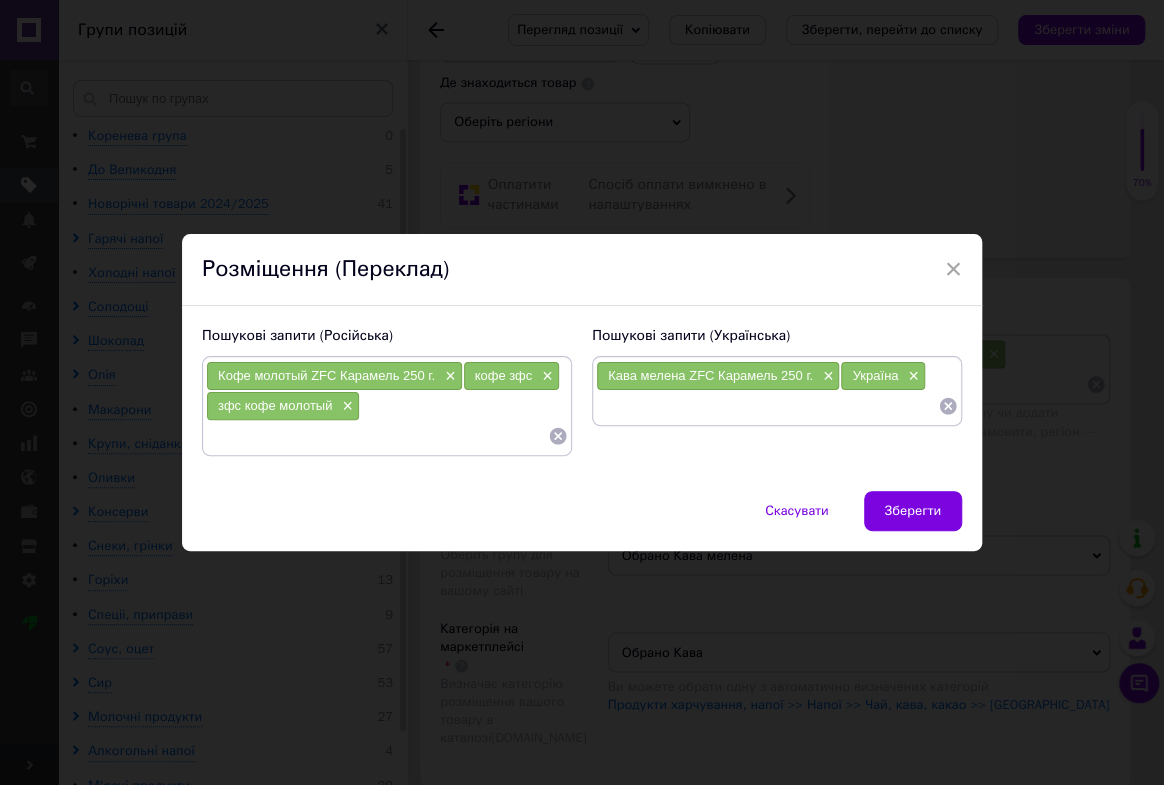 click at bounding box center (767, 406) 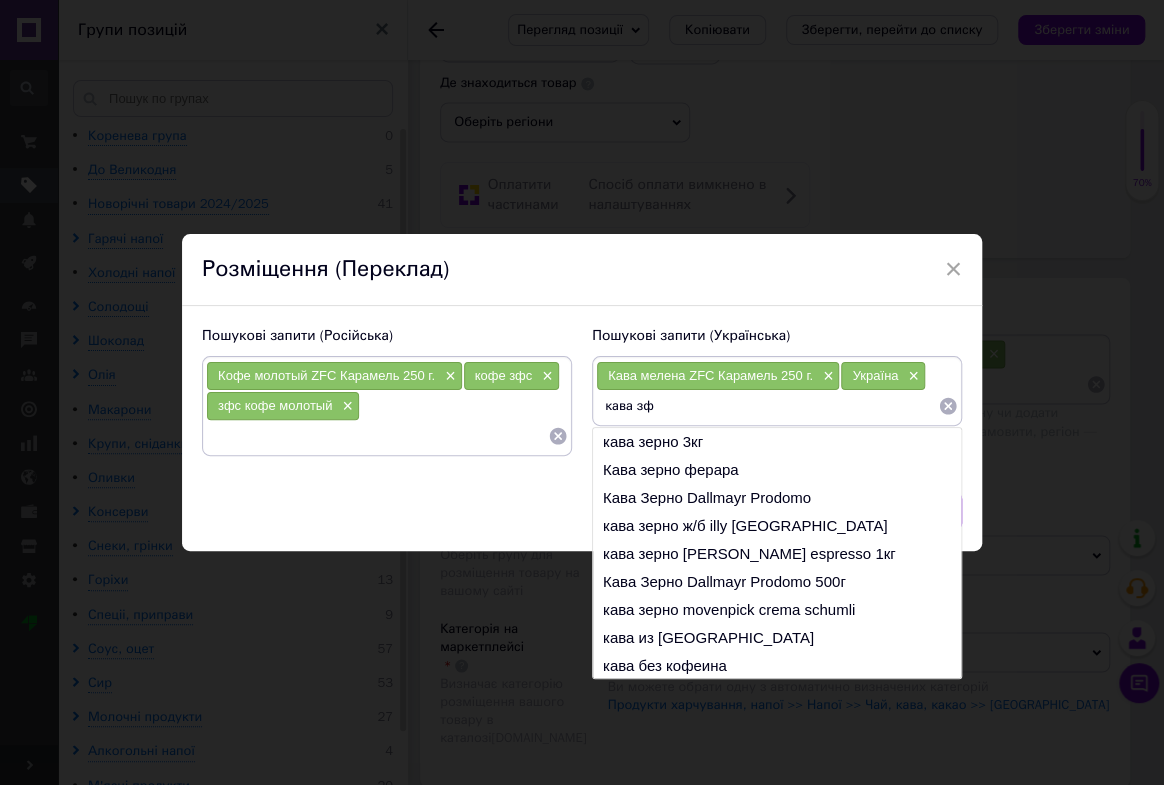 type on "кава зфс" 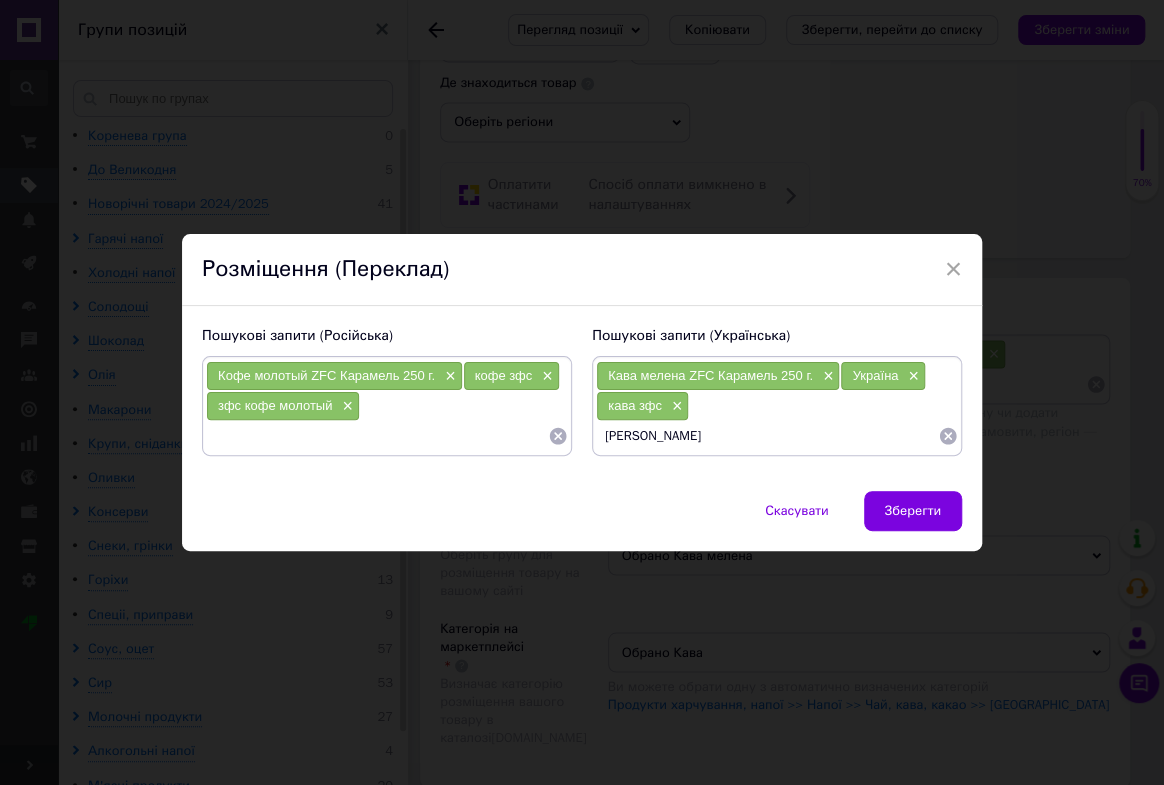 type on "зфс мелена" 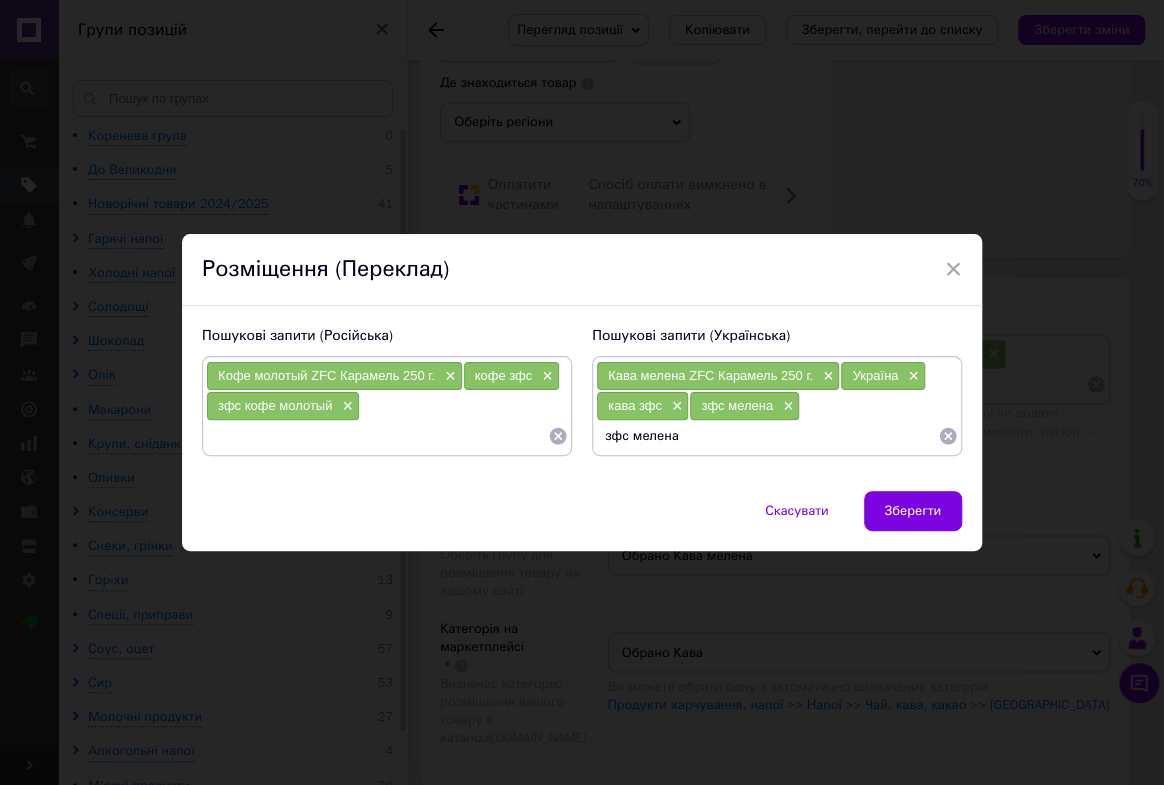 type 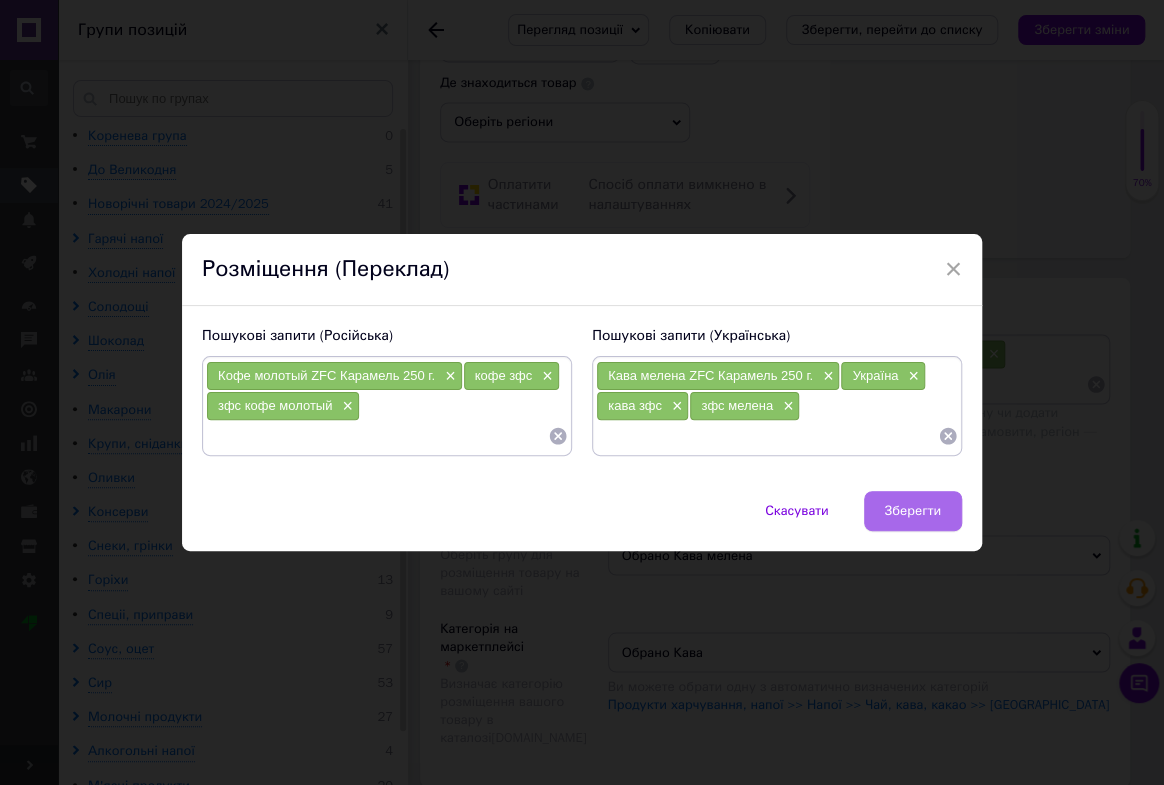 click on "Зберегти" at bounding box center [913, 511] 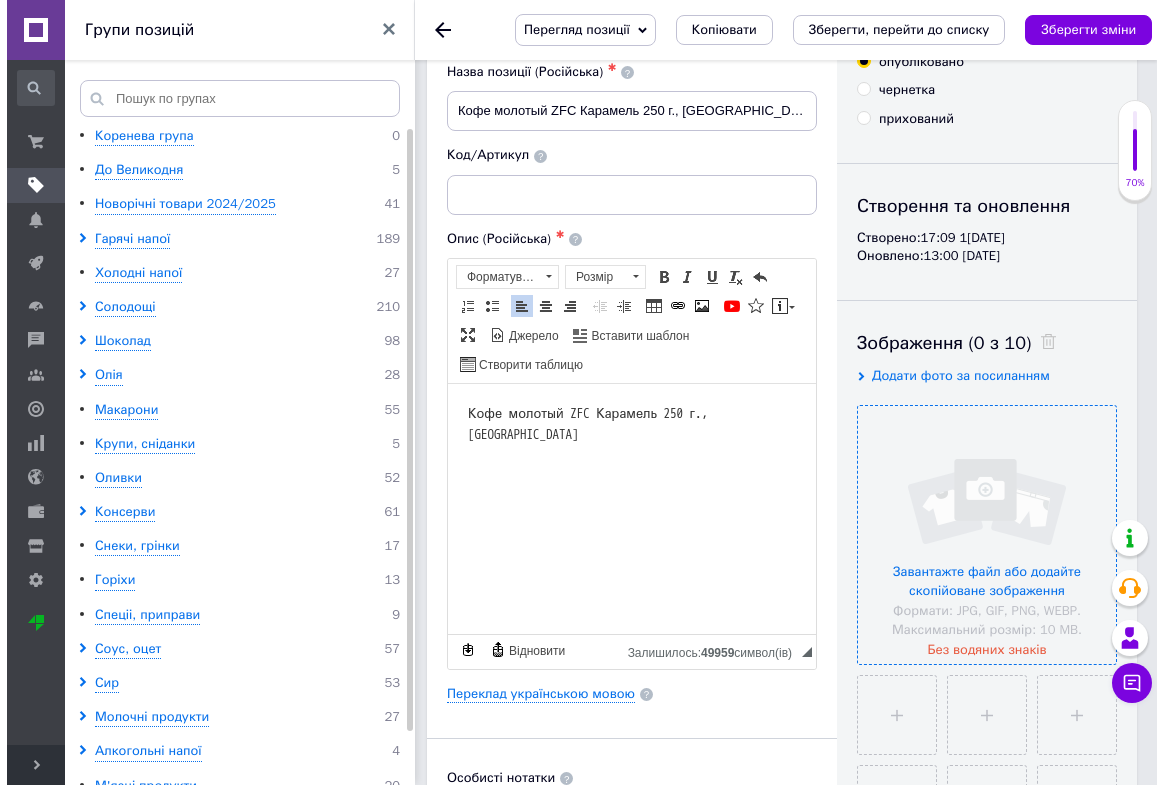scroll, scrollTop: 90, scrollLeft: 0, axis: vertical 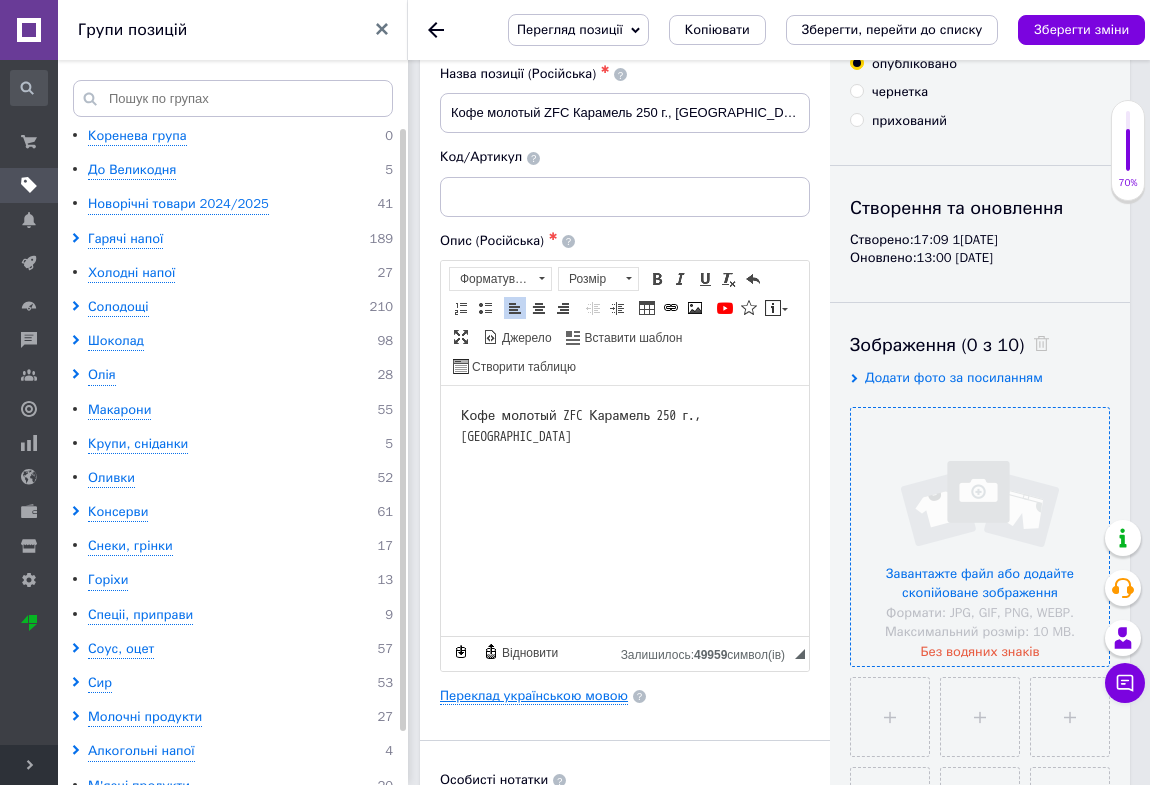 click on "Переклад українською мовою" at bounding box center [534, 696] 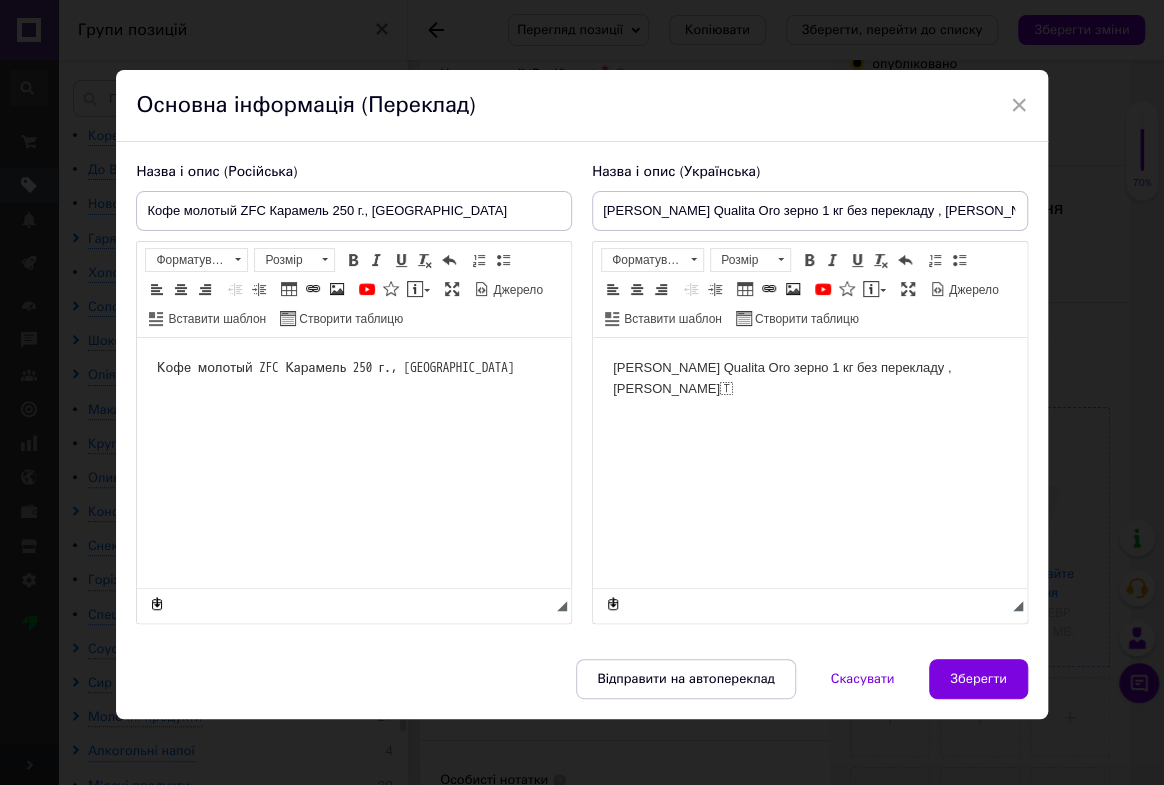 scroll, scrollTop: 0, scrollLeft: 0, axis: both 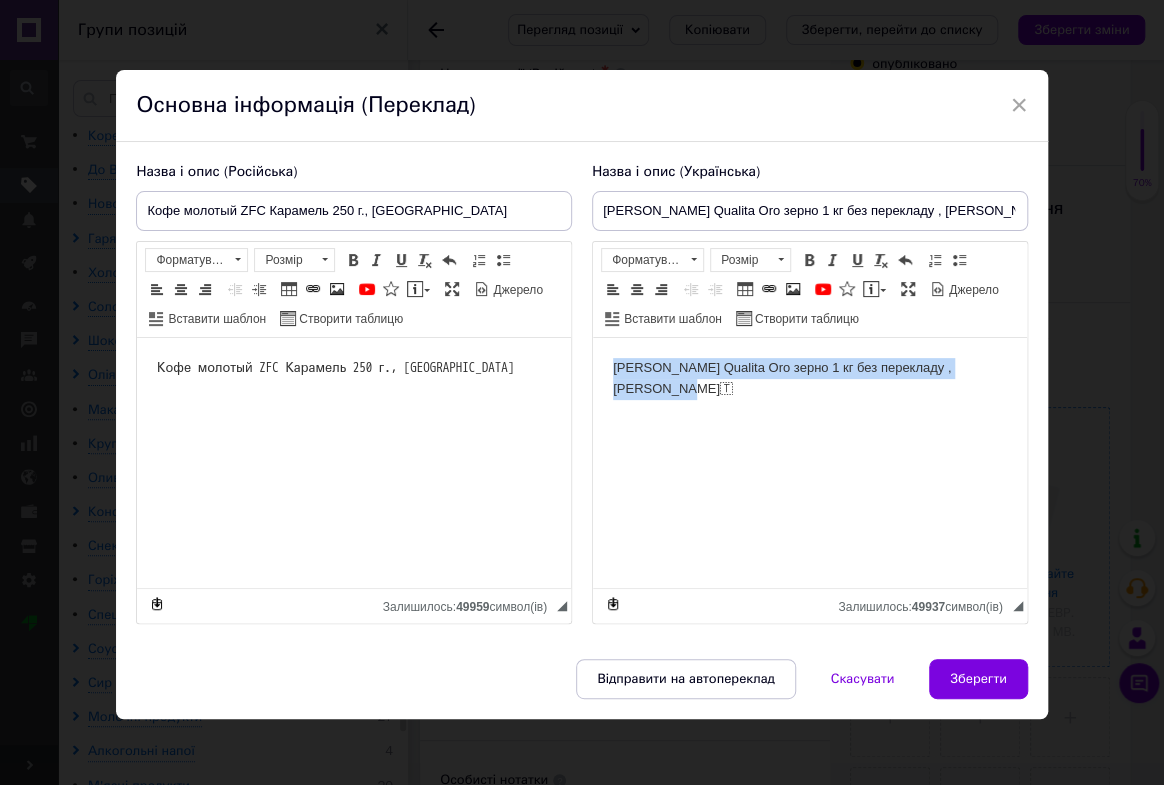 drag, startPoint x: 908, startPoint y: 373, endPoint x: 202, endPoint y: 437, distance: 708.8949 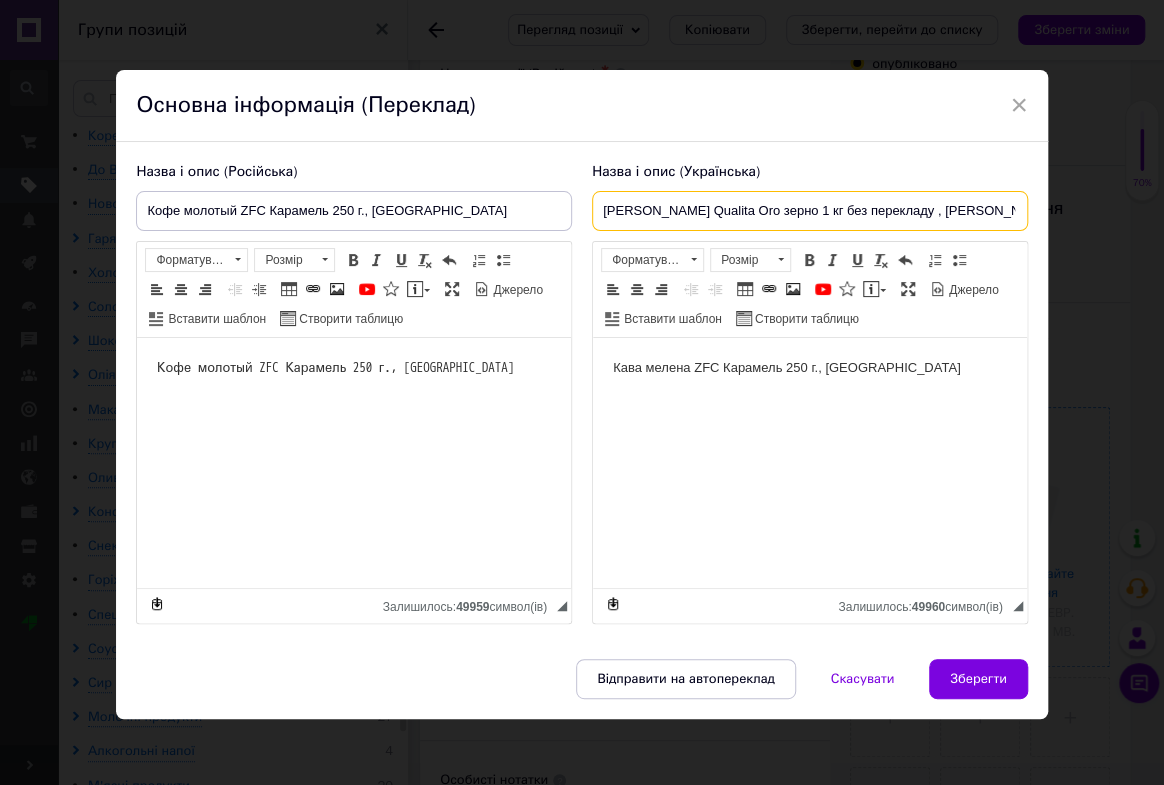 drag, startPoint x: 980, startPoint y: 220, endPoint x: 595, endPoint y: 326, distance: 399.32568 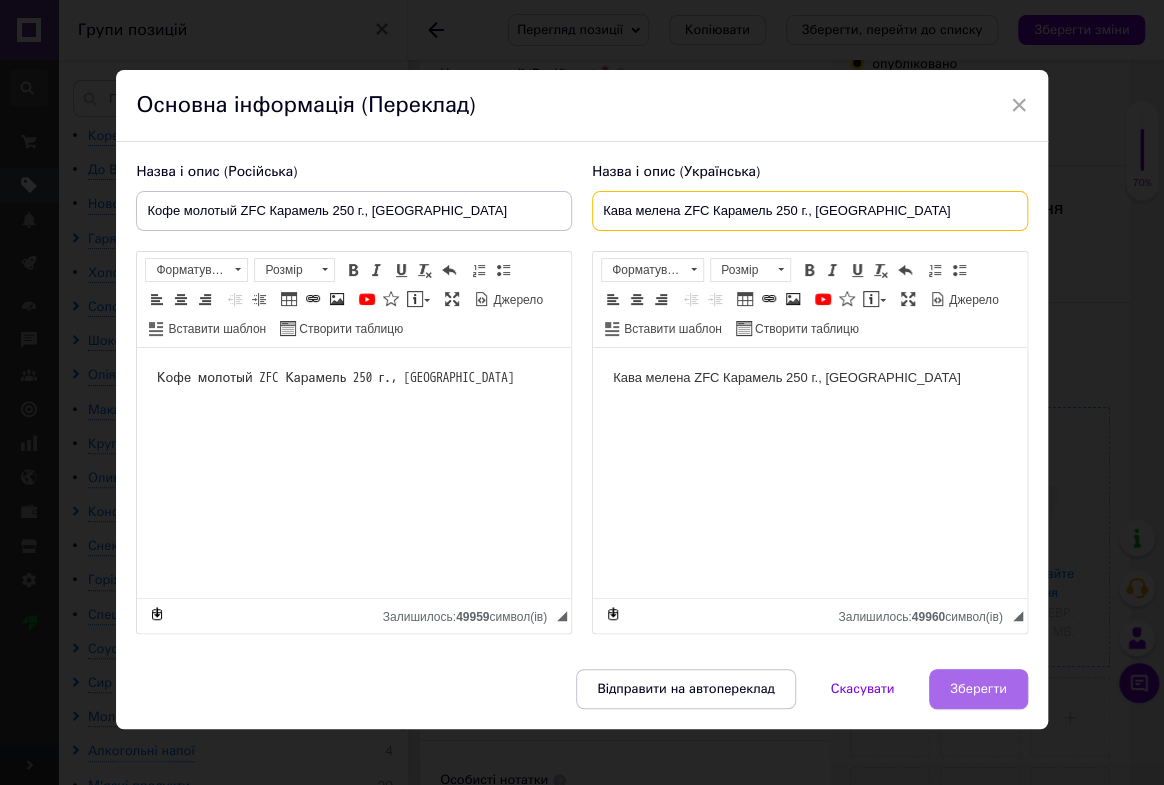 type on "Кава мелена ZFC Карамель 250 г., [GEOGRAPHIC_DATA]" 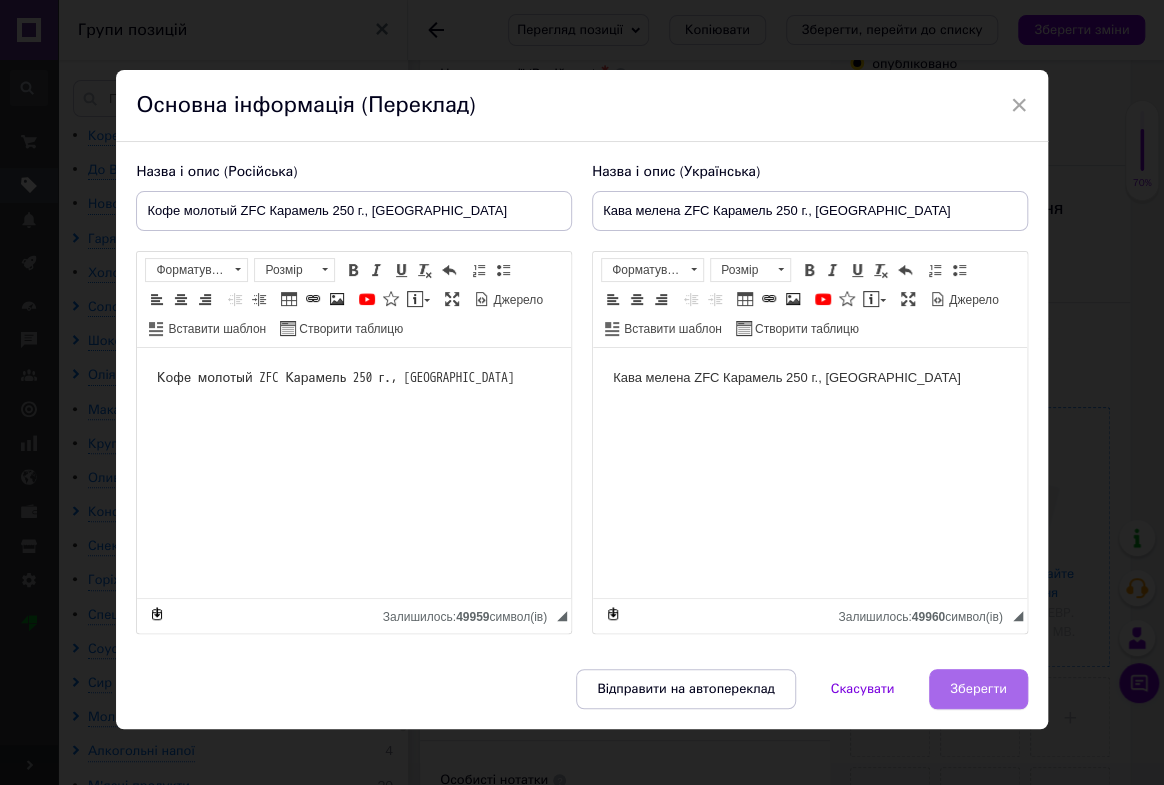 click on "Зберегти" at bounding box center [978, 689] 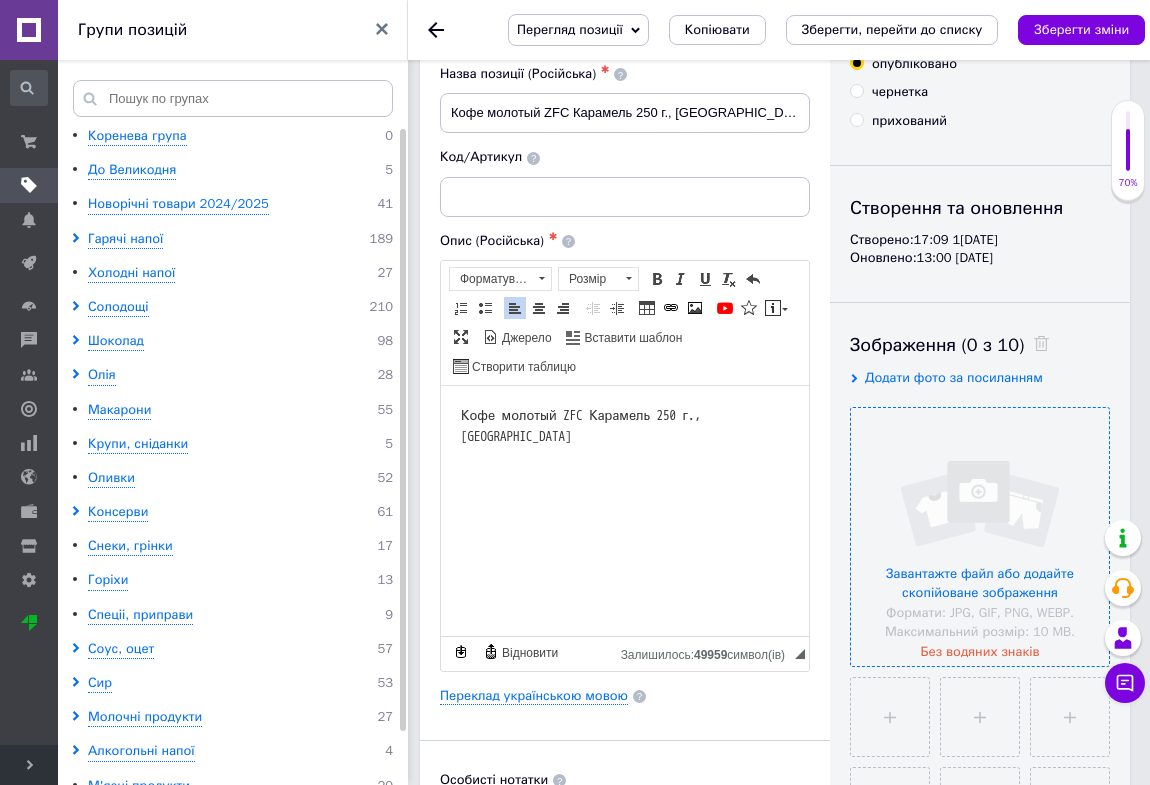 click on "Перегляд позиції Зберегти та переглянути на сайті Зберегти та переглянути на маркетплейсі Копіювати Зберегти, перейти до списку Зберегти зміни" at bounding box center [806, 30] 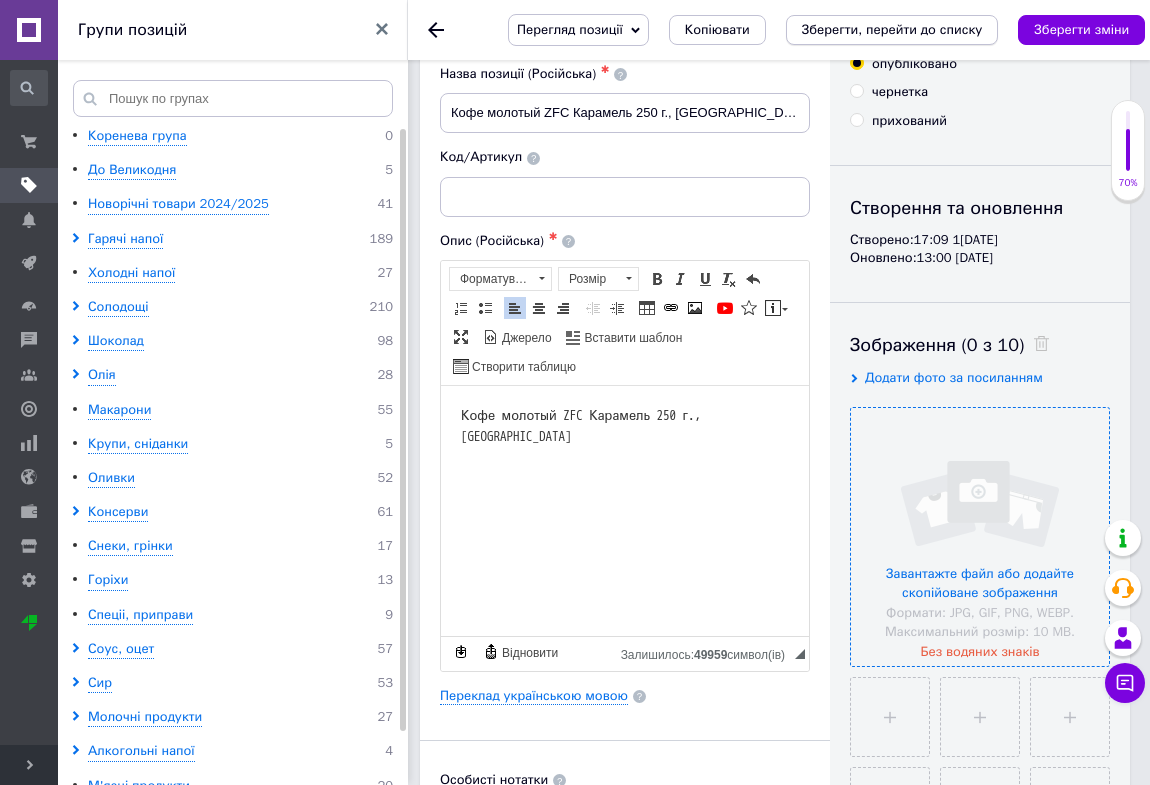 click on "Зберегти, перейти до списку" at bounding box center [892, 29] 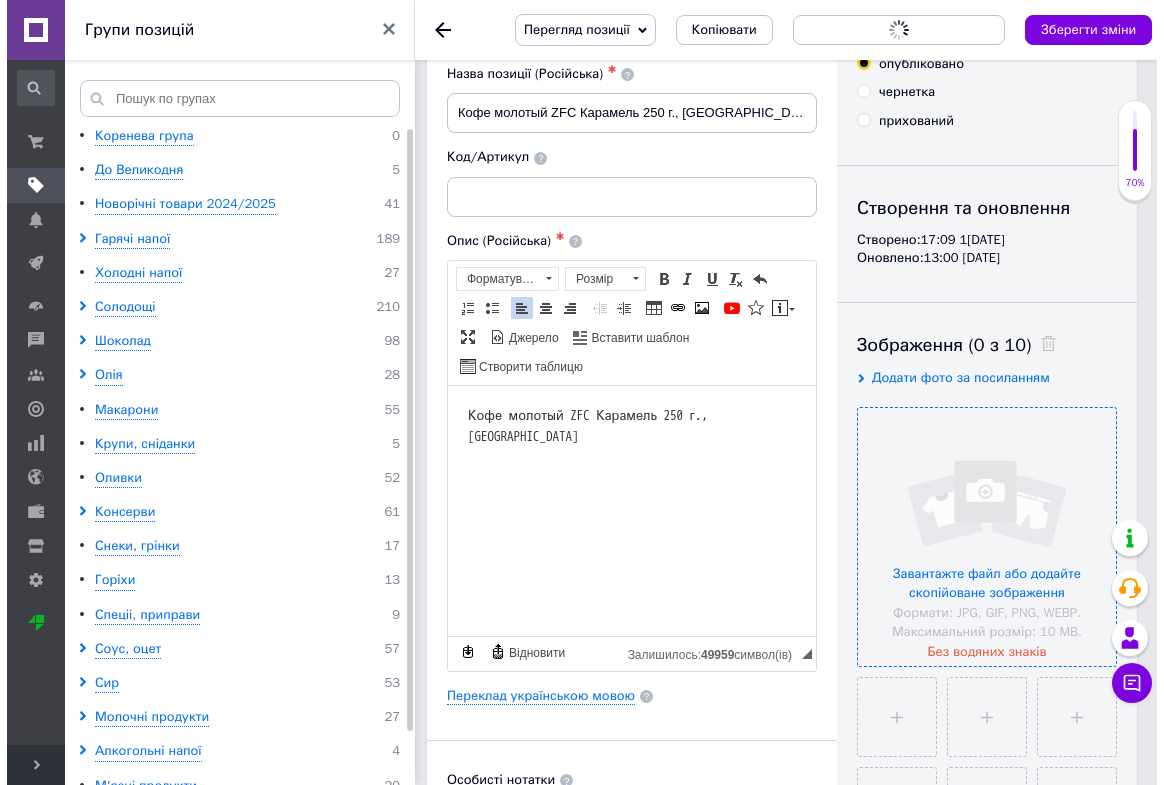 scroll, scrollTop: 0, scrollLeft: 0, axis: both 